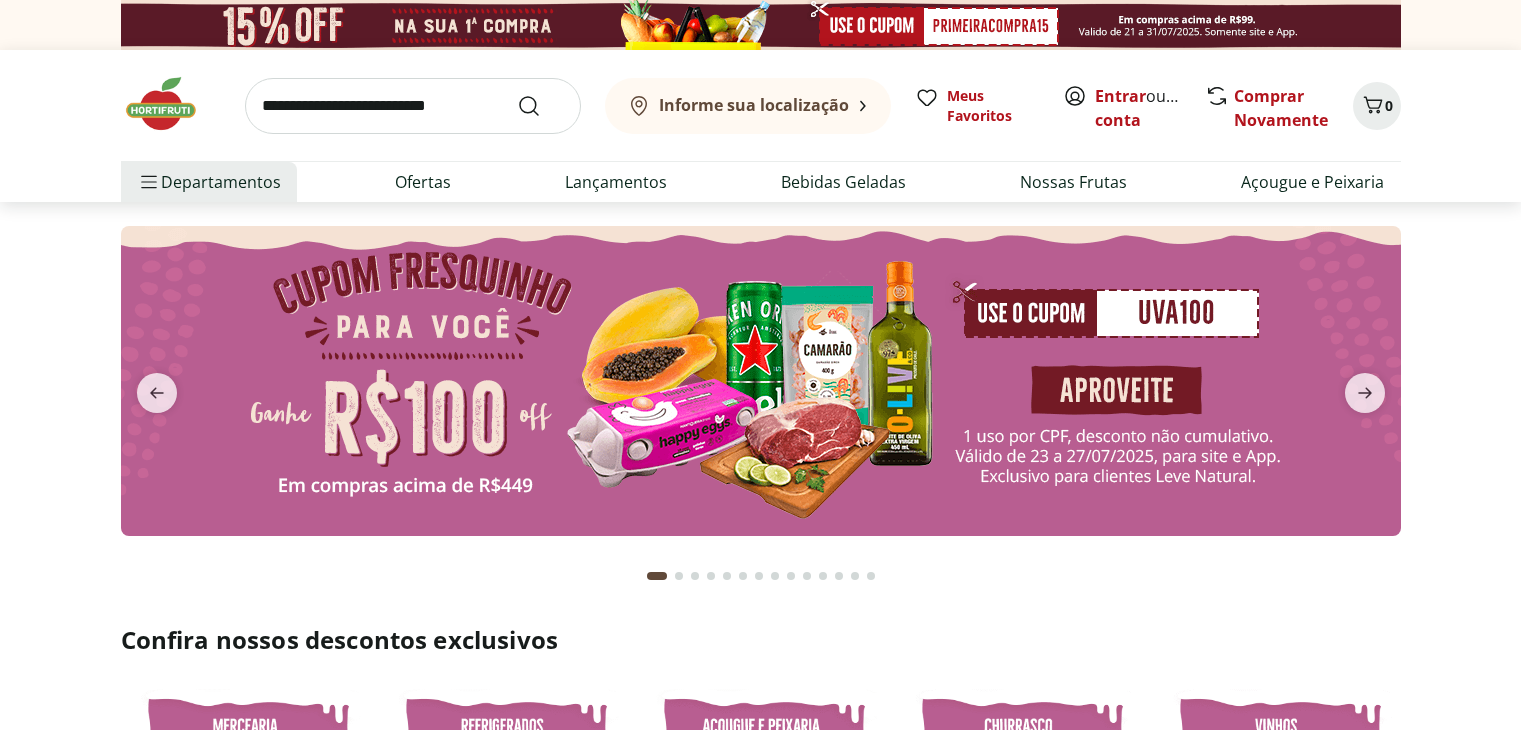 scroll, scrollTop: 0, scrollLeft: 0, axis: both 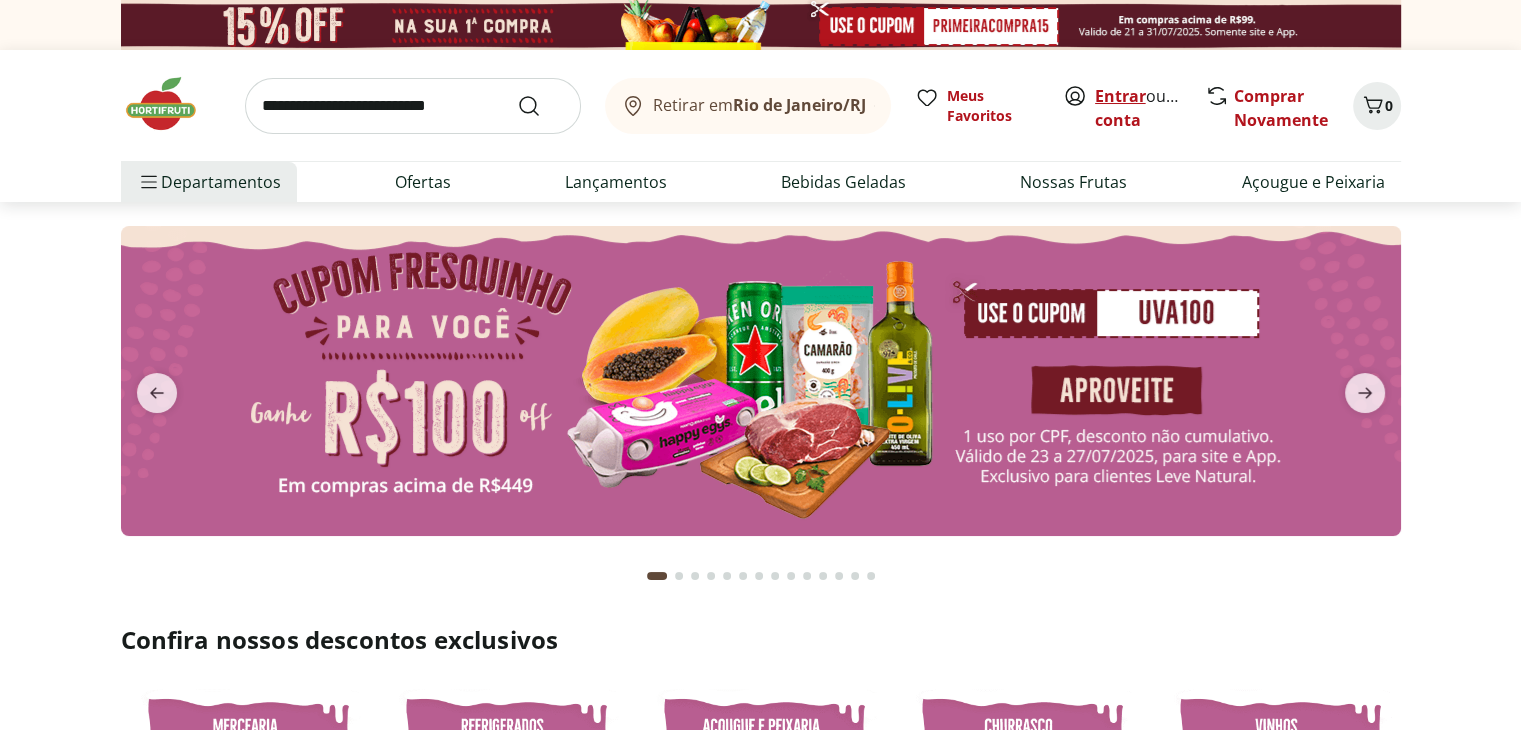 click on "Entrar" at bounding box center [1120, 96] 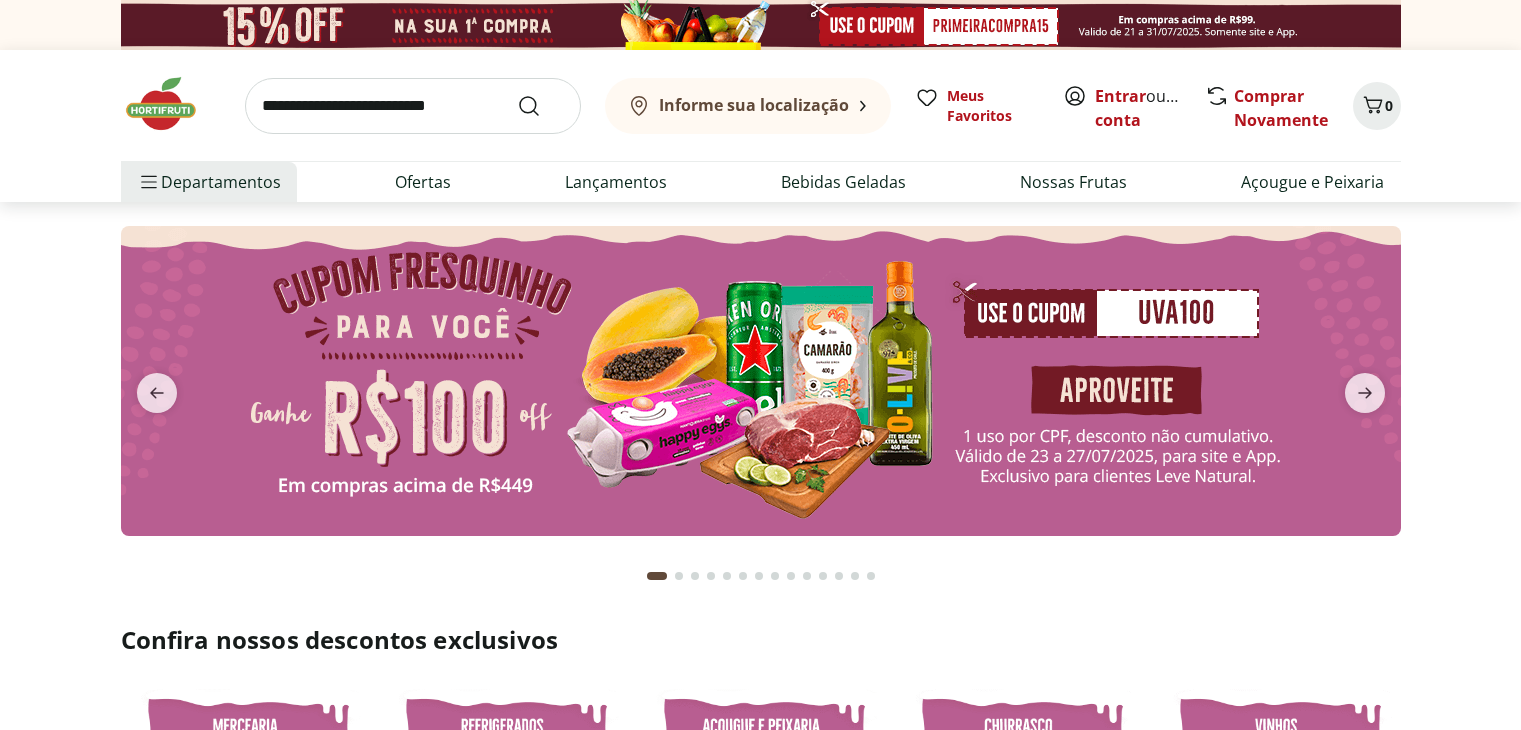 scroll, scrollTop: 0, scrollLeft: 0, axis: both 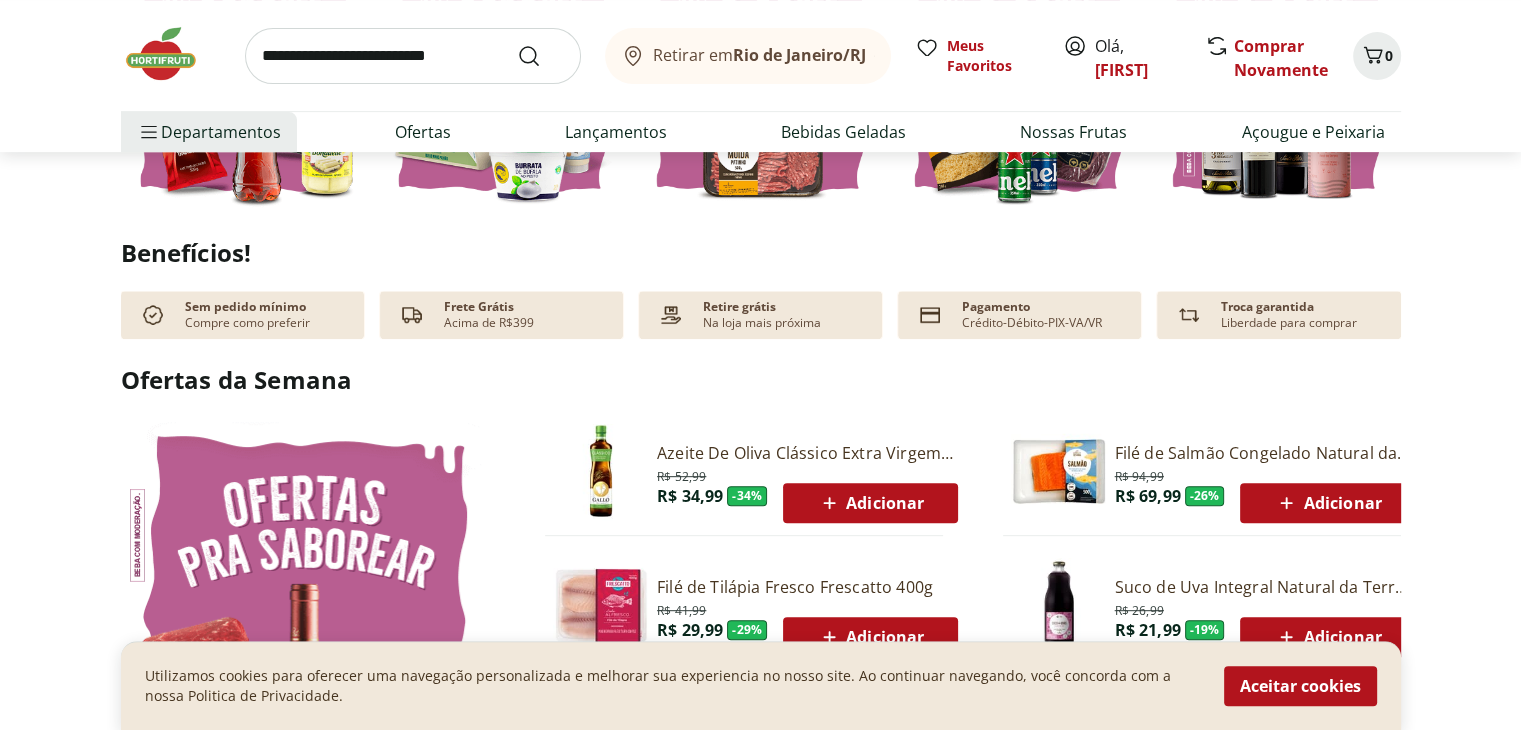 click at bounding box center [413, 56] 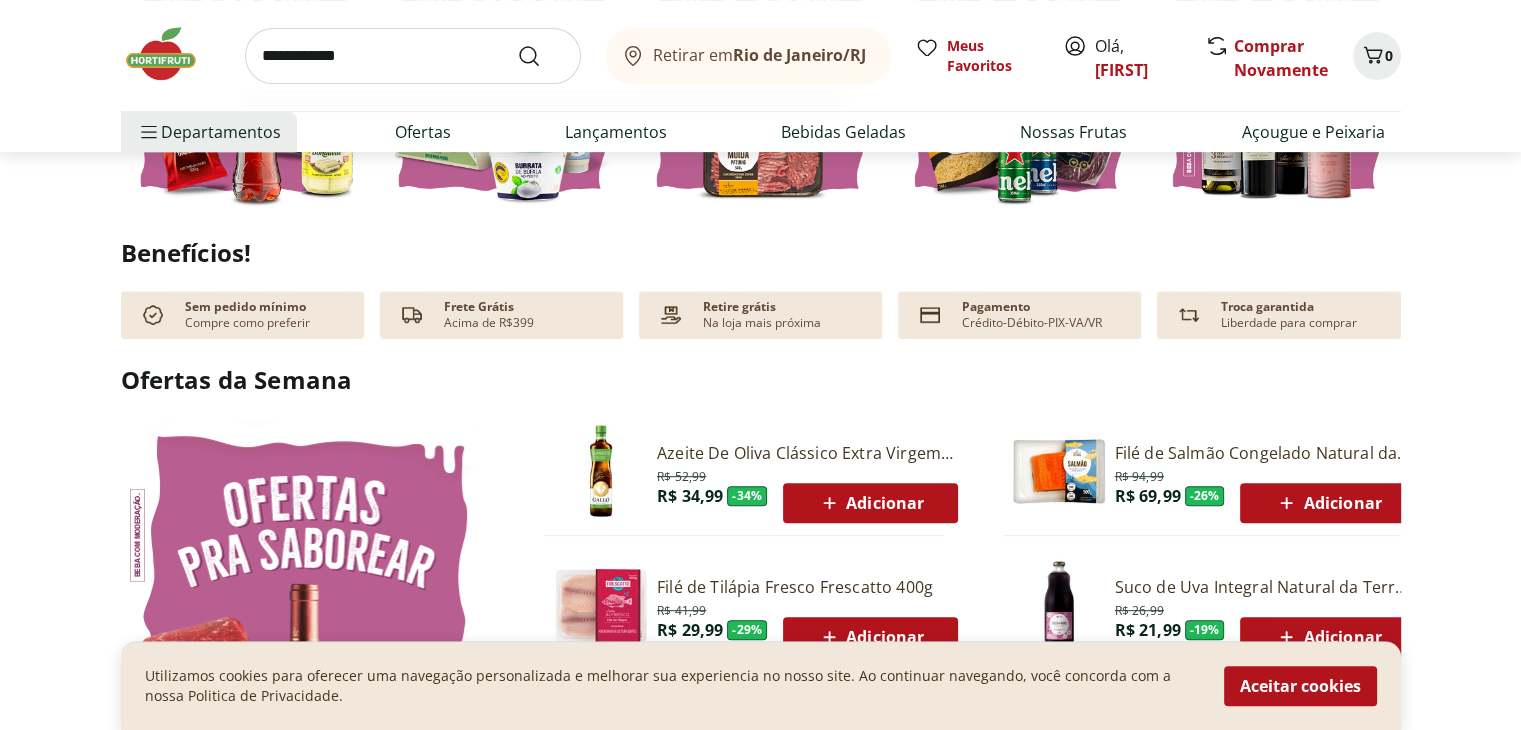 type on "**********" 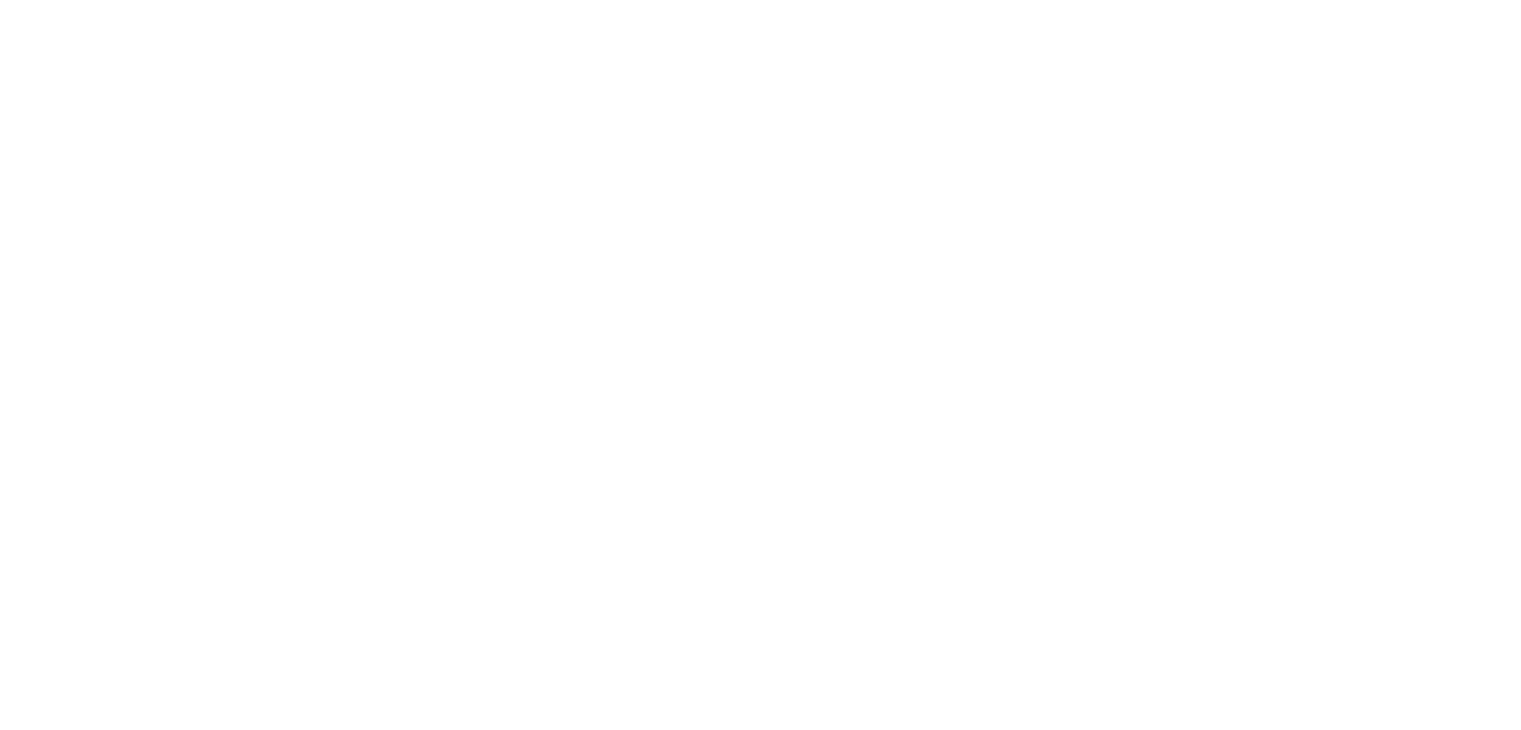 scroll, scrollTop: 0, scrollLeft: 0, axis: both 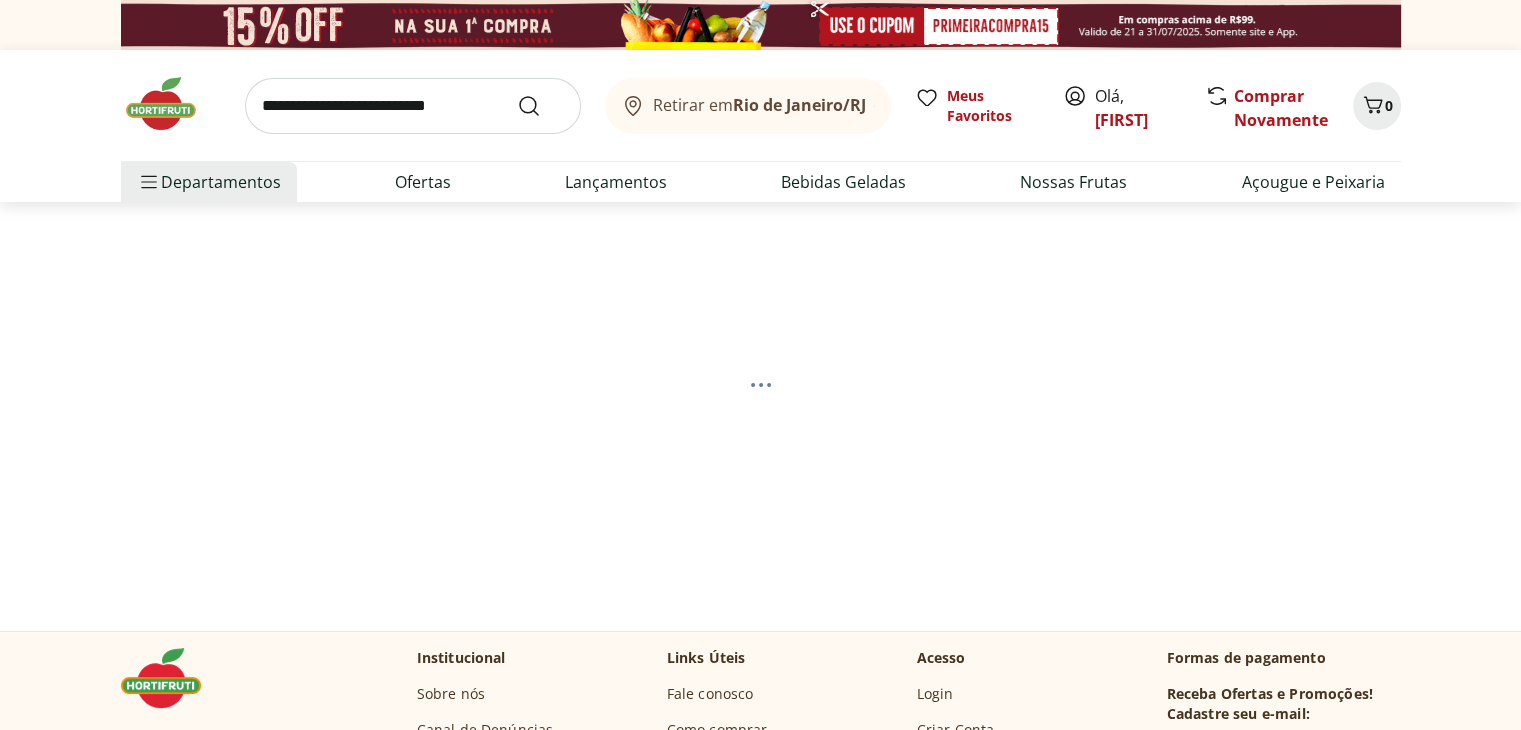select on "**********" 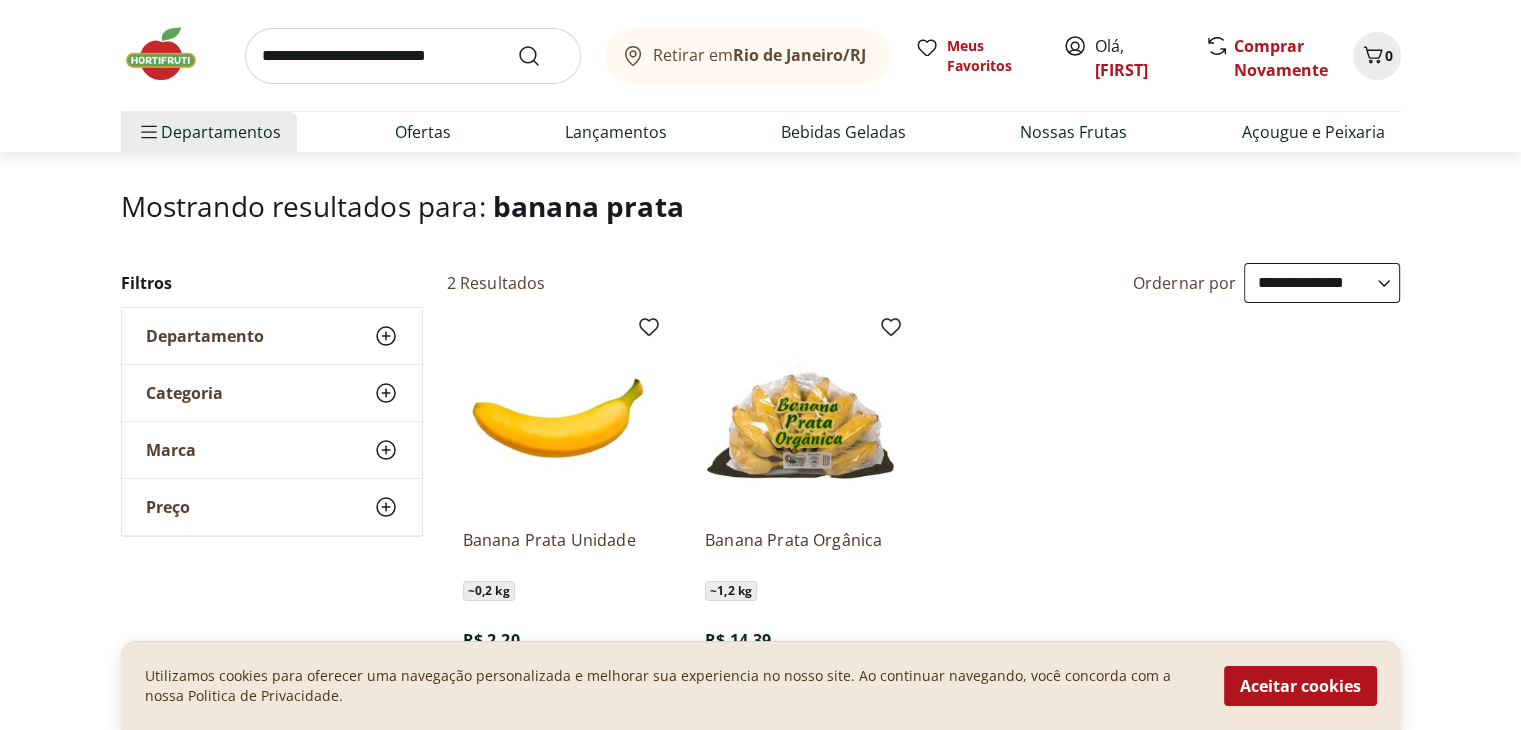 scroll, scrollTop: 0, scrollLeft: 0, axis: both 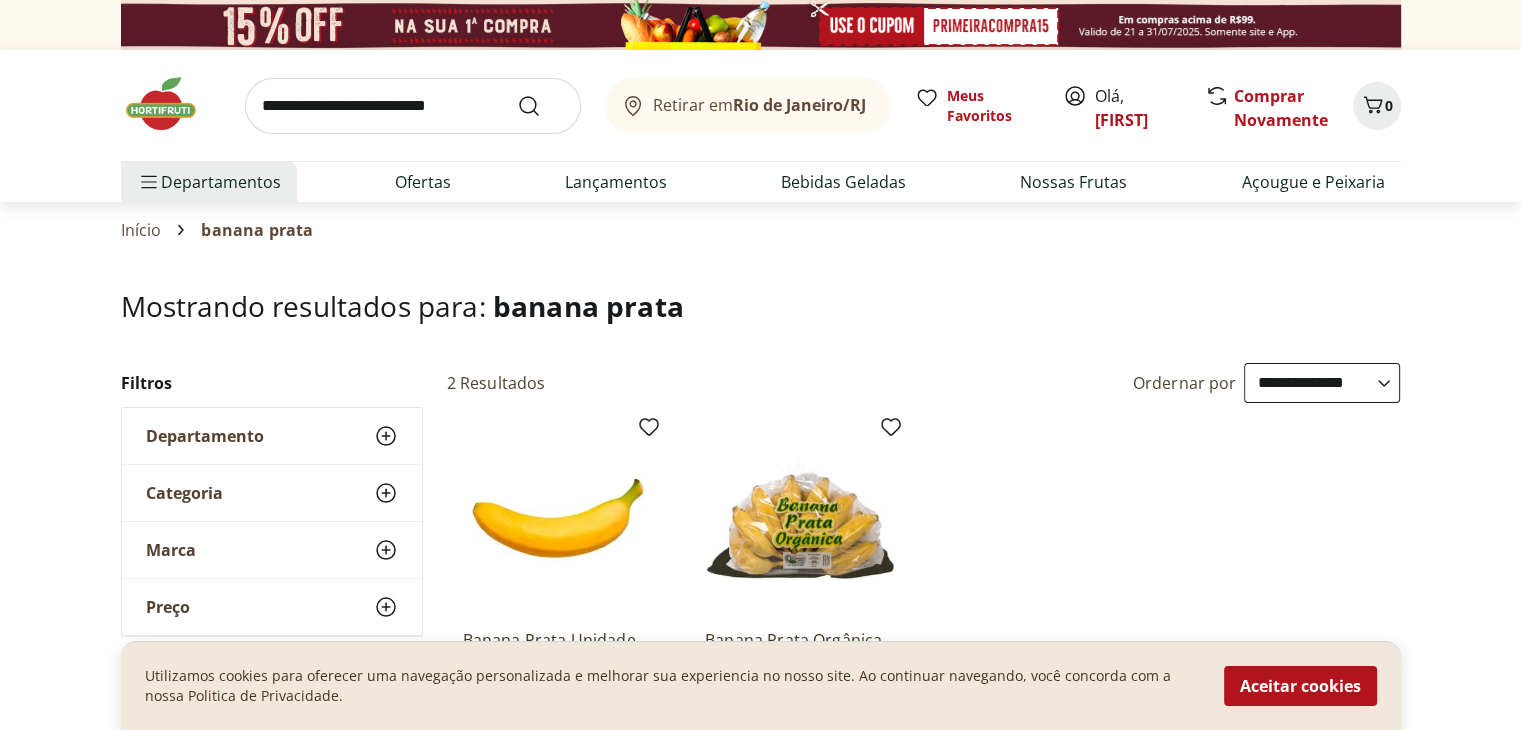 click on "Aceitar cookies" at bounding box center (1300, 686) 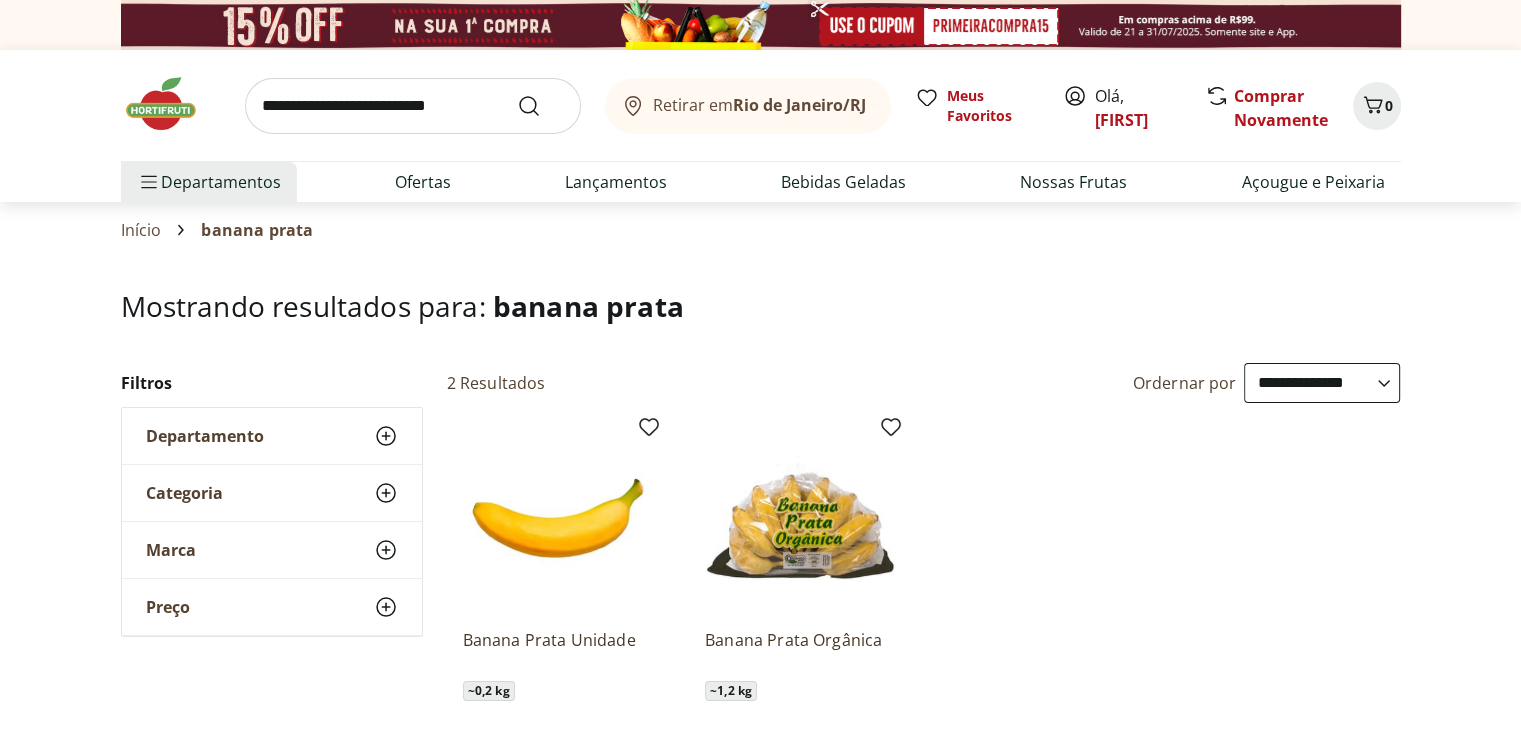 scroll, scrollTop: 100, scrollLeft: 0, axis: vertical 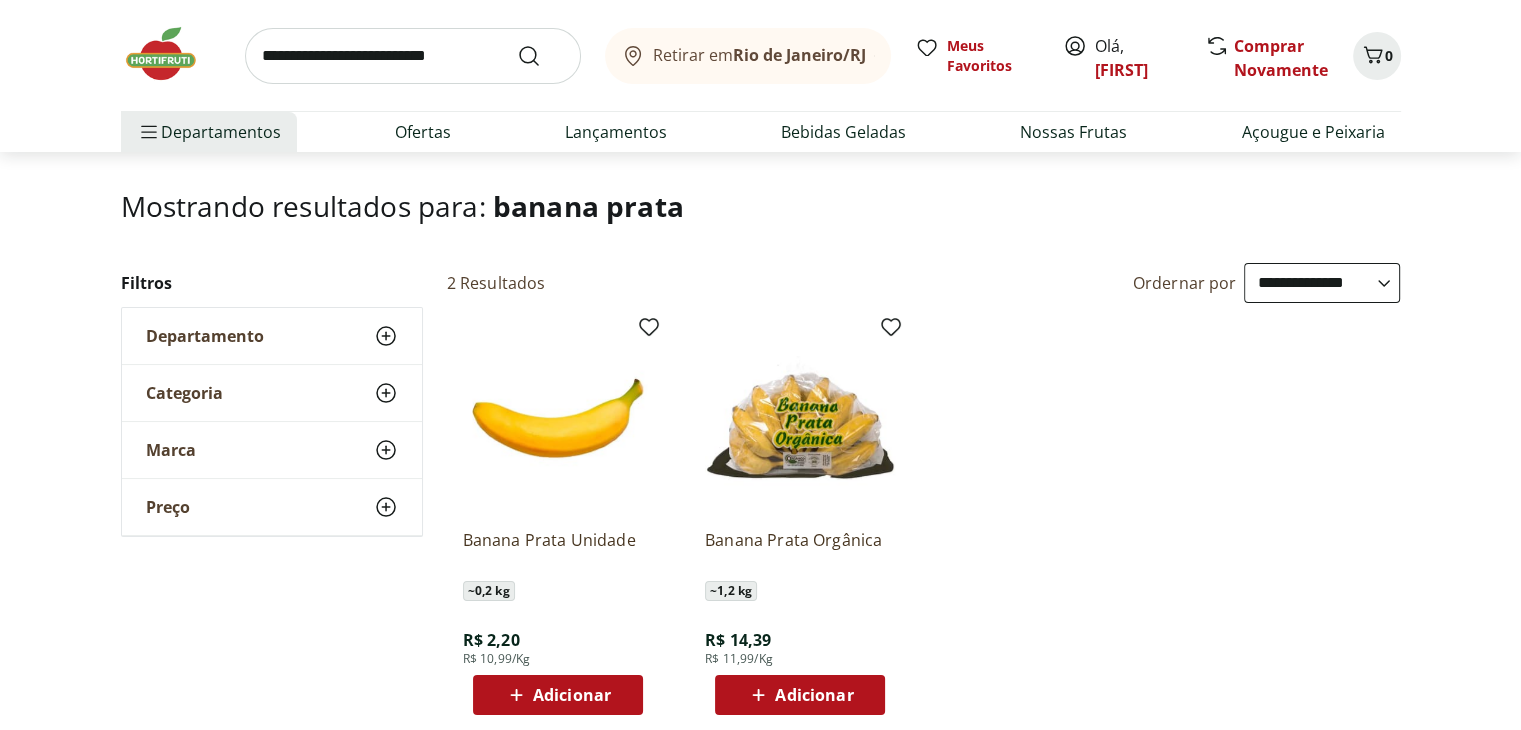 click on "Adicionar" at bounding box center [572, 695] 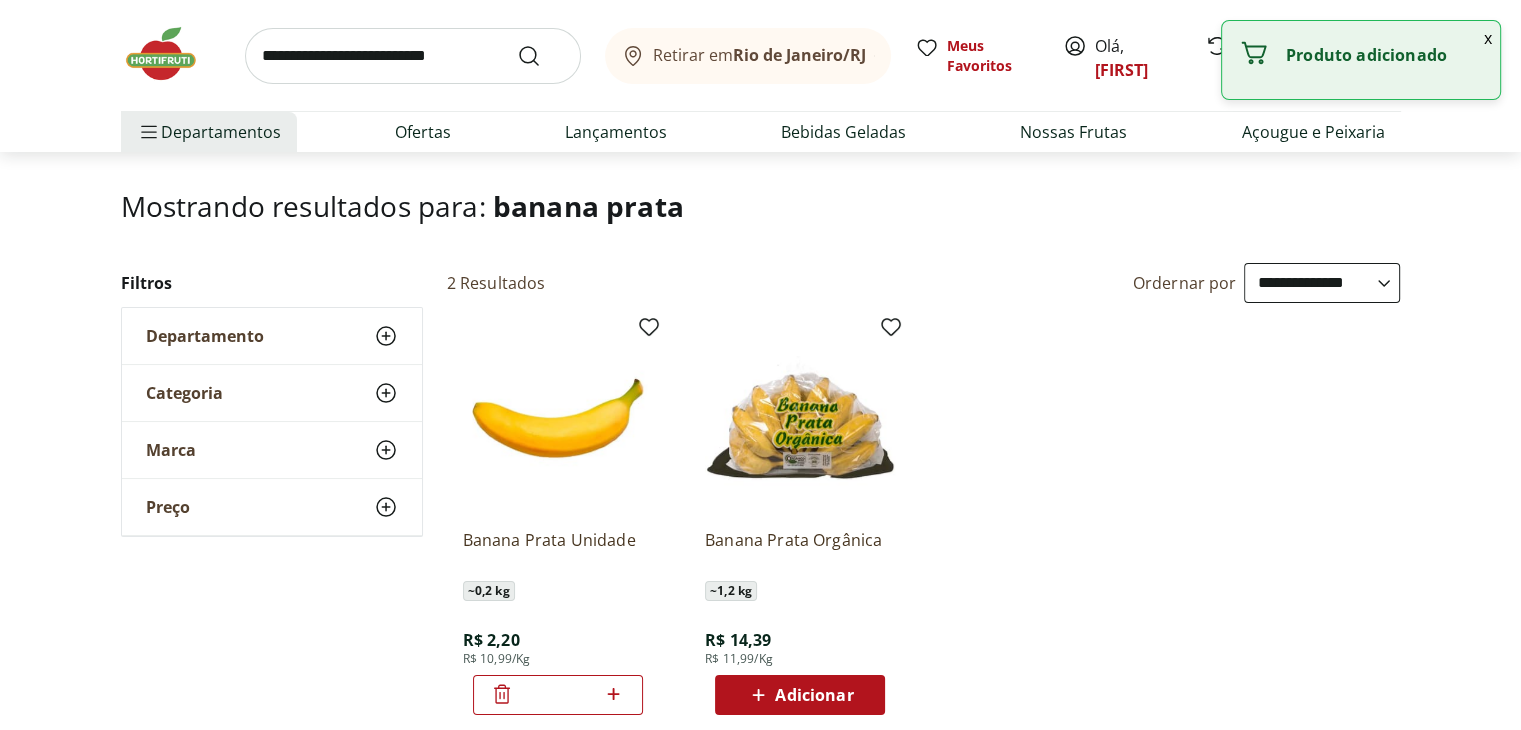 click 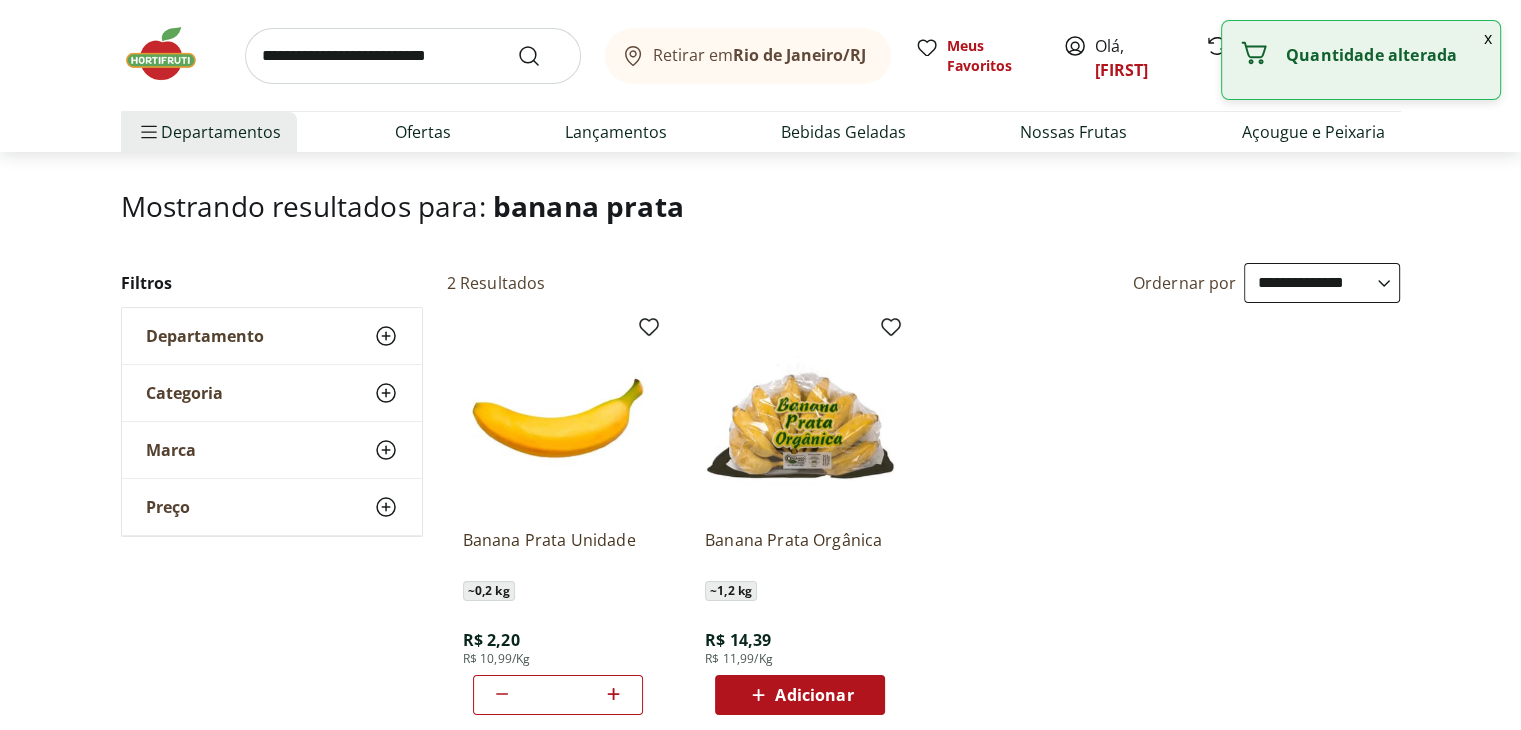 click 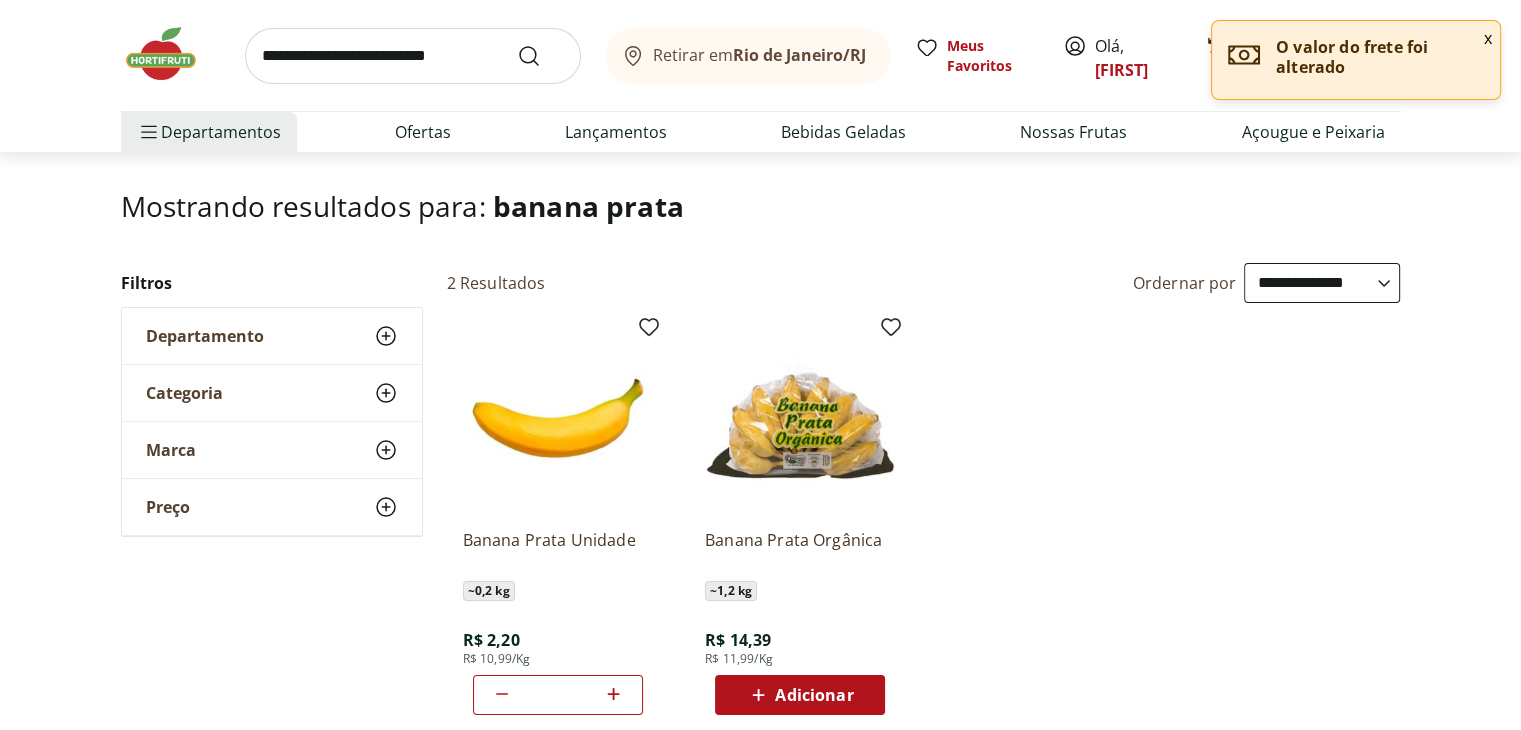 click 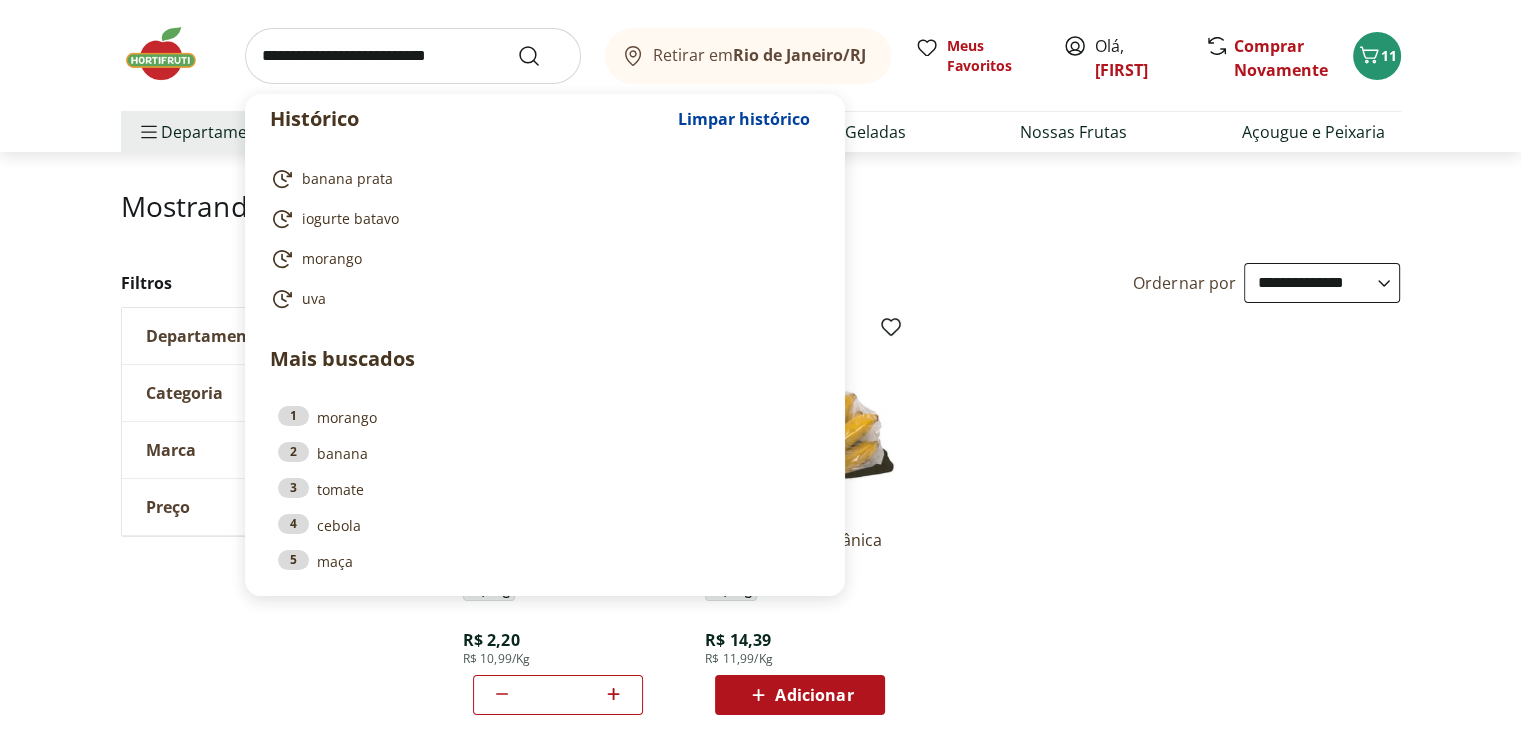 click at bounding box center [413, 56] 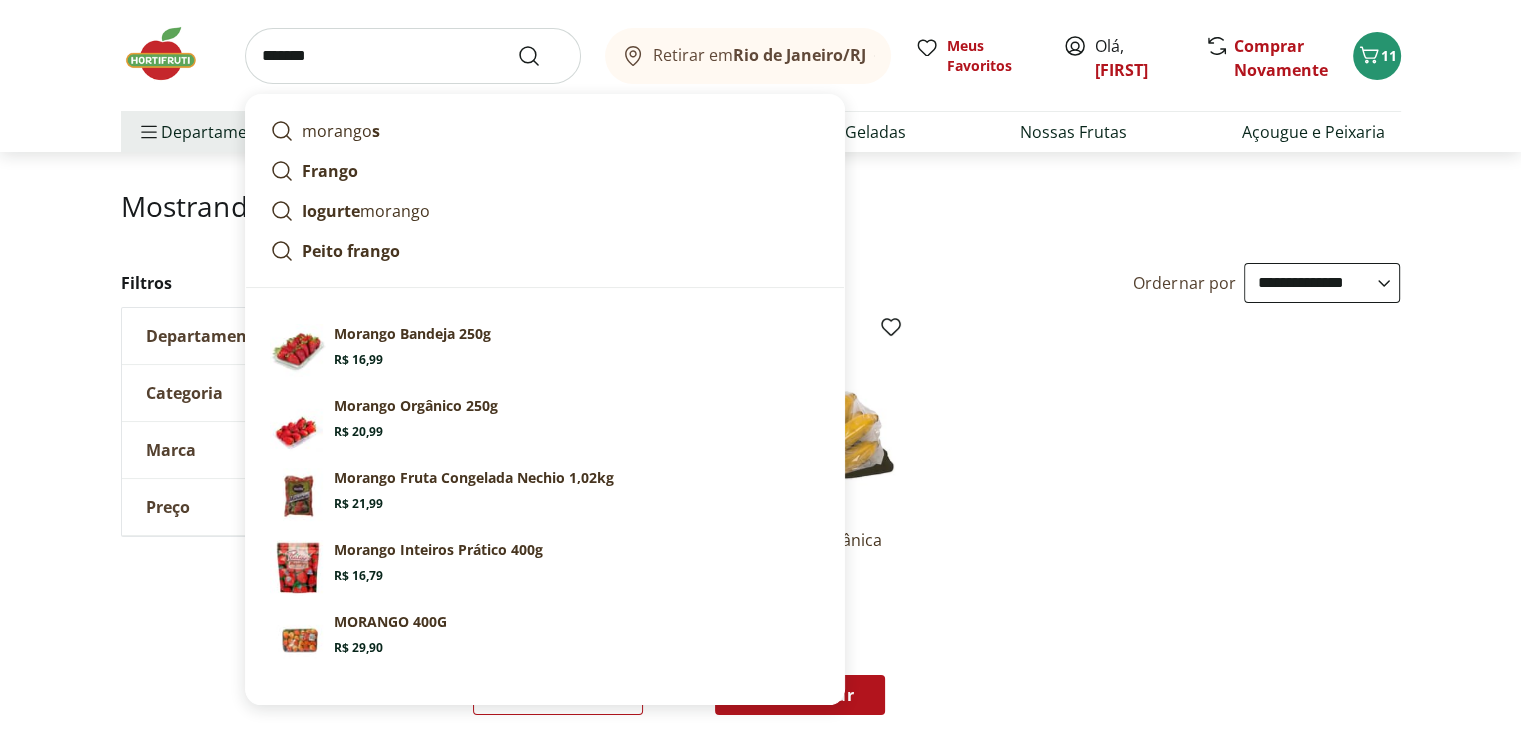 type on "*******" 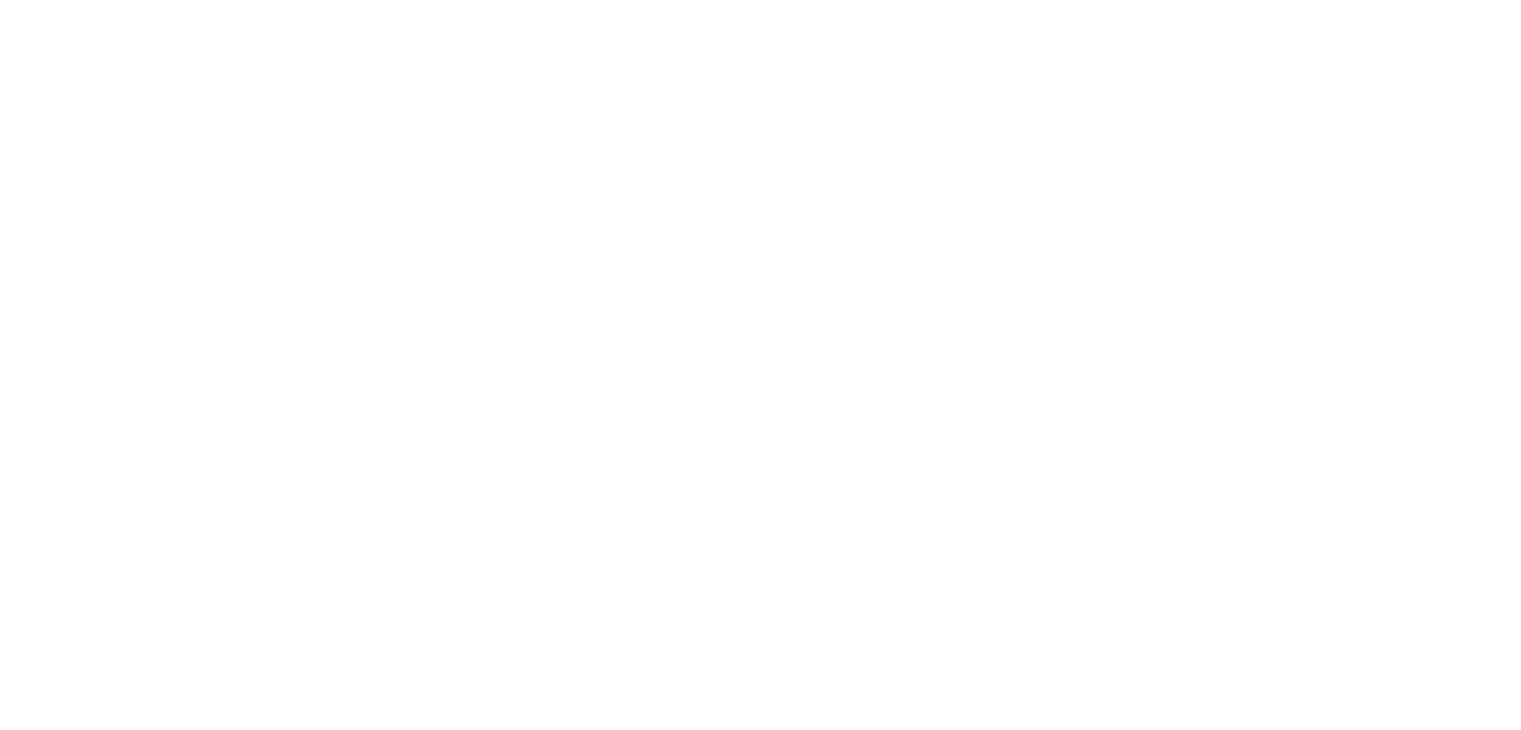 scroll, scrollTop: 0, scrollLeft: 0, axis: both 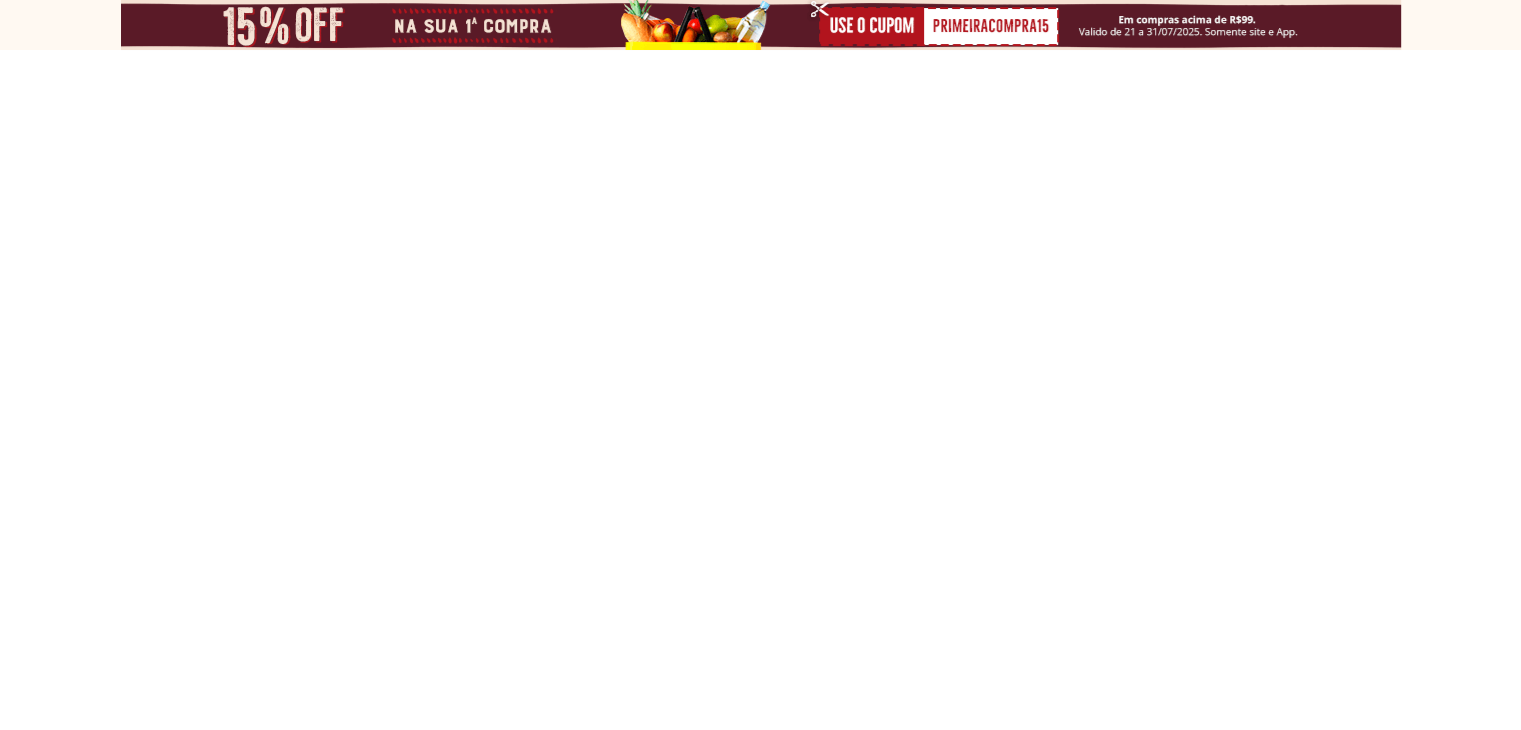 select on "**********" 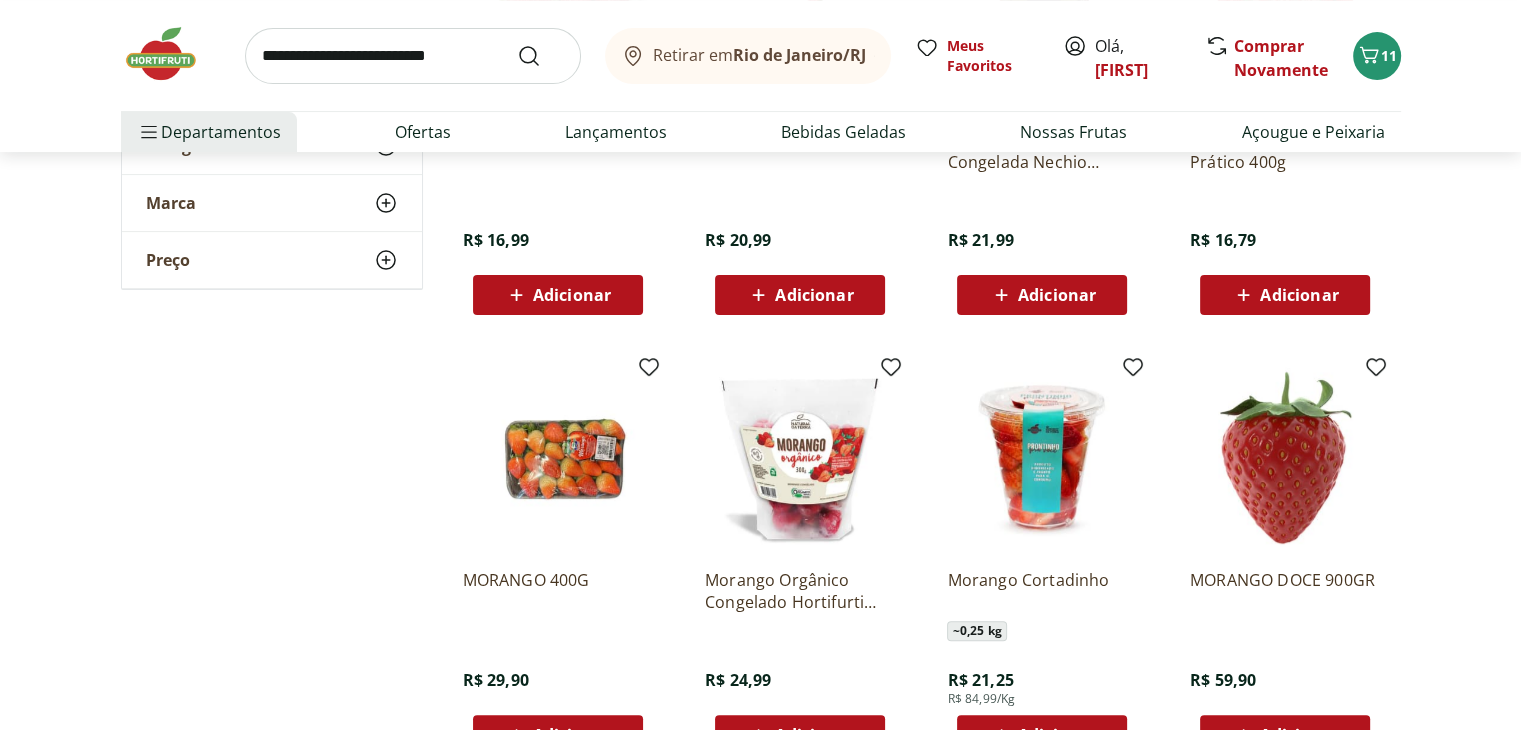 scroll, scrollTop: 300, scrollLeft: 0, axis: vertical 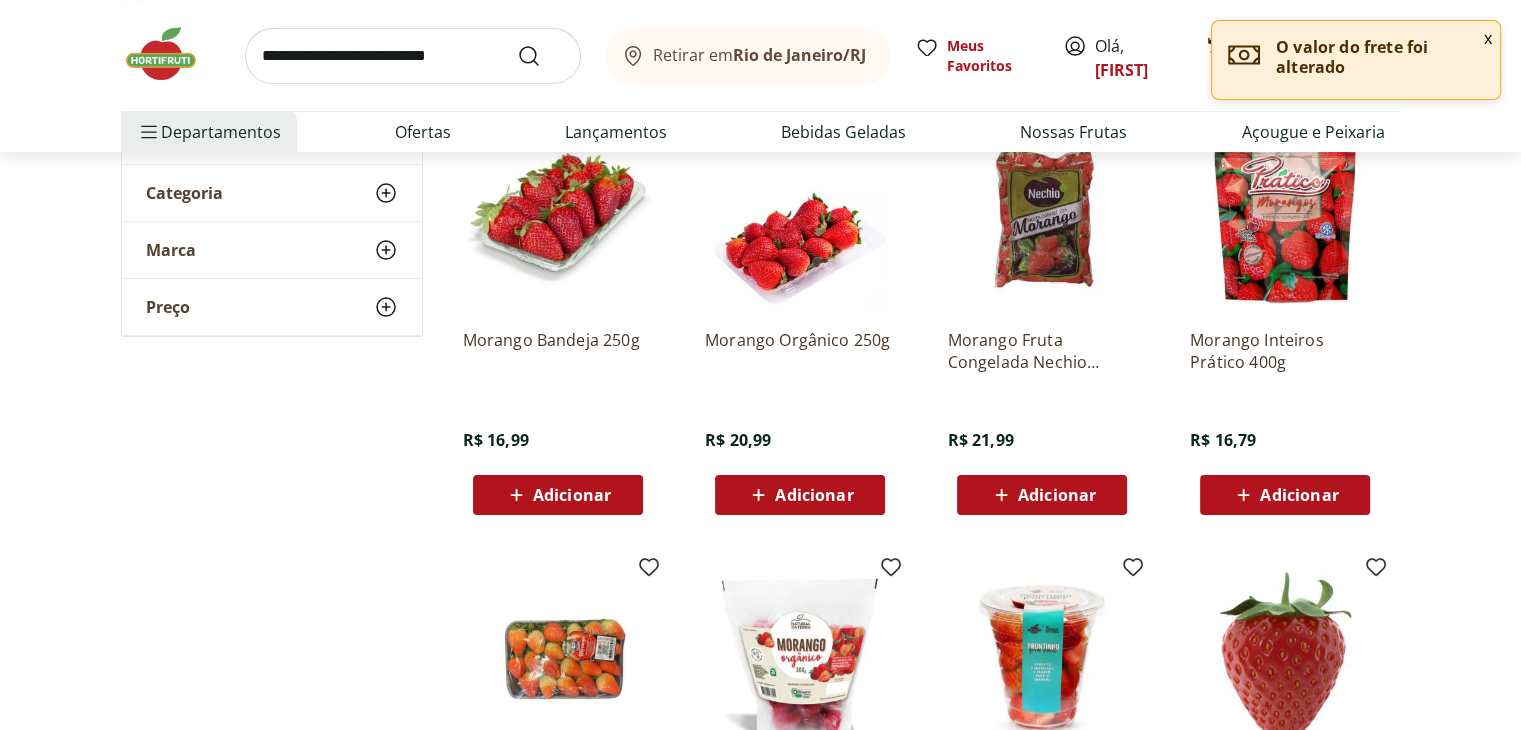 click on "Adicionar" at bounding box center [572, 495] 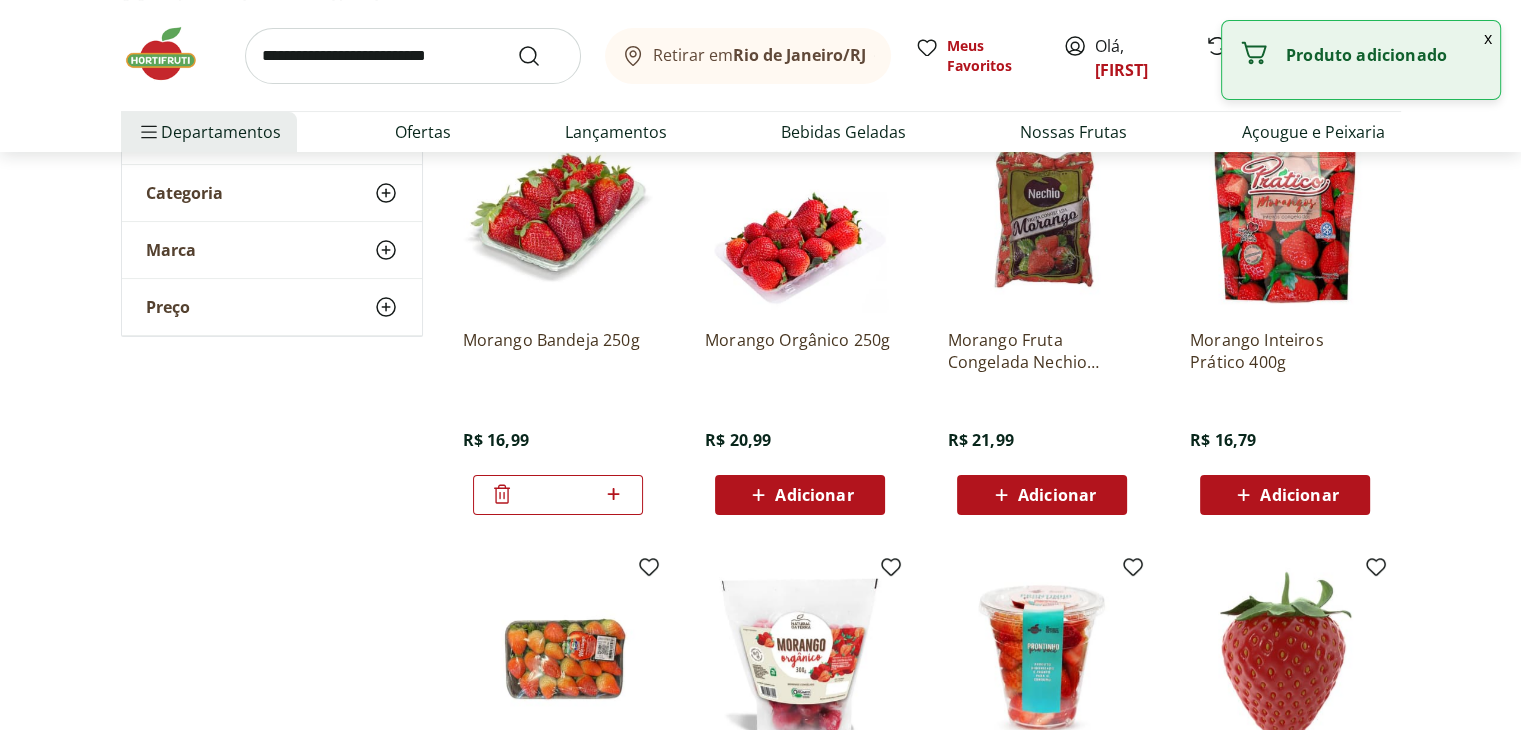 click 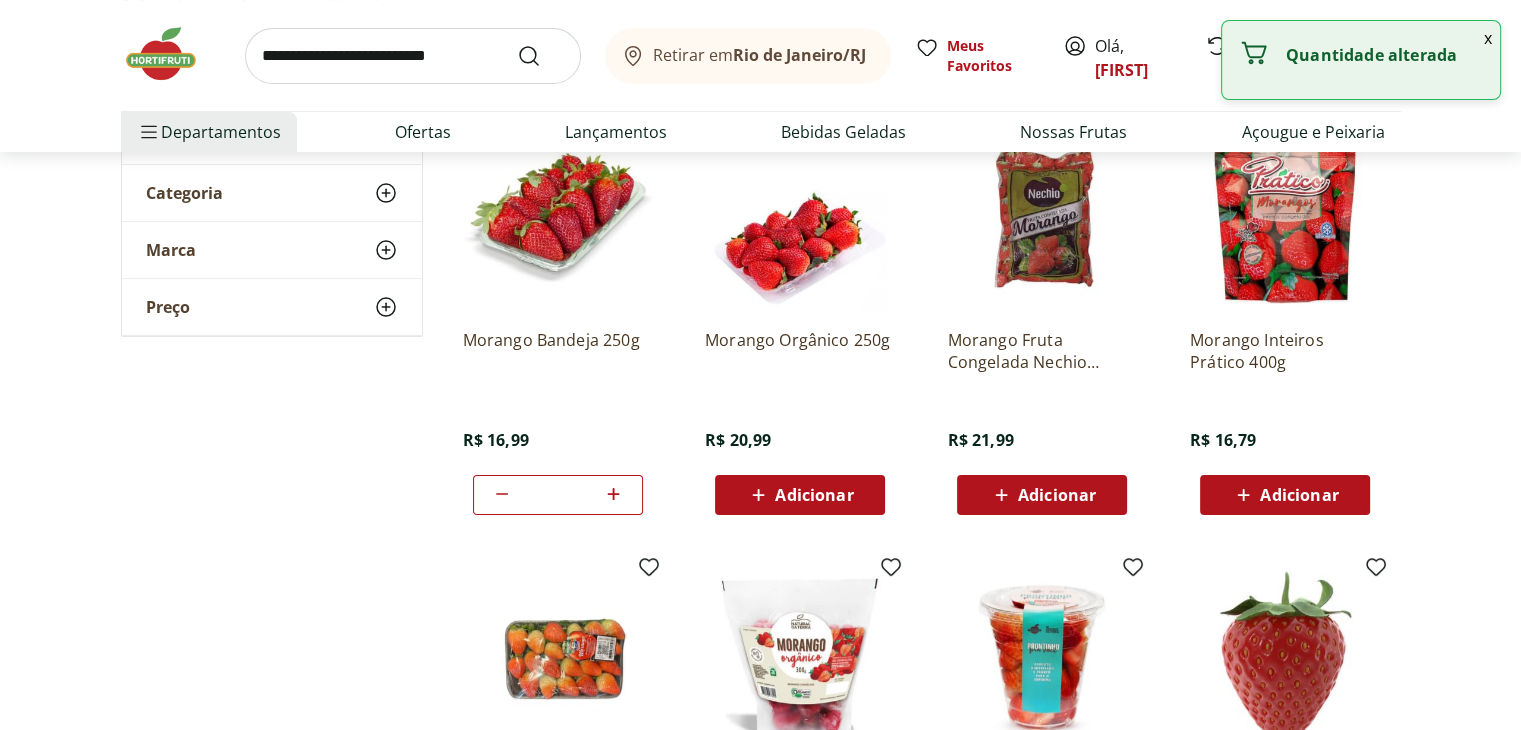 click at bounding box center (413, 56) 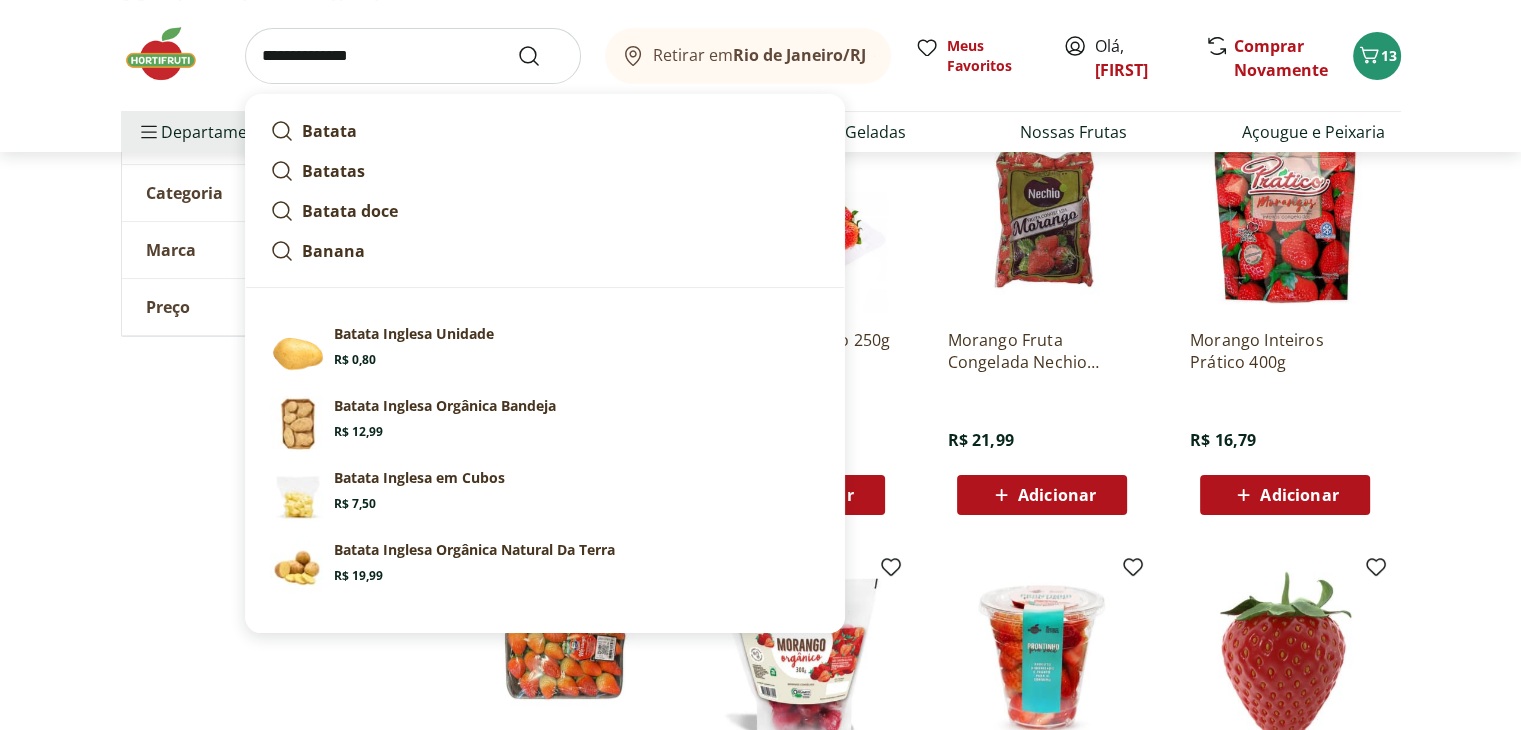 type on "**********" 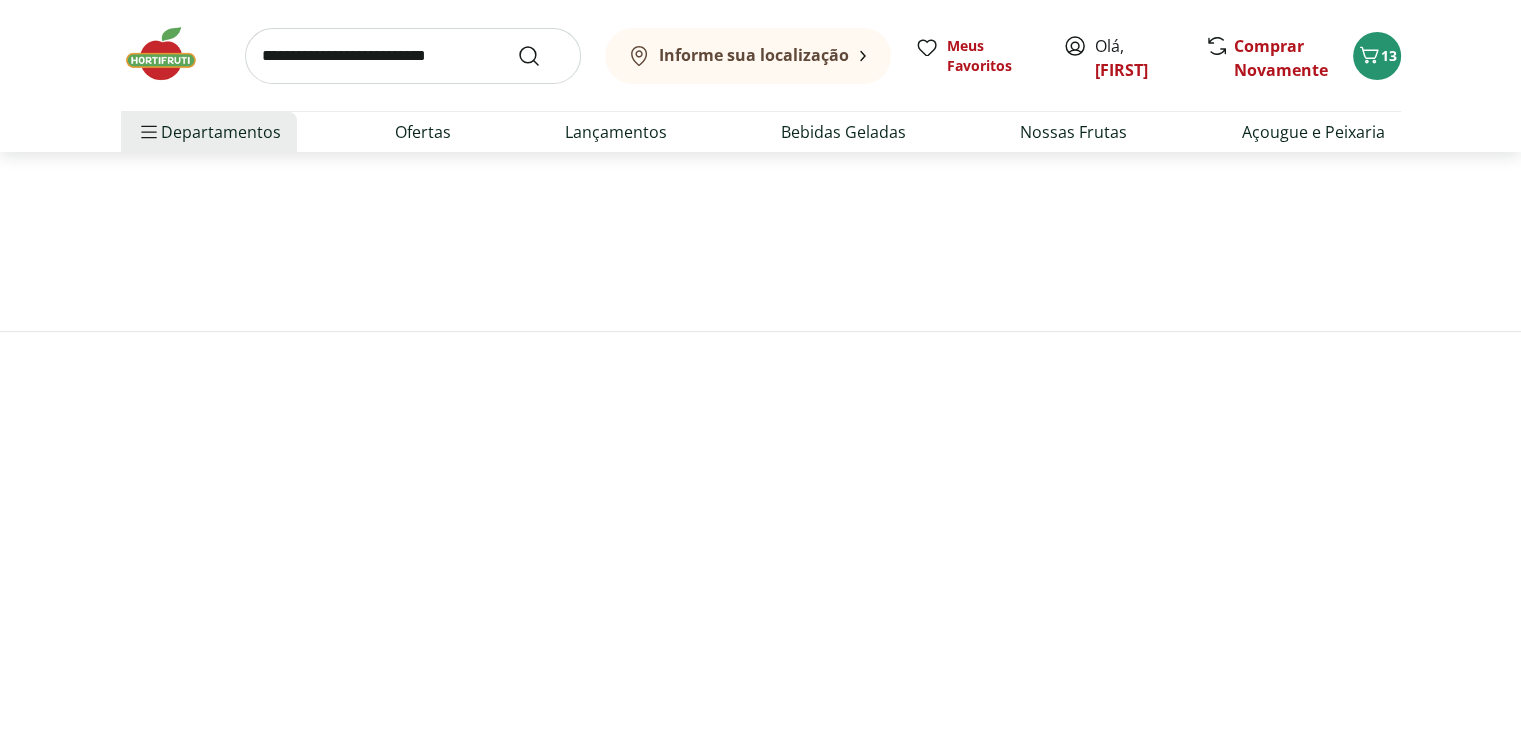 scroll, scrollTop: 0, scrollLeft: 0, axis: both 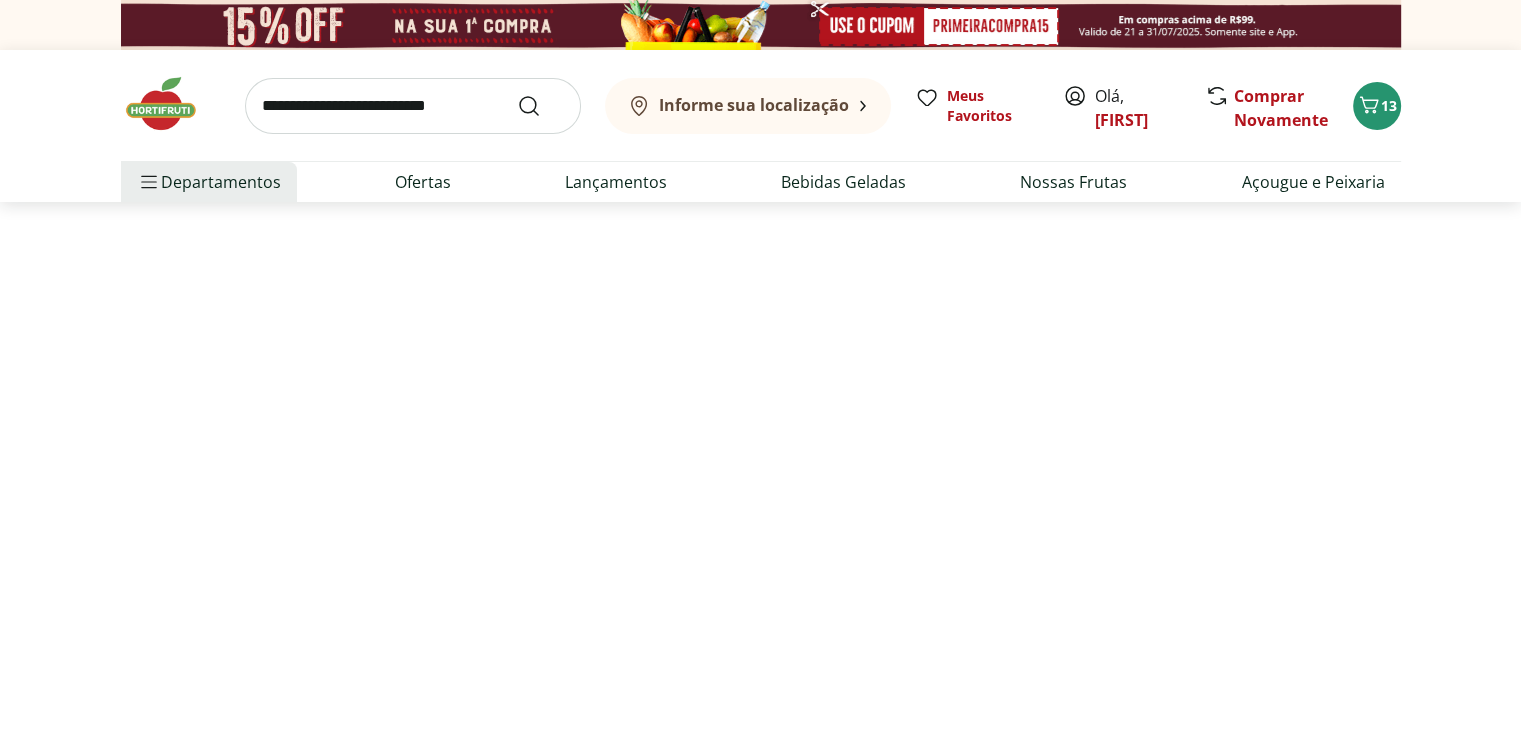 select on "**********" 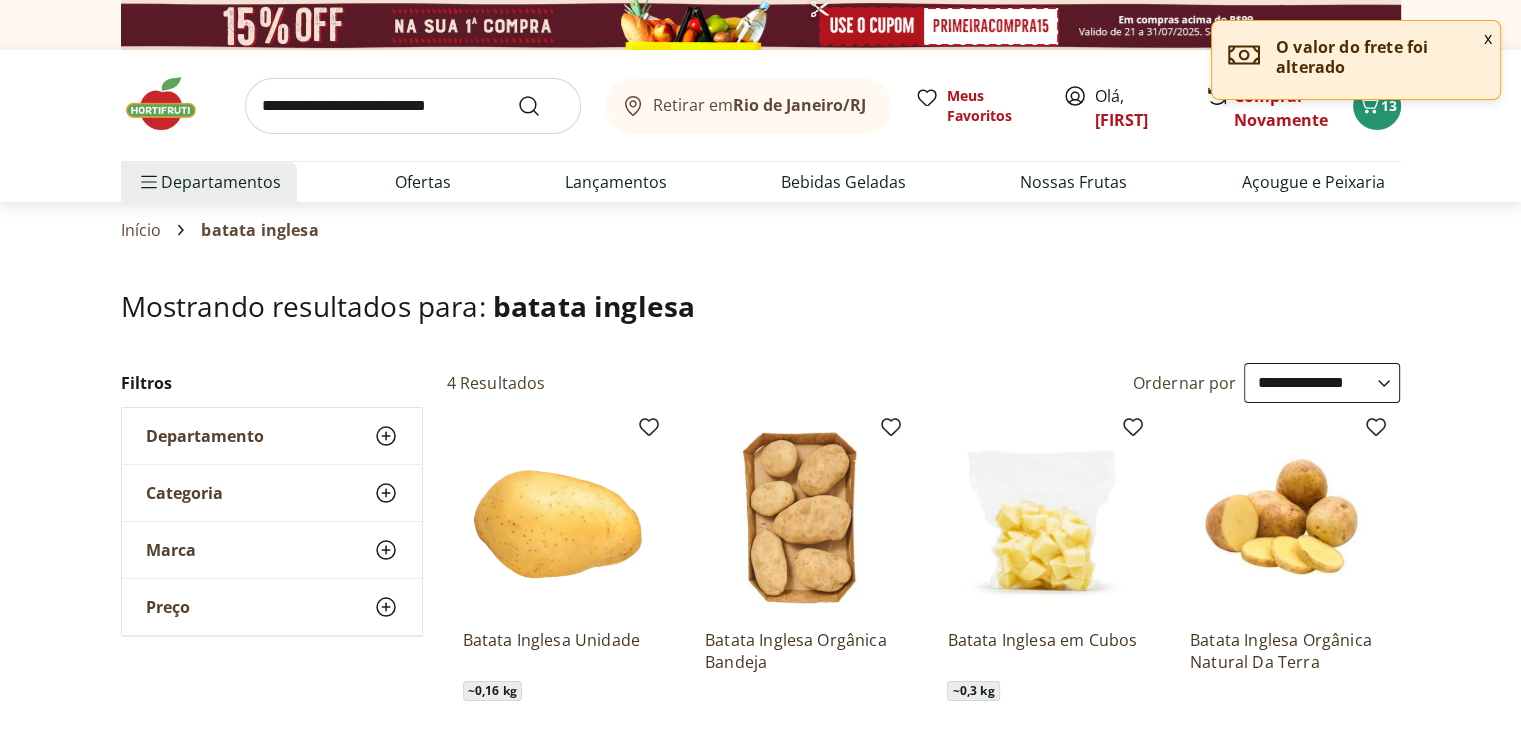 scroll, scrollTop: 300, scrollLeft: 0, axis: vertical 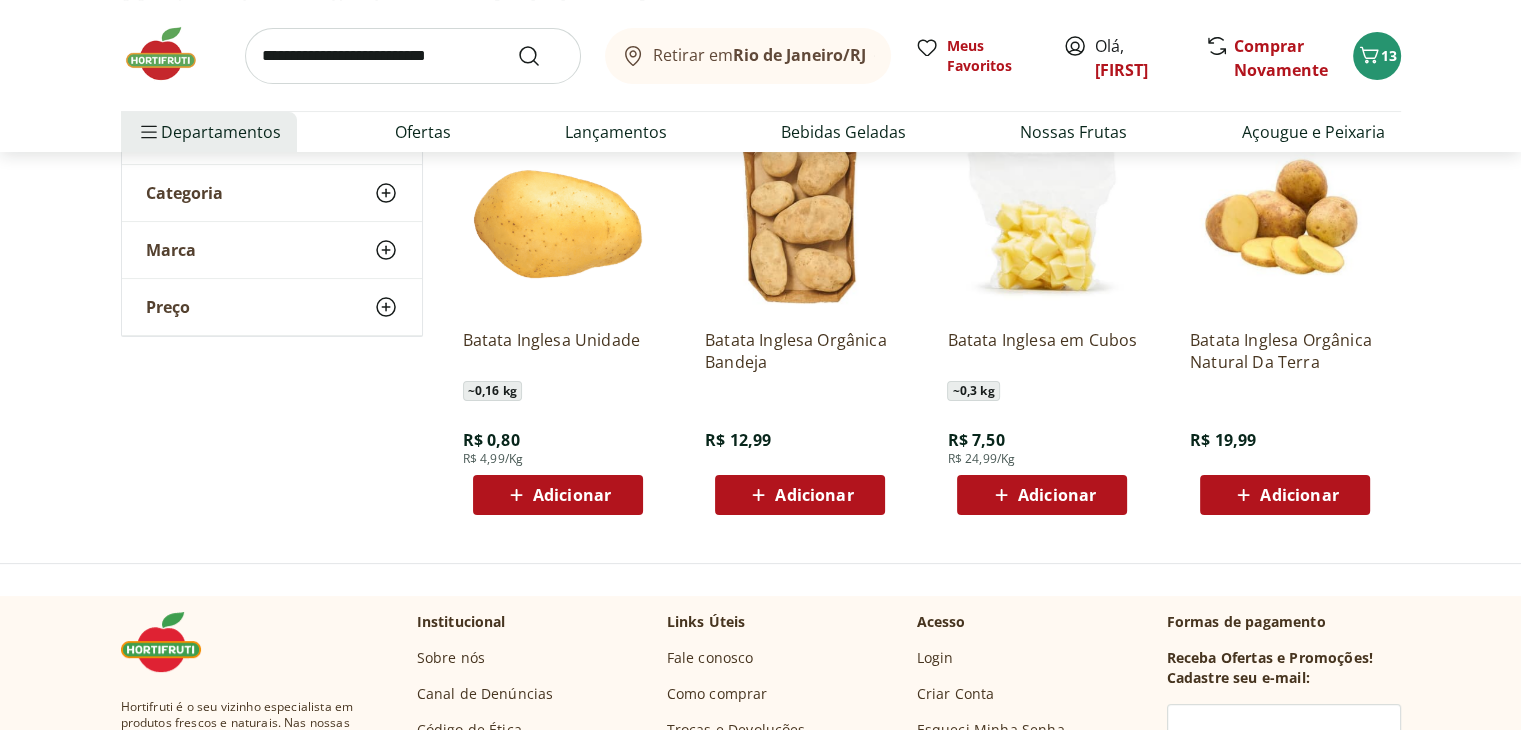 click on "Adicionar" at bounding box center (557, 495) 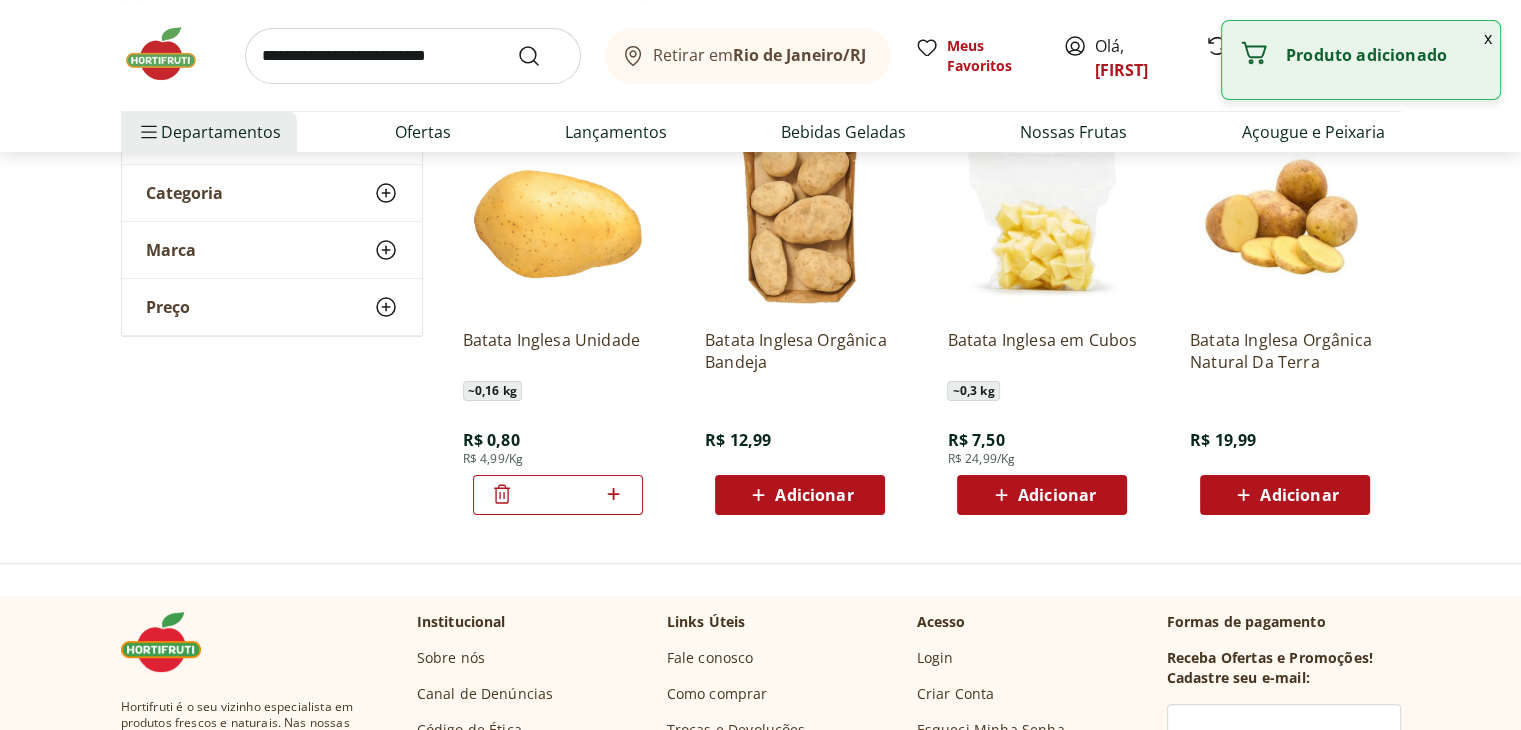 click 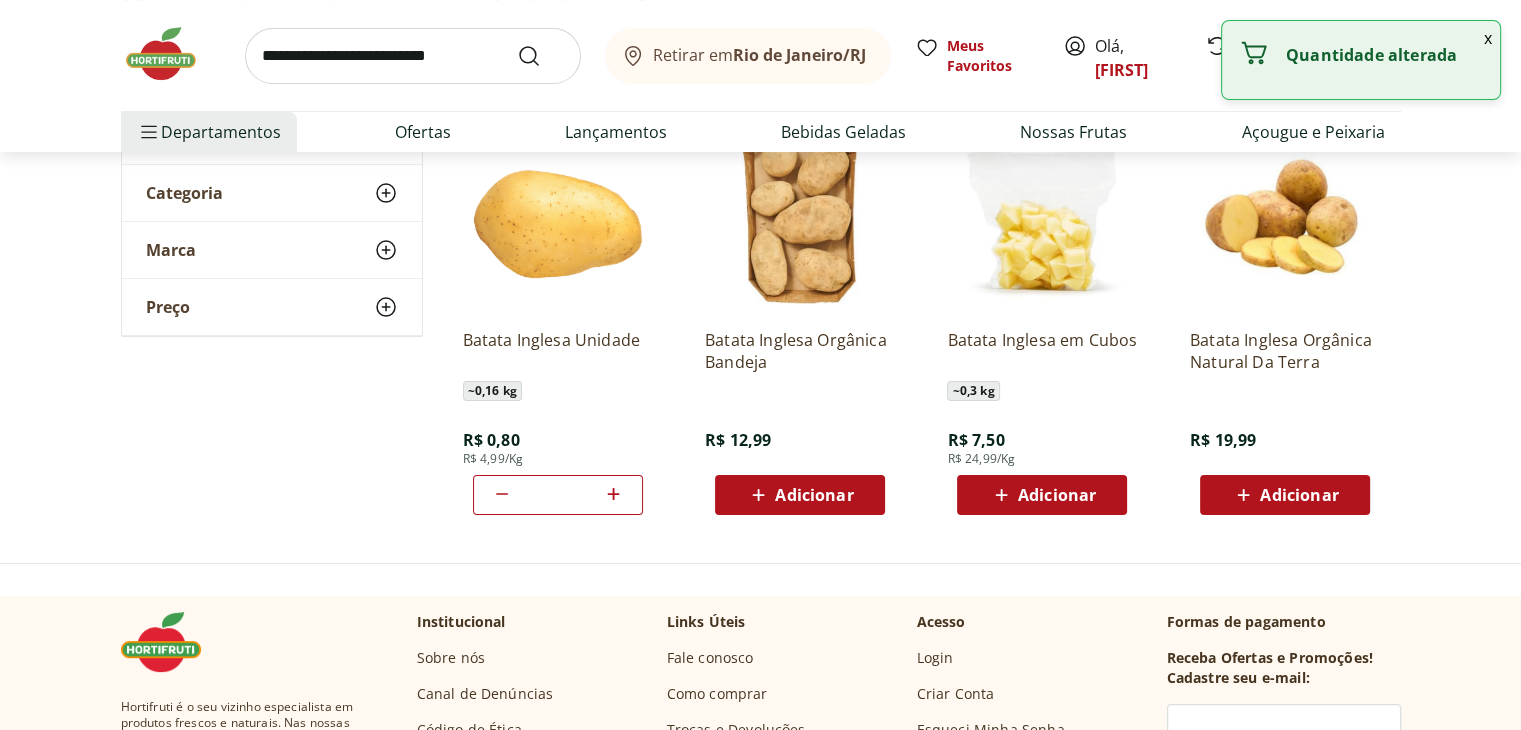 click 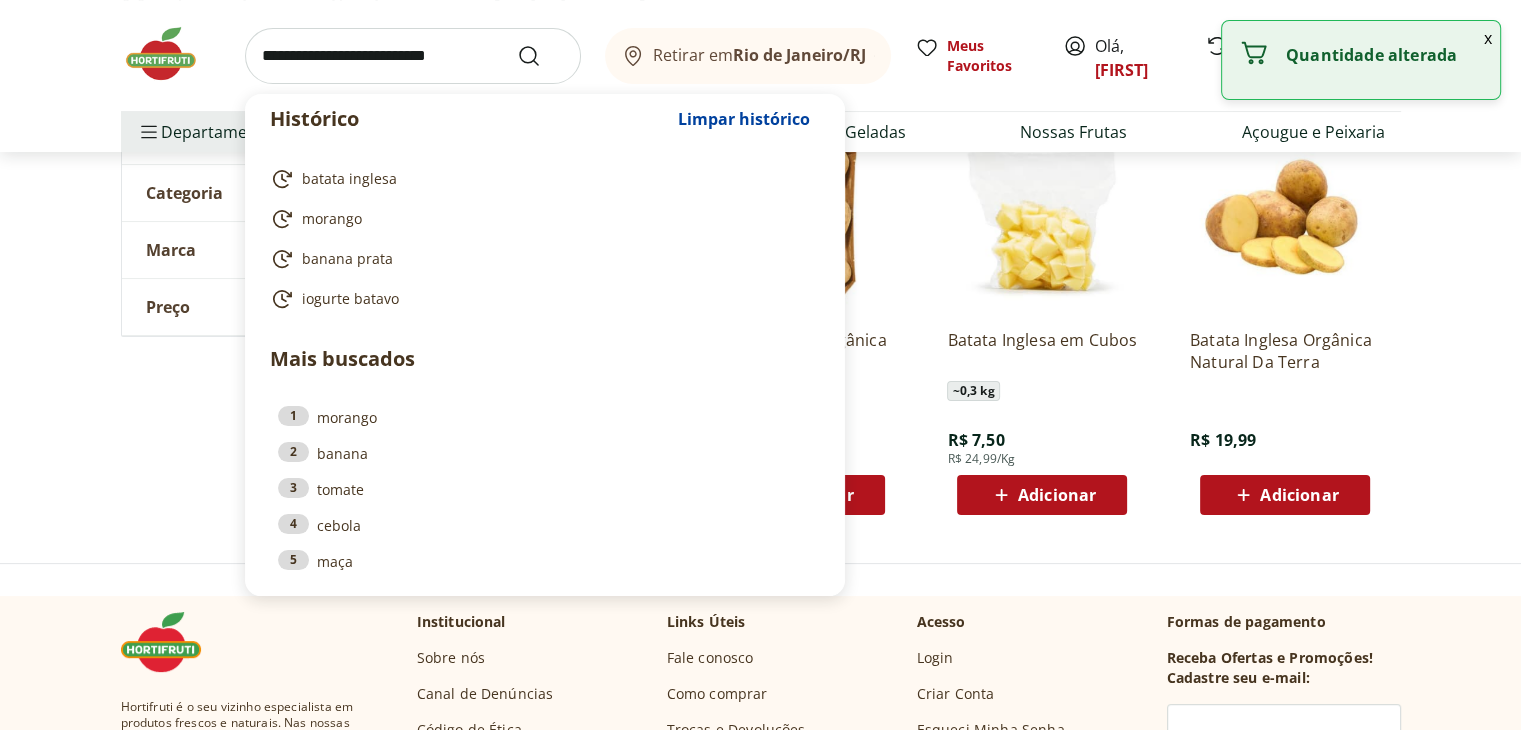 click at bounding box center [413, 56] 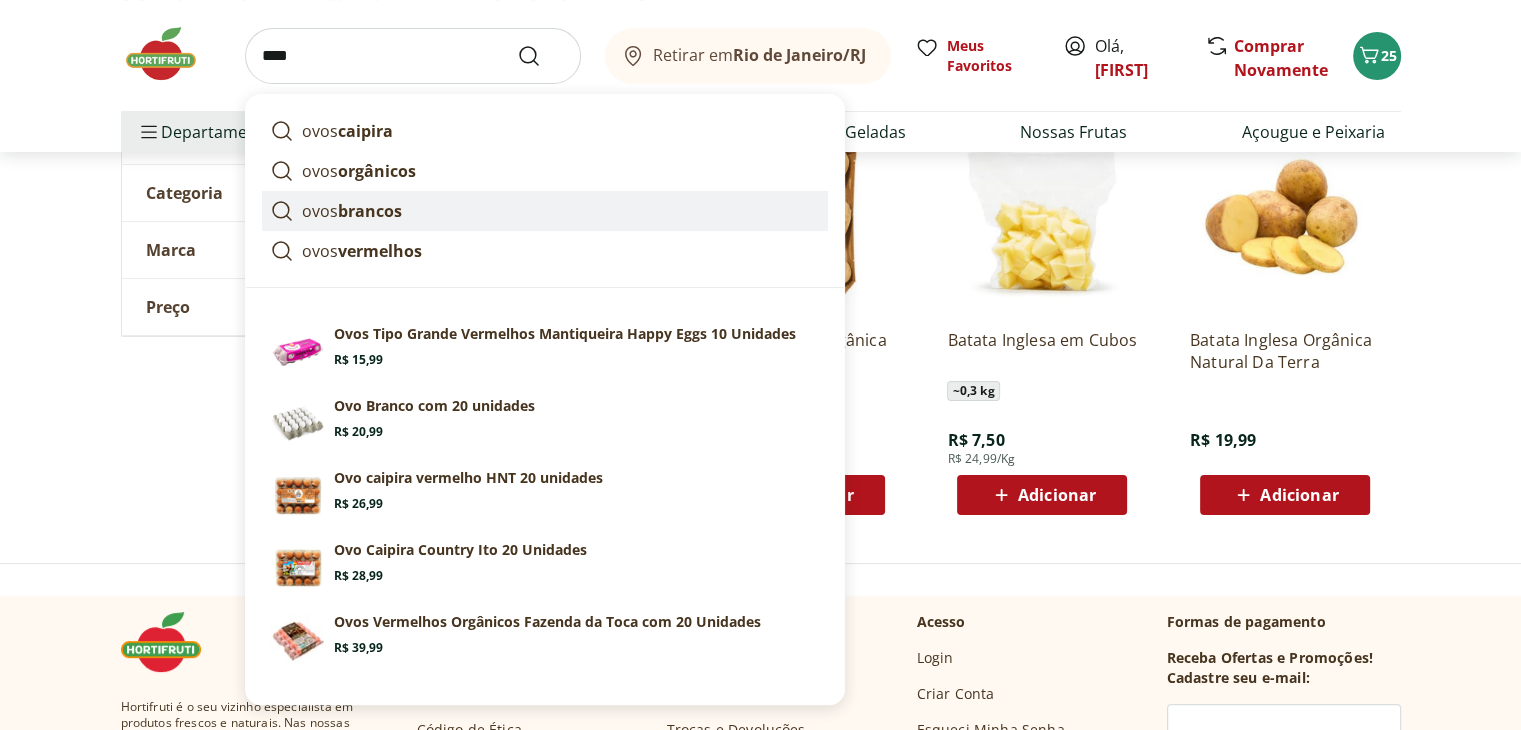 click on "ovos  brancos" at bounding box center (545, 211) 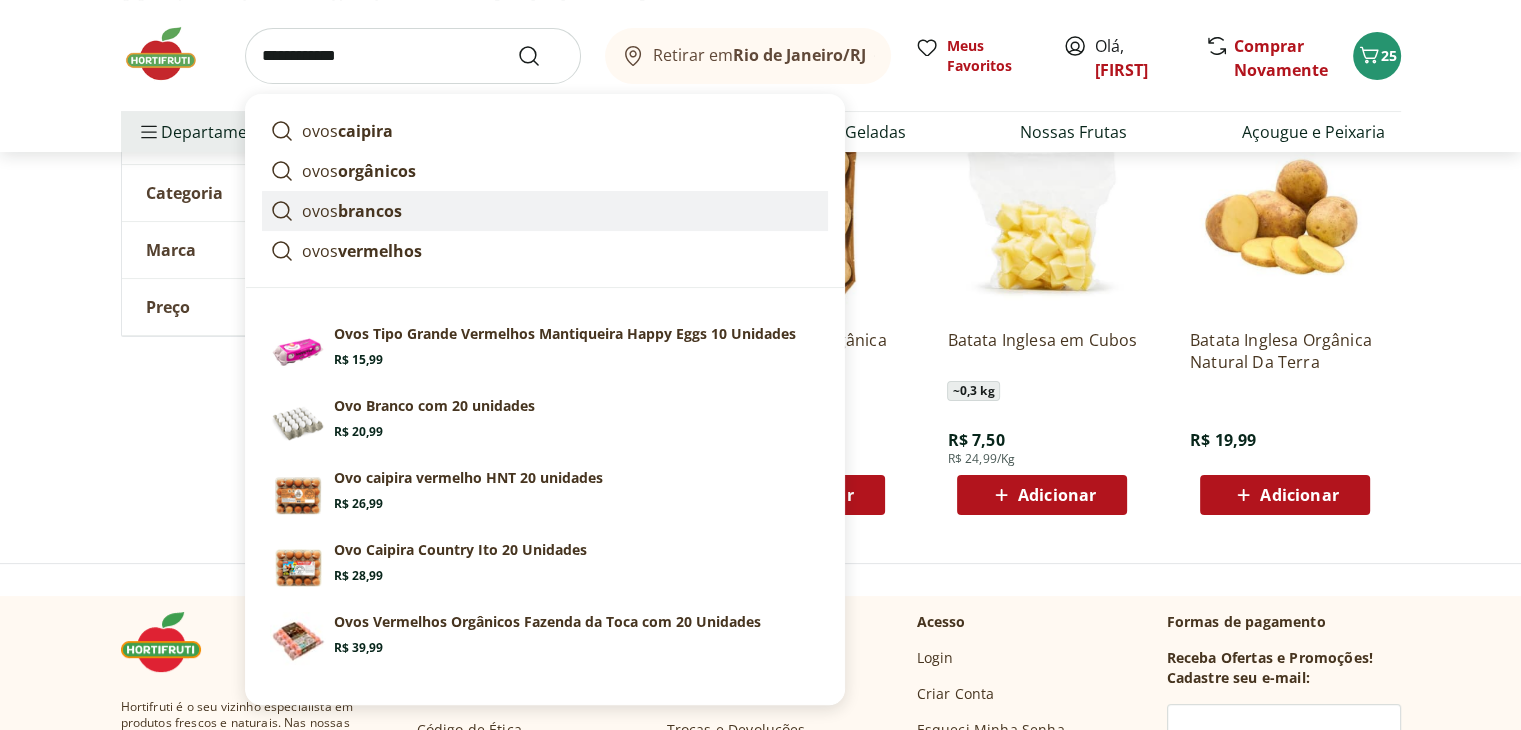click on "Categoria" at bounding box center (272, 193) 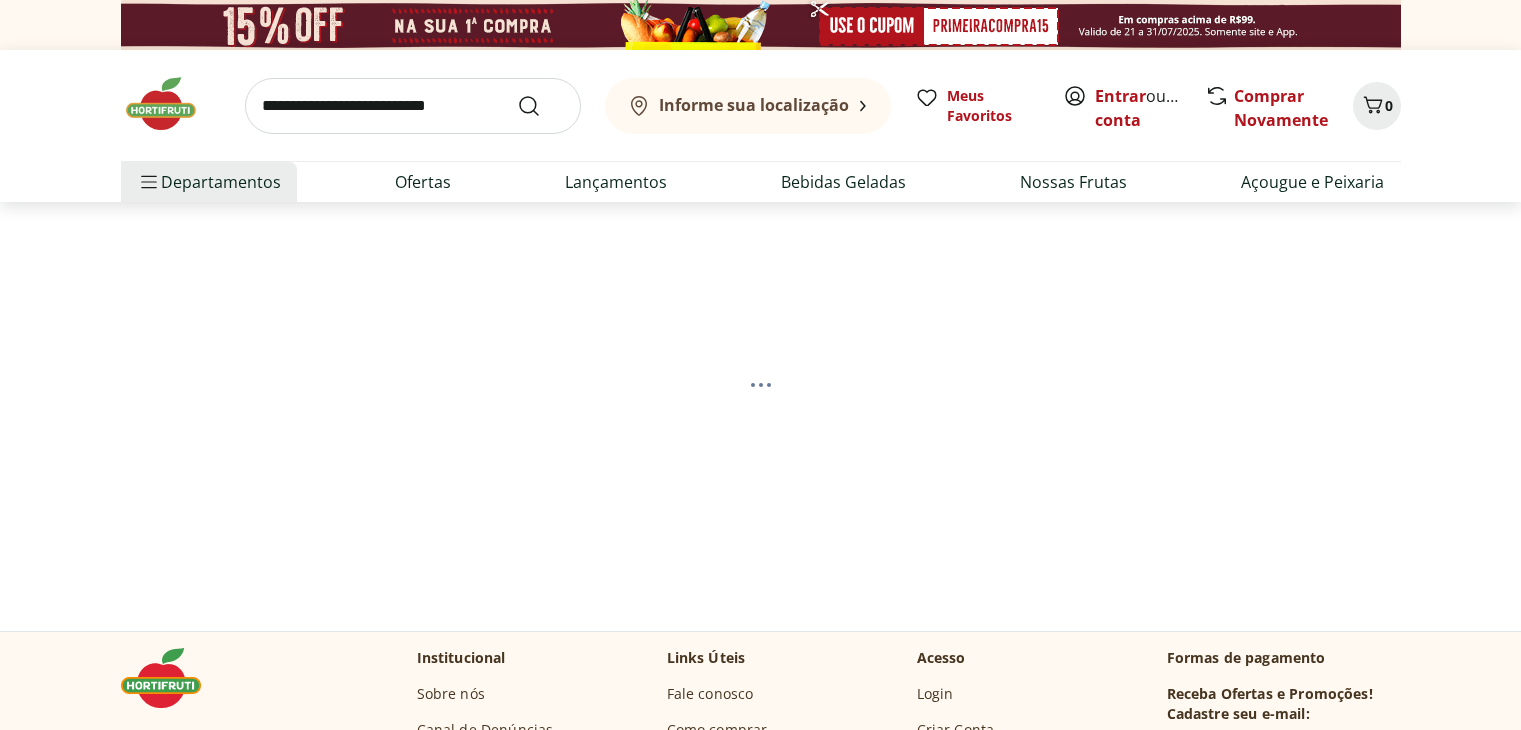 scroll, scrollTop: 0, scrollLeft: 0, axis: both 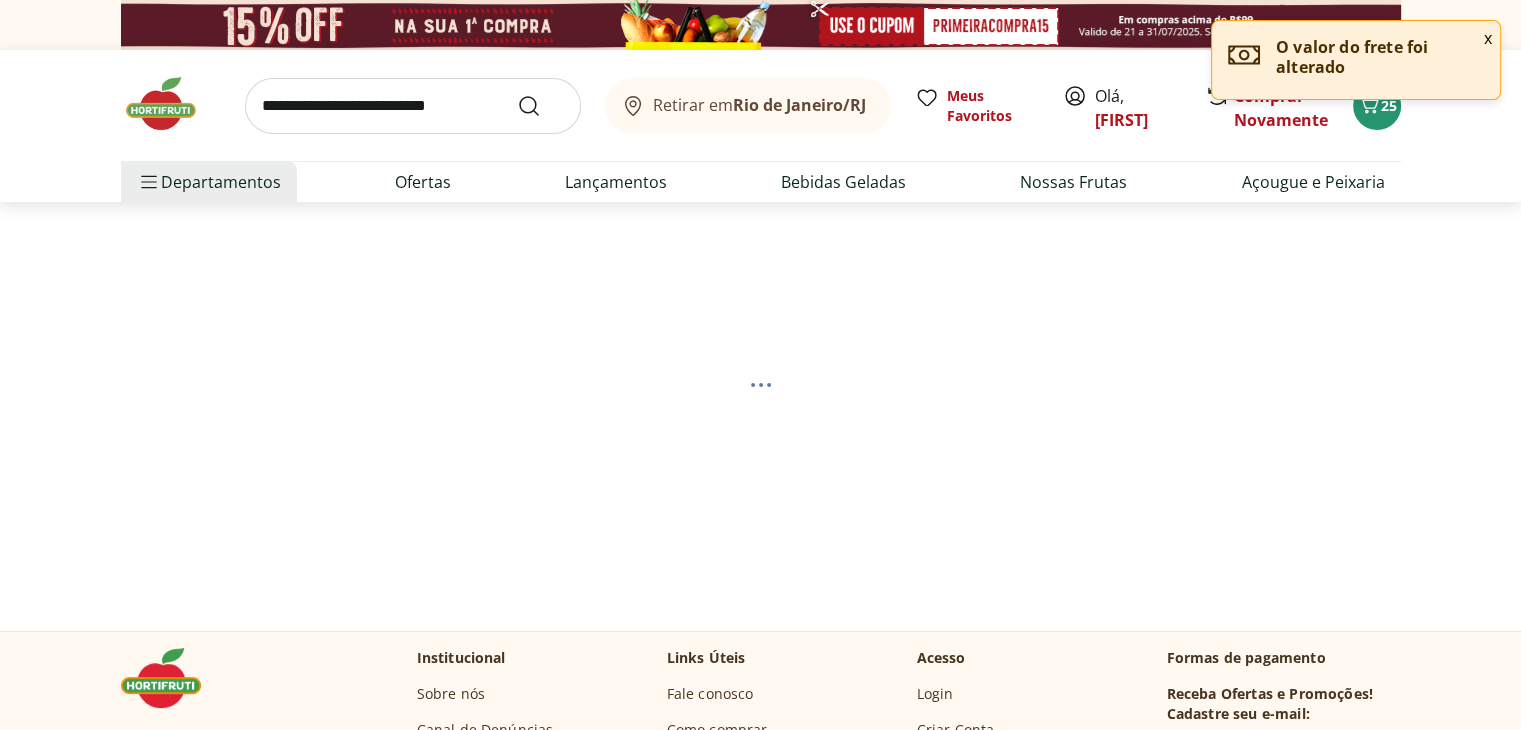 select on "**********" 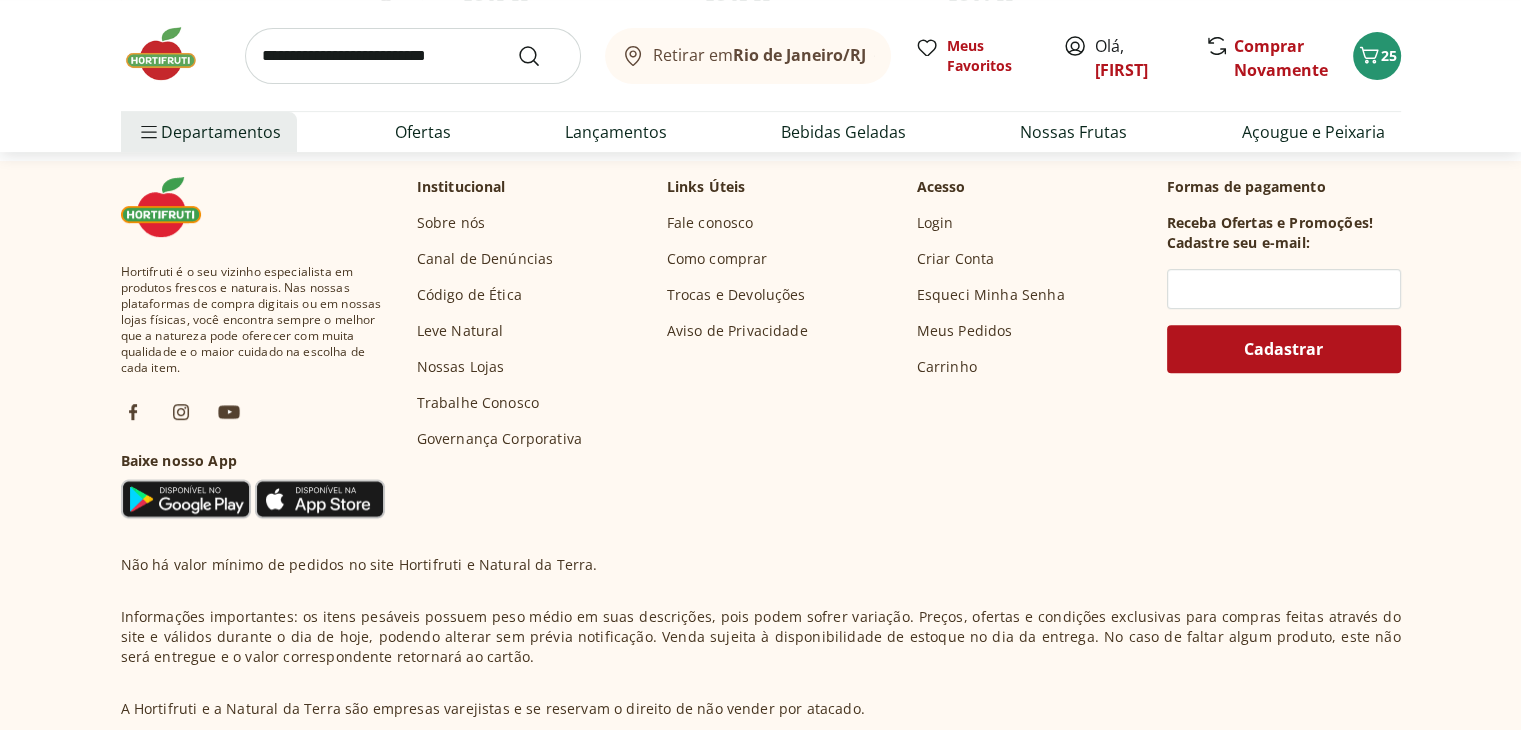 scroll, scrollTop: 435, scrollLeft: 0, axis: vertical 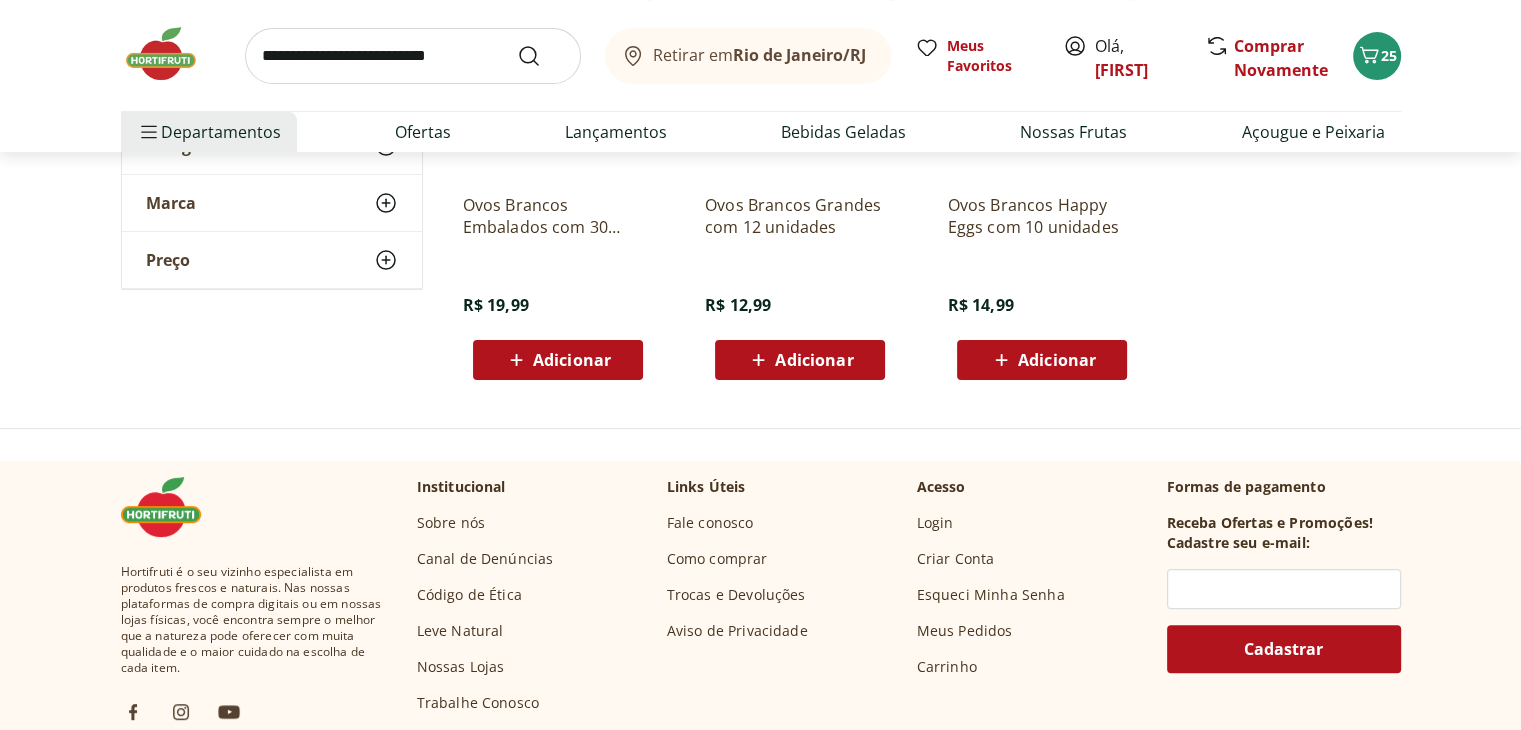 click on "Adicionar" at bounding box center (572, 360) 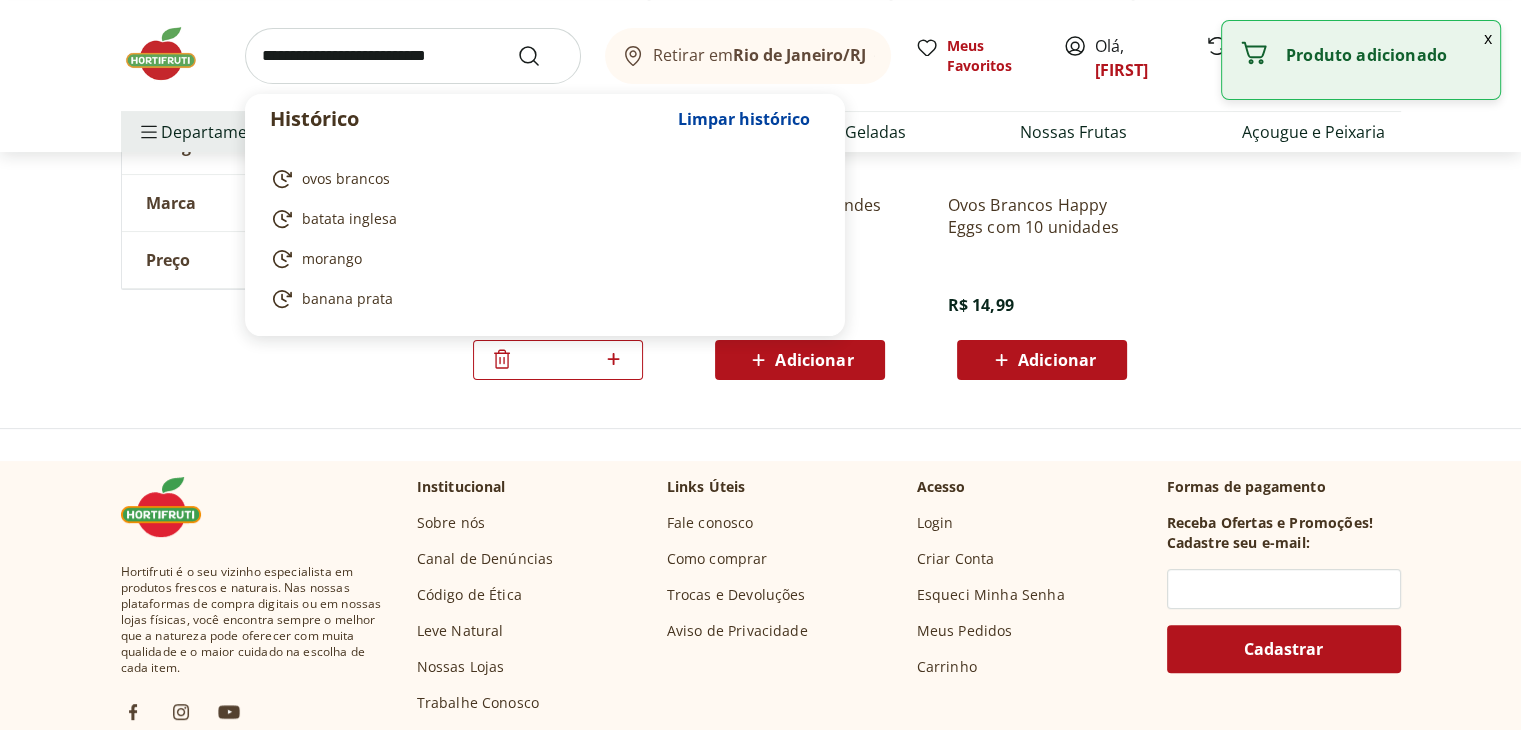 click at bounding box center [413, 56] 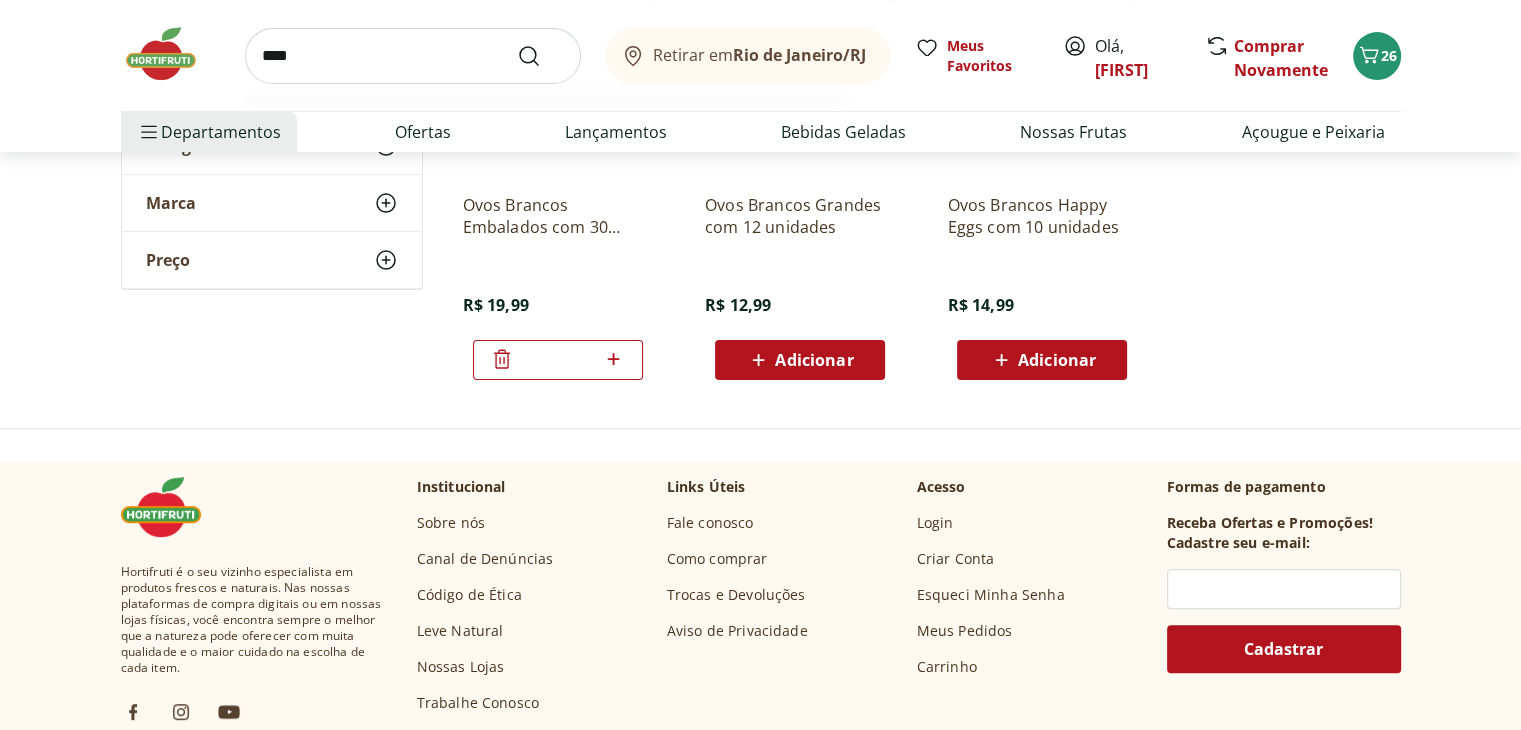 type on "****" 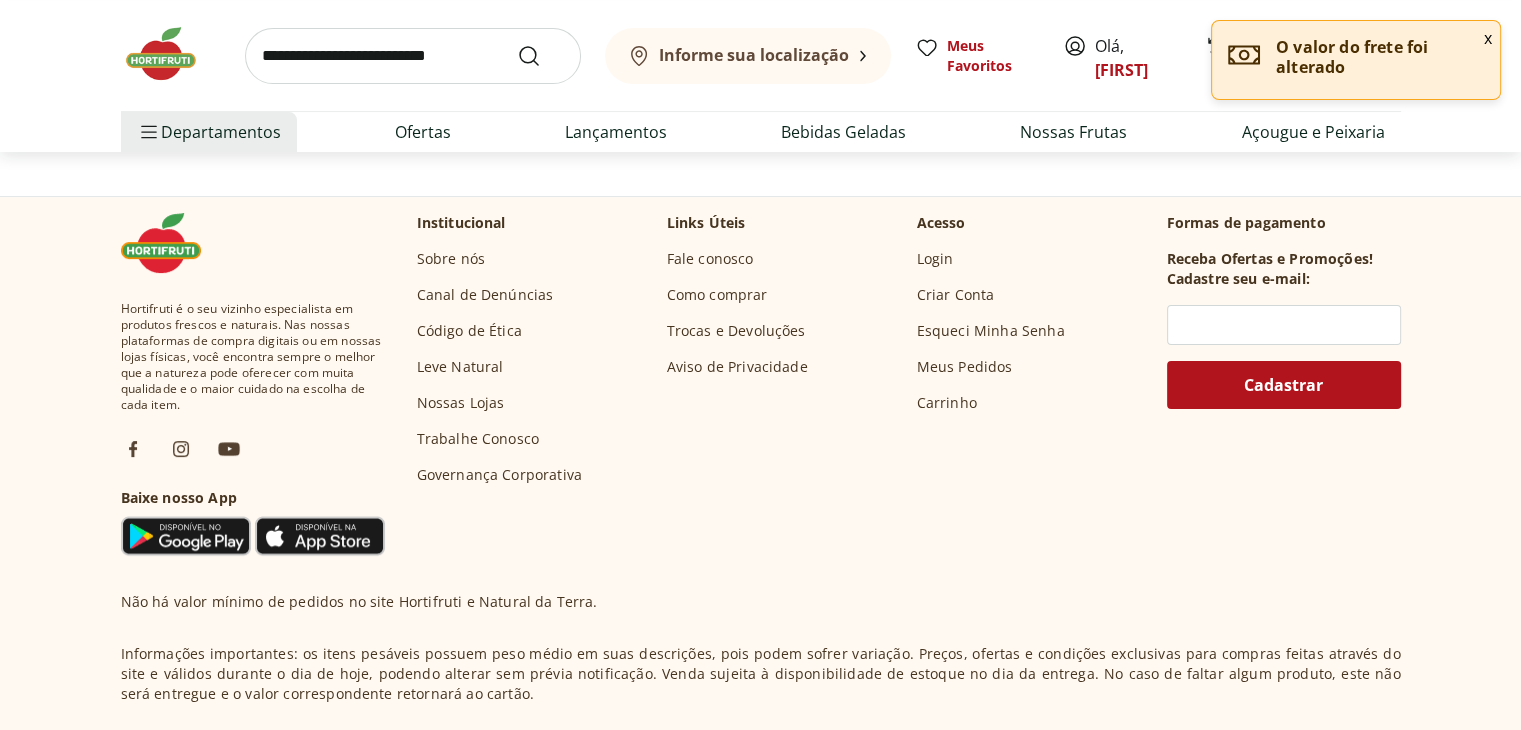 scroll, scrollTop: 0, scrollLeft: 0, axis: both 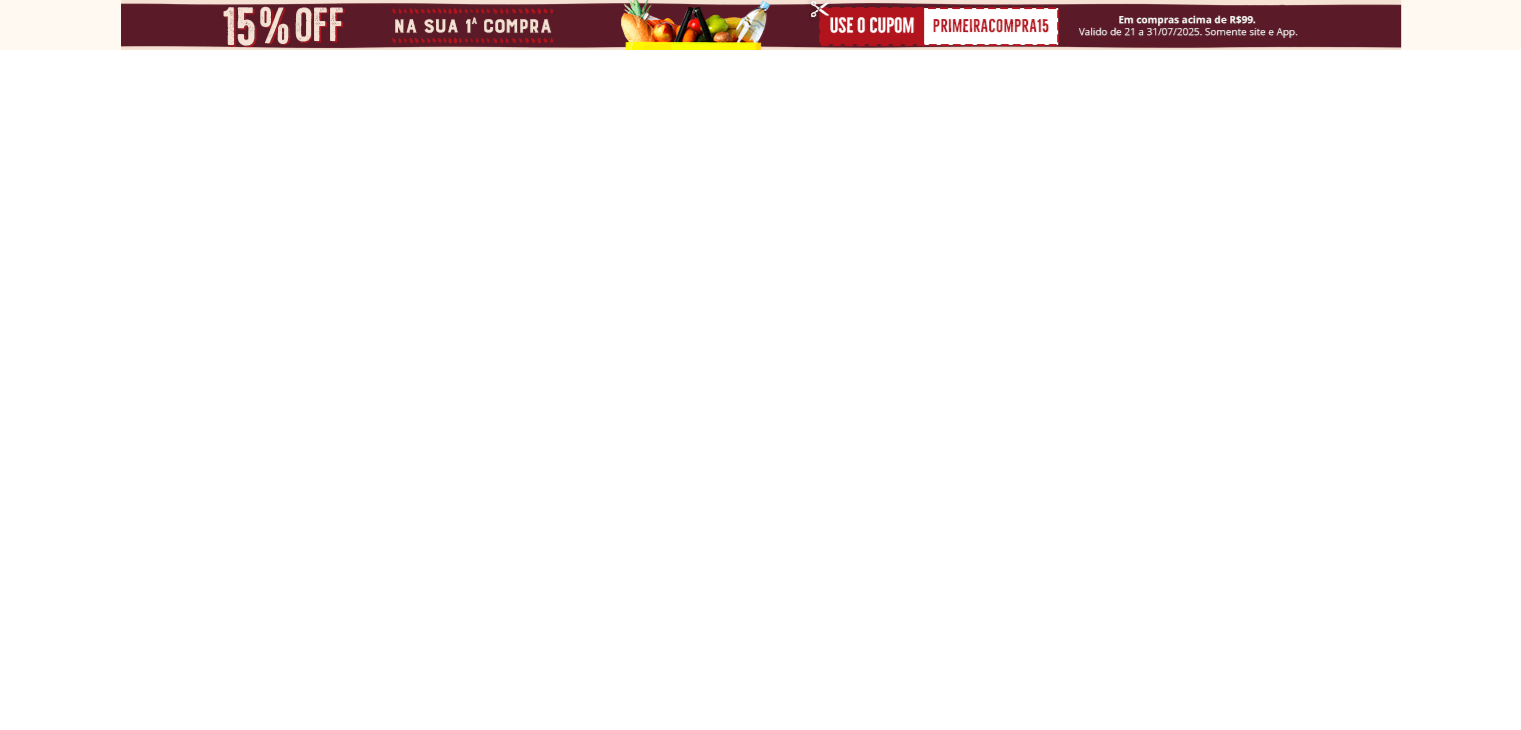 select on "**********" 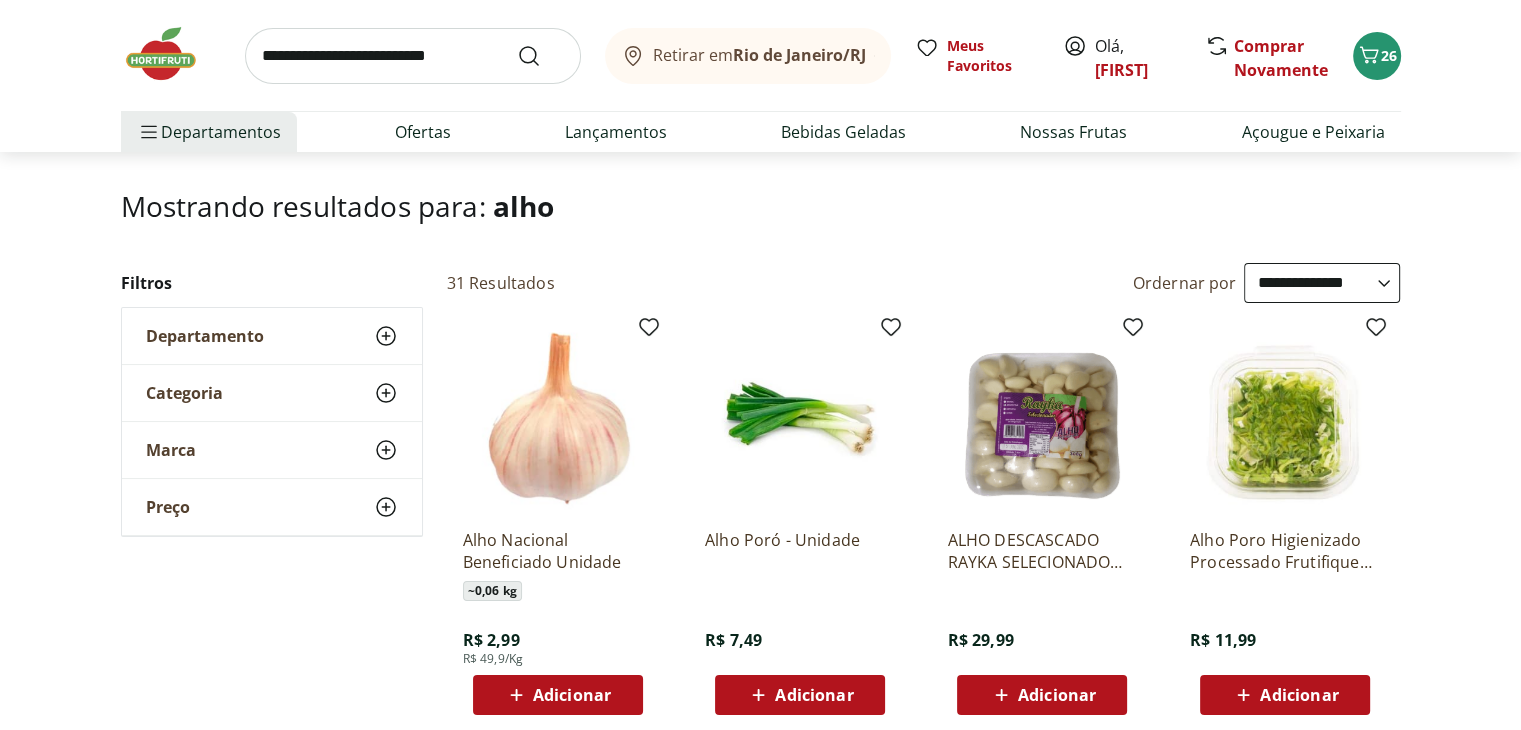 scroll, scrollTop: 1300, scrollLeft: 0, axis: vertical 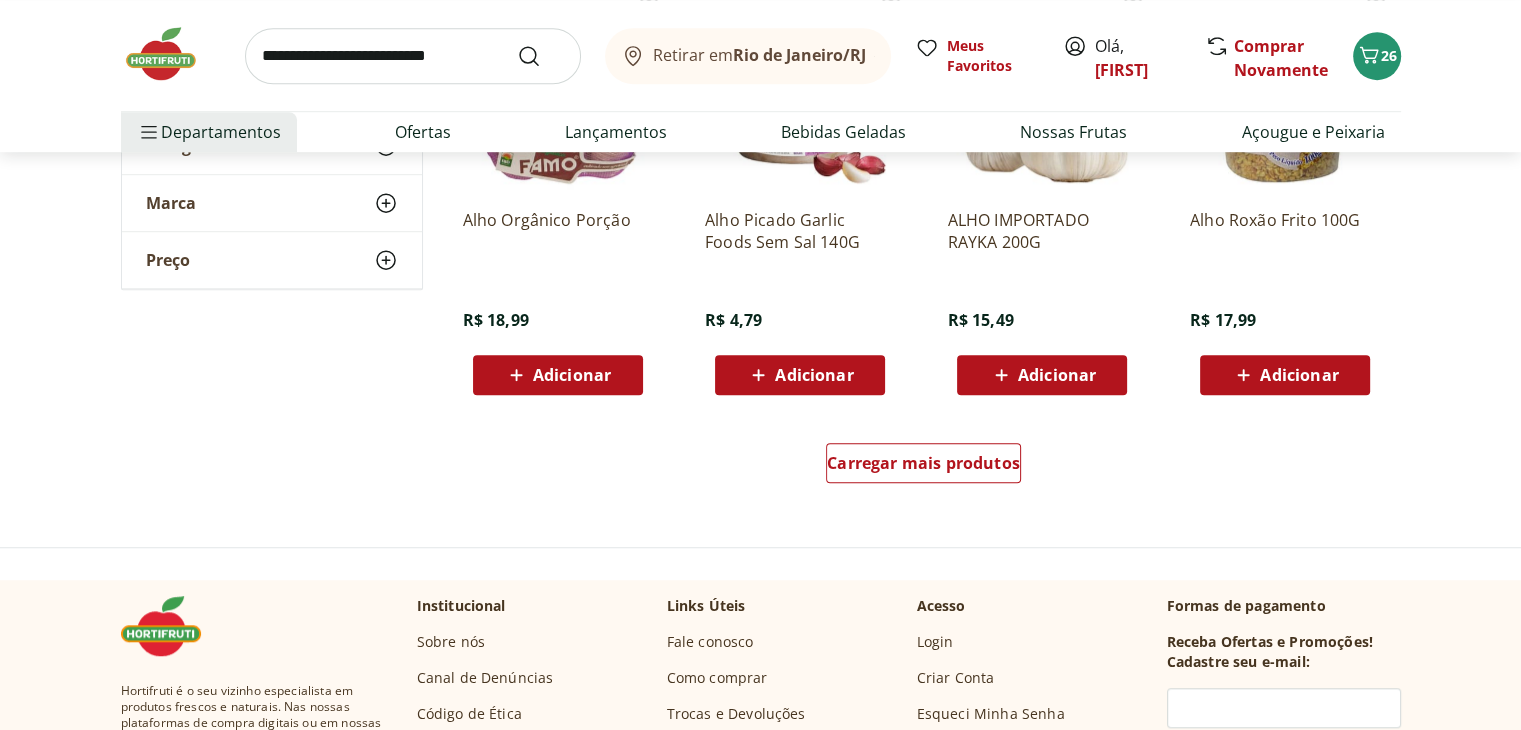 click on "Adicionar" at bounding box center (572, 375) 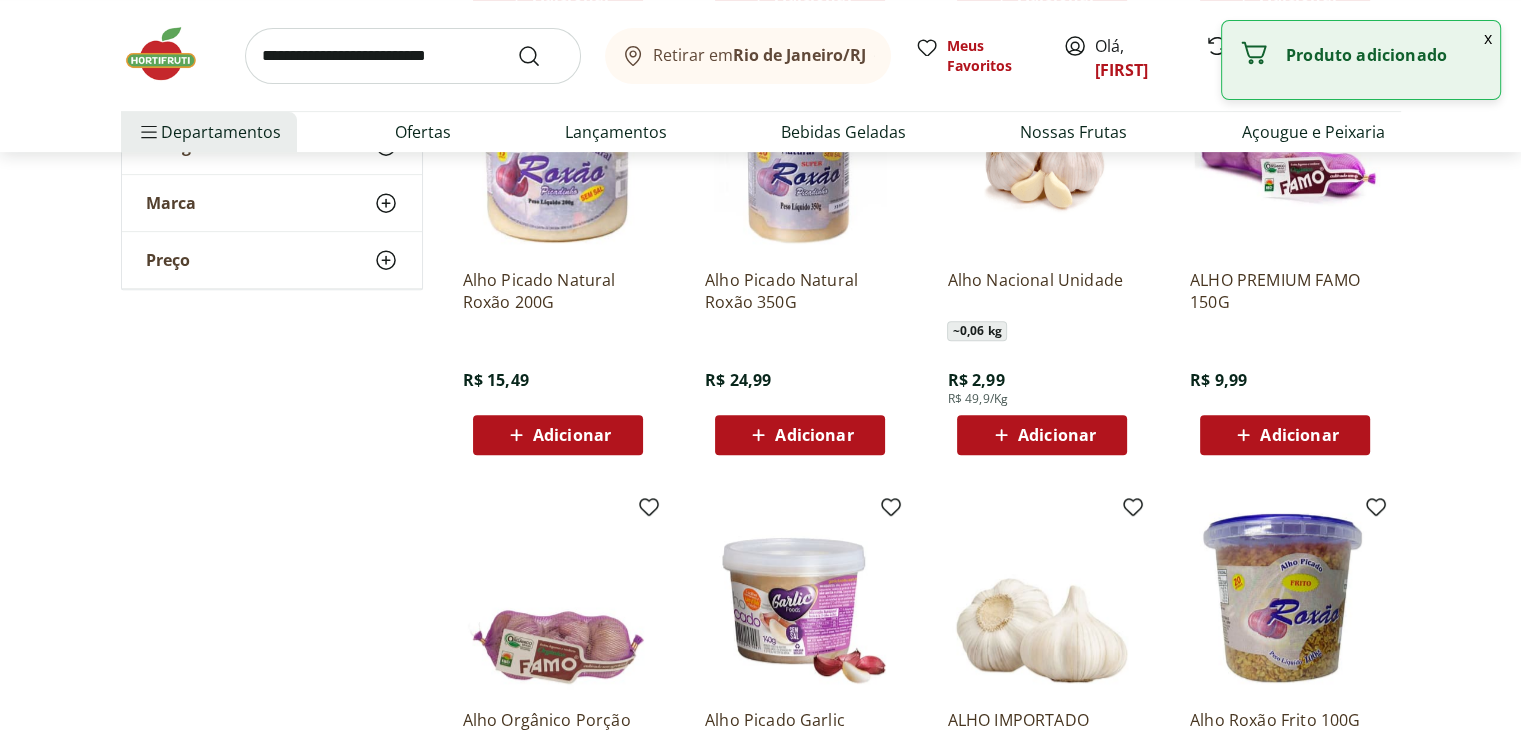 scroll, scrollTop: 1100, scrollLeft: 0, axis: vertical 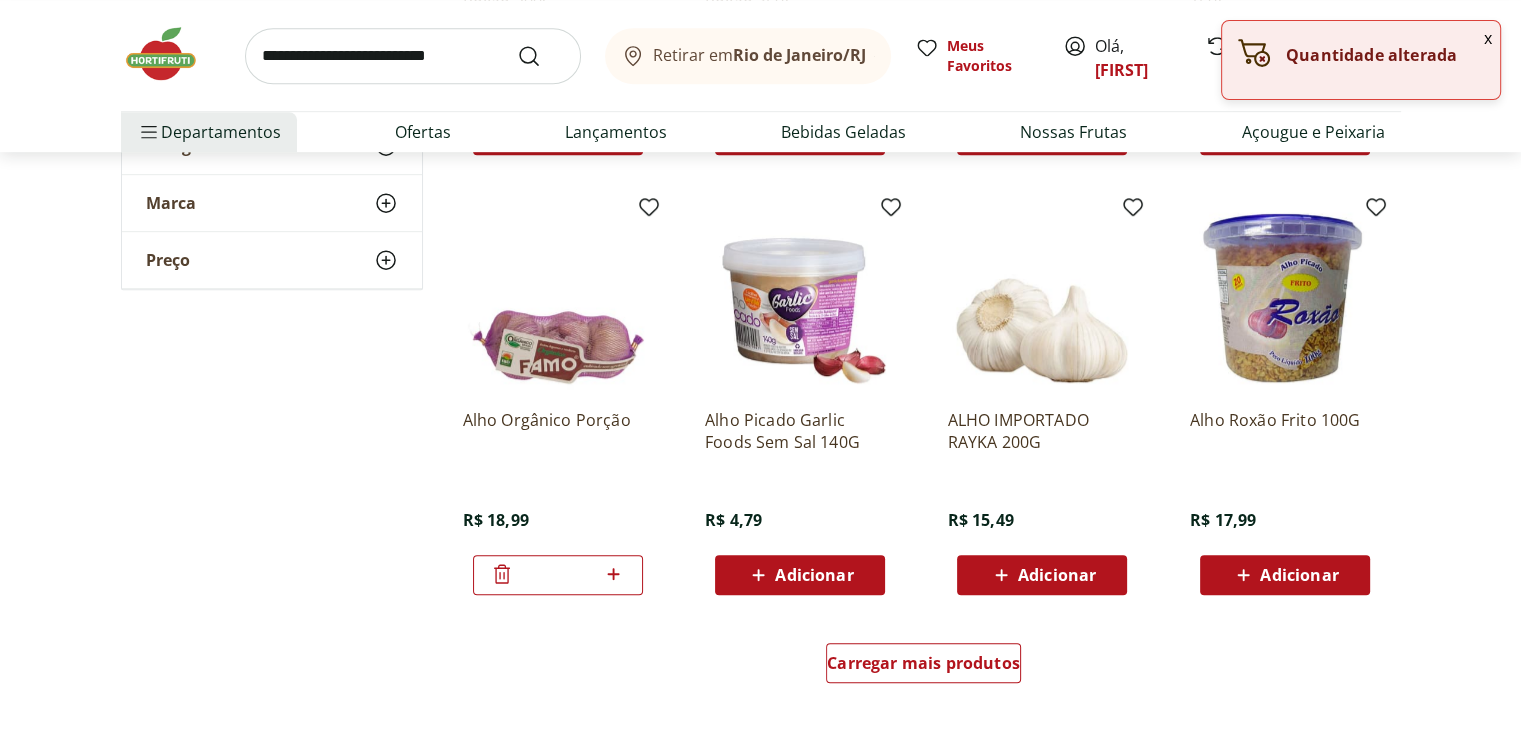 click on "*" at bounding box center (558, 575) 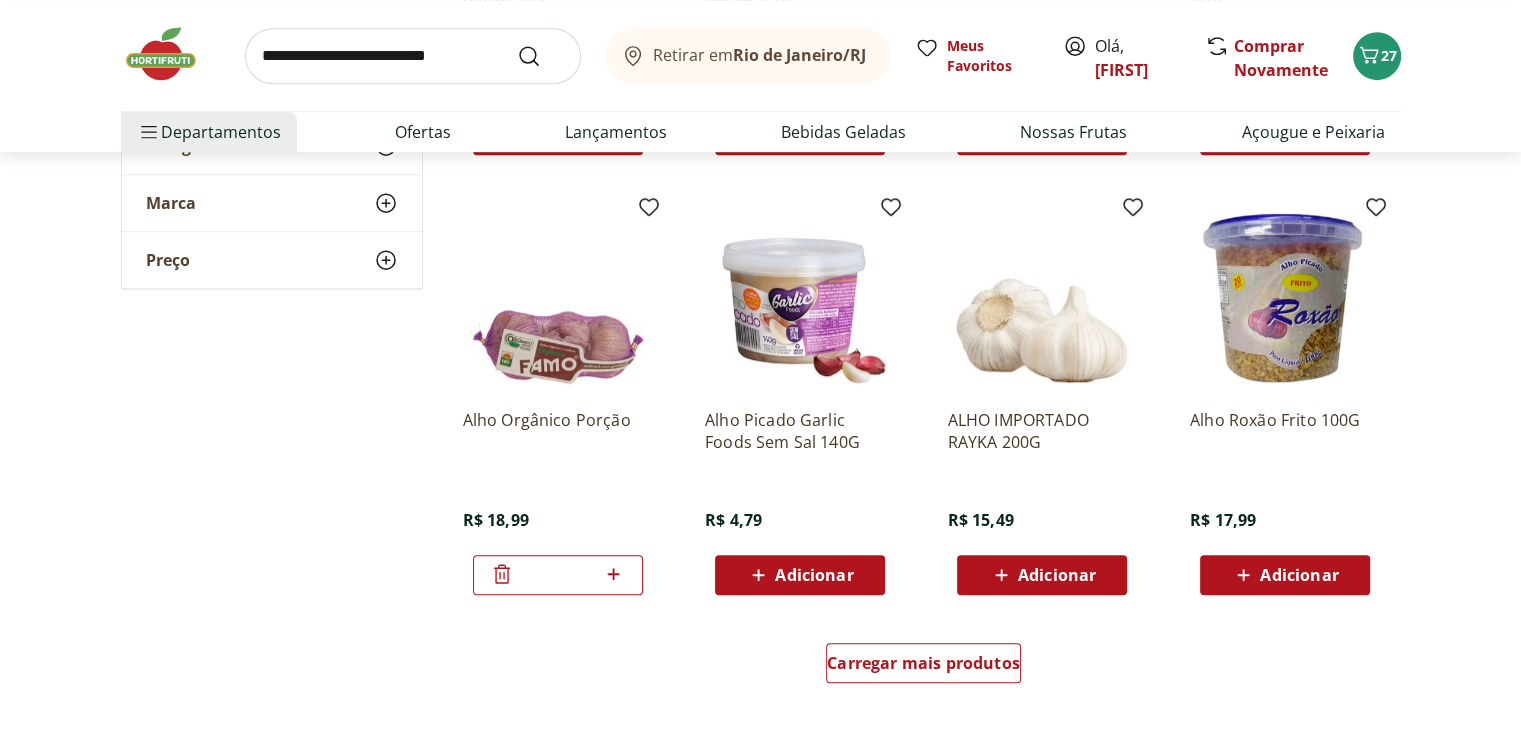 click 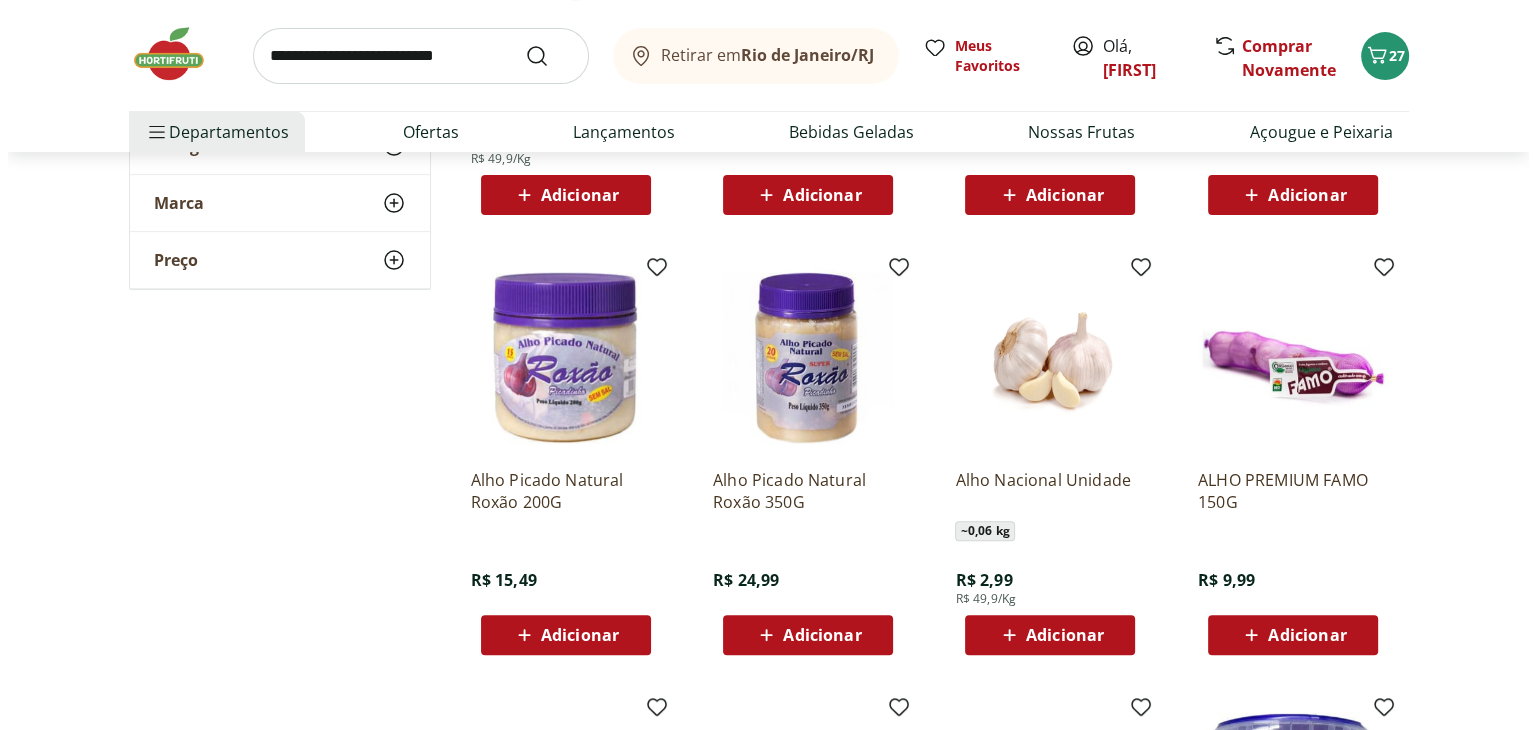 scroll, scrollTop: 300, scrollLeft: 0, axis: vertical 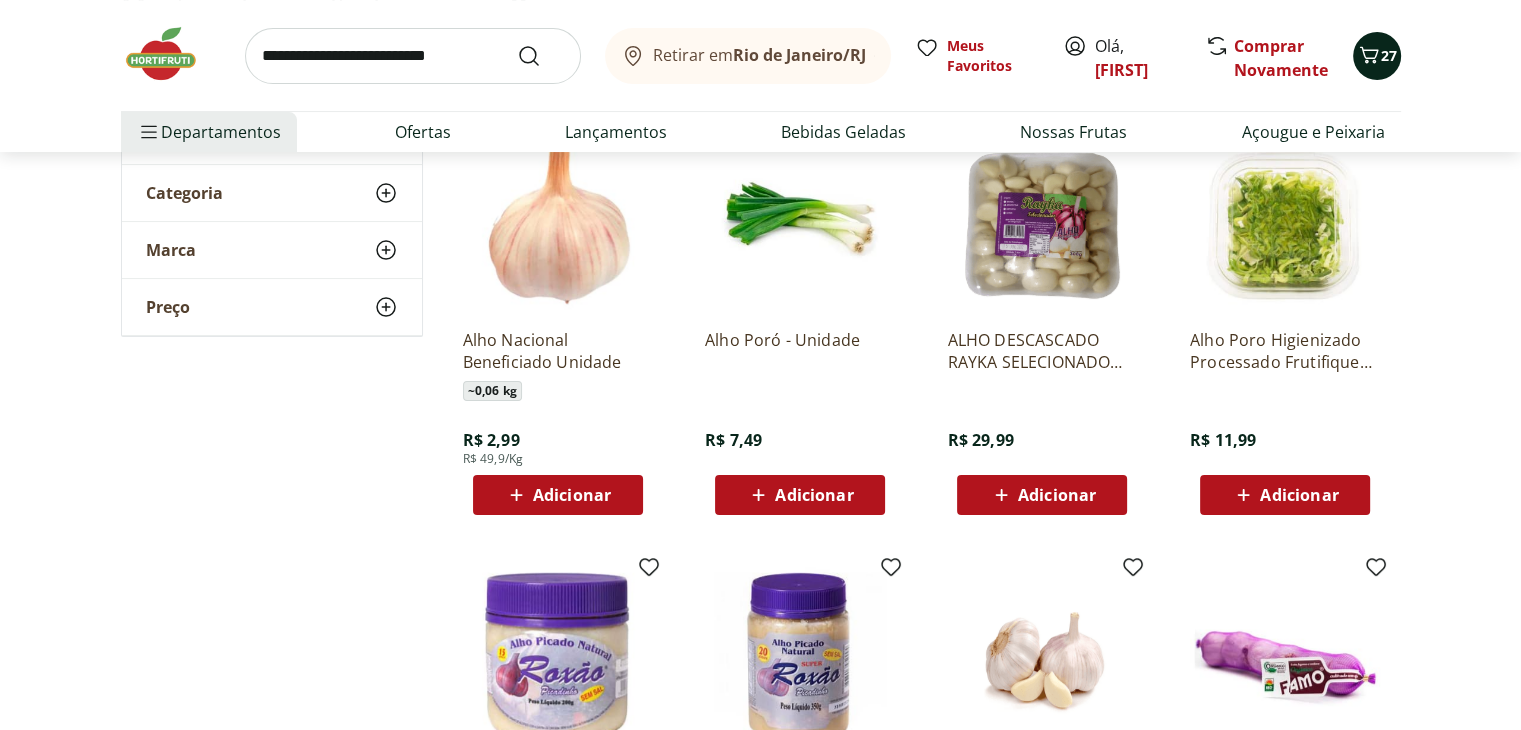 click on "27" at bounding box center (1389, 55) 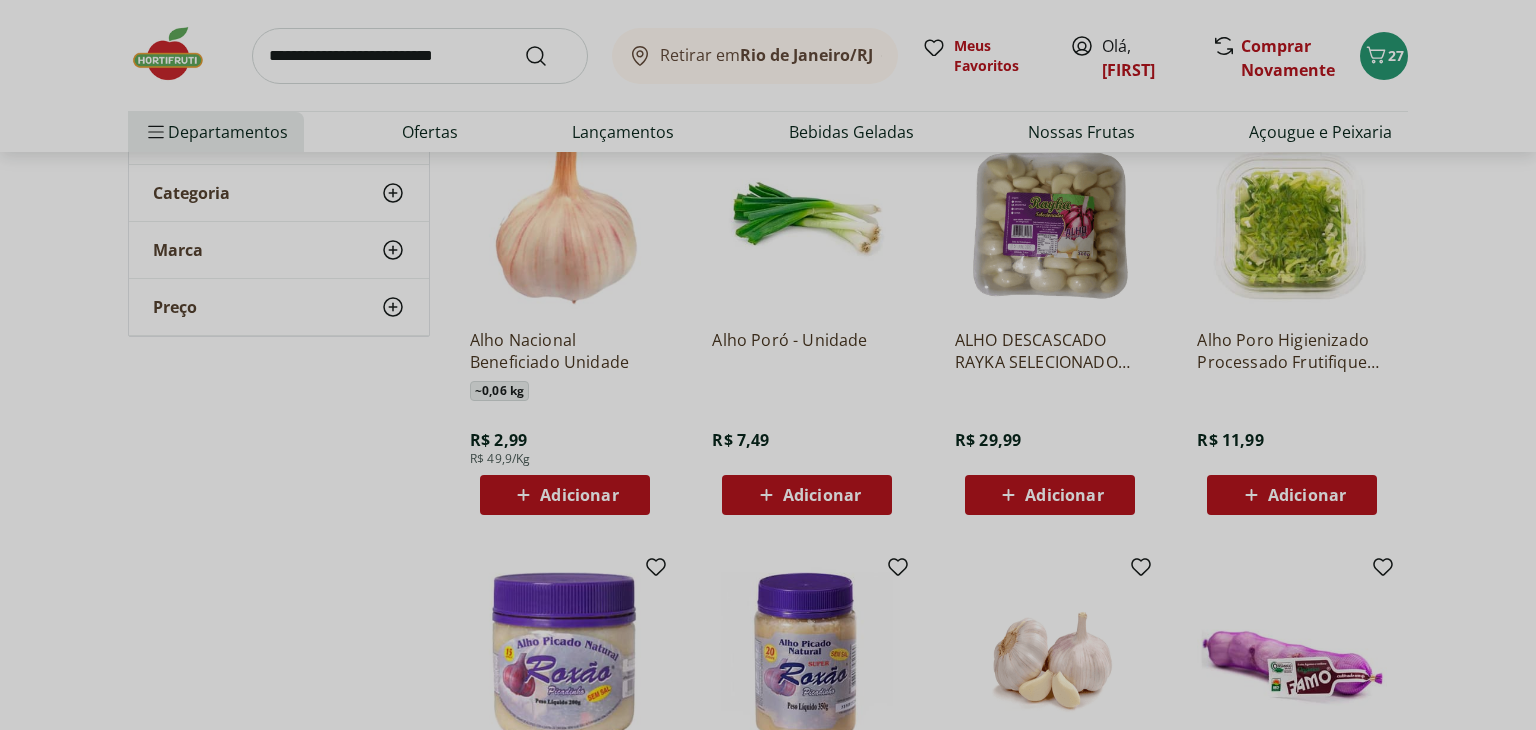 click on "Meu Carrinho 27 Faltam apenas  R$ 292,24  para Frete Grátis Banana Prata Unidade ** Price: R$ 2,20 Morango Bandeja 250g * Price: R$ 16,99 Batata Inglesa Unidade ** Price: R$ 0,80 Ovos Brancos Embalados com 30 unidades * Price: R$ 19,99 Alho Orgânico Porção * Price: R$ 18,99 Subtotal (27 produtos) R$ 106,76 Total R$ 106,76 Ver carrinho completo" at bounding box center (768, 365) 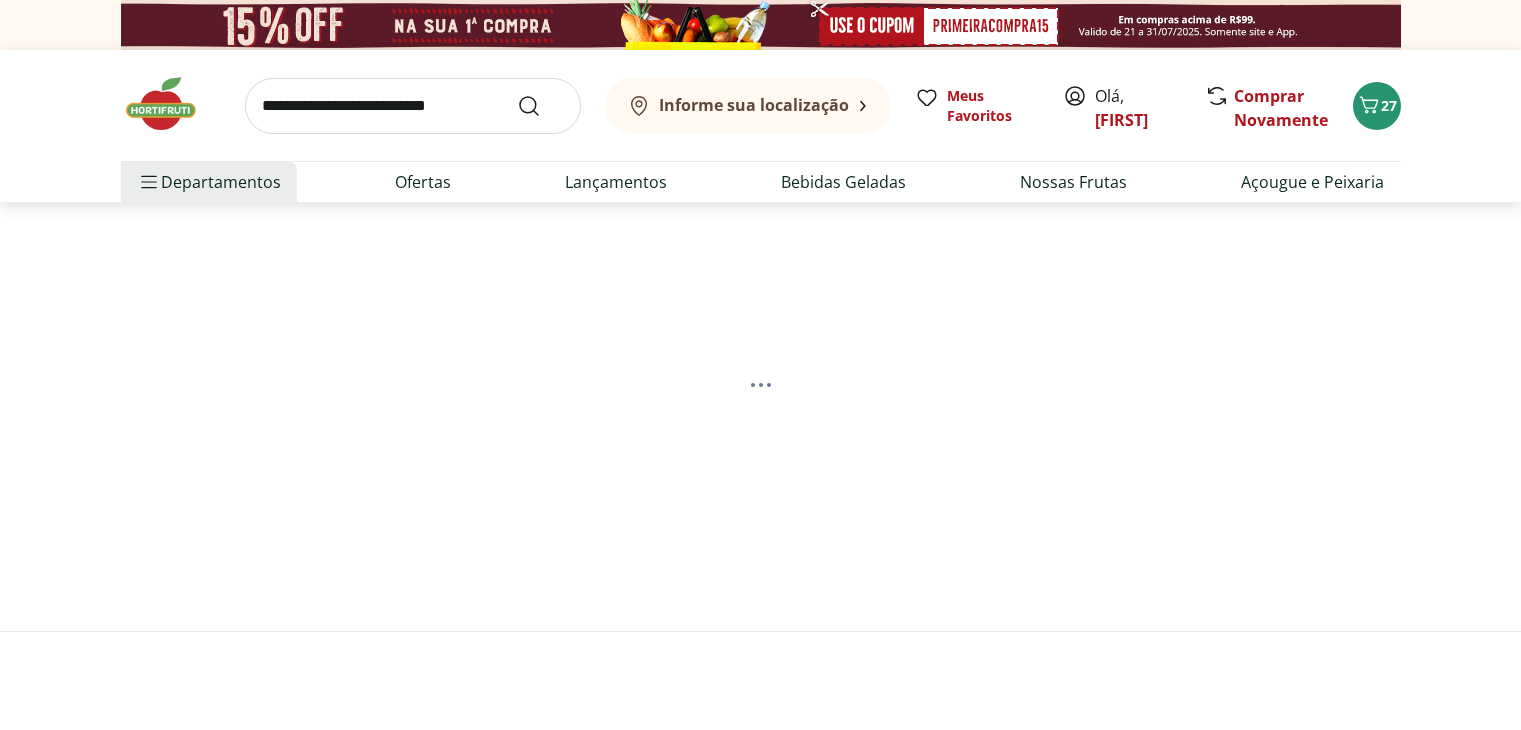 scroll, scrollTop: 0, scrollLeft: 0, axis: both 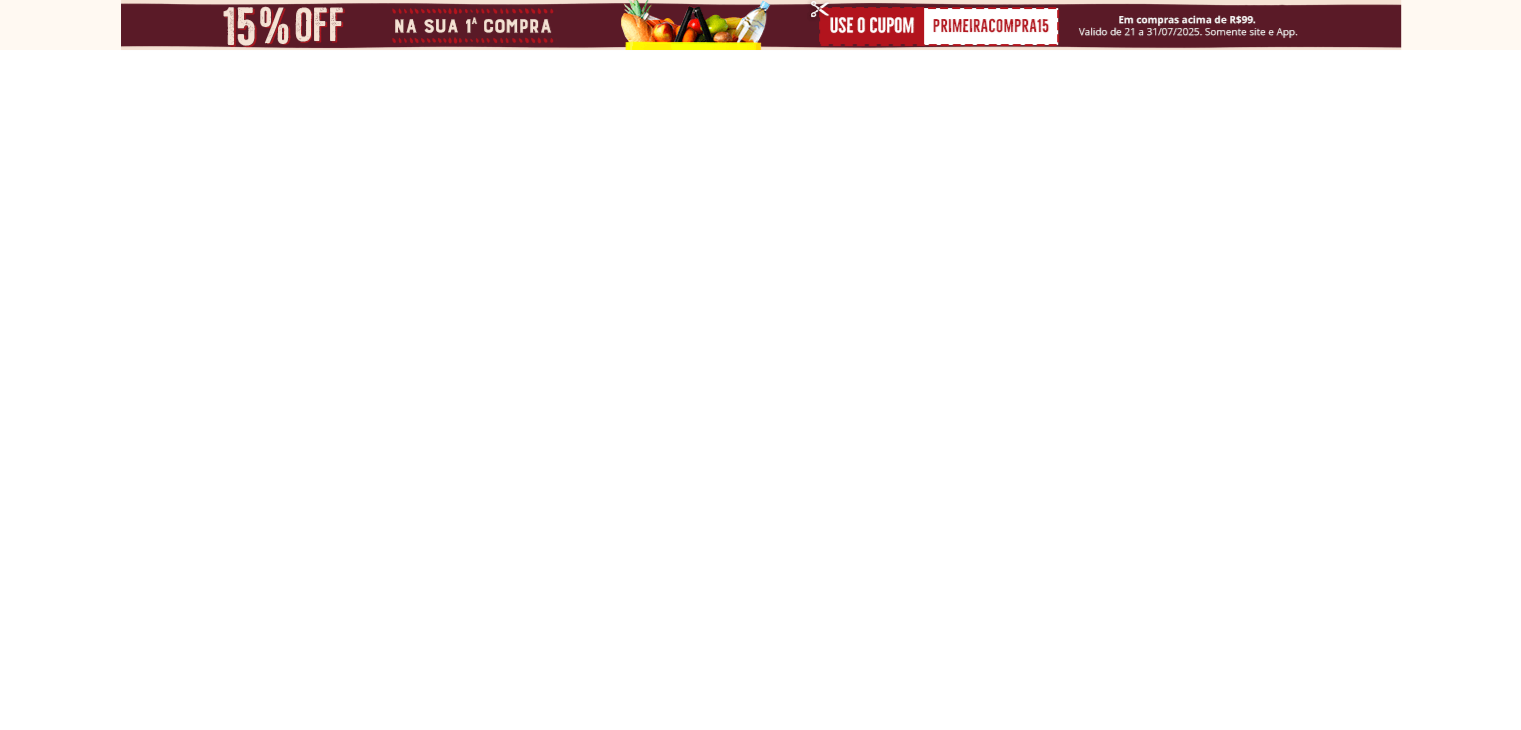 select on "**********" 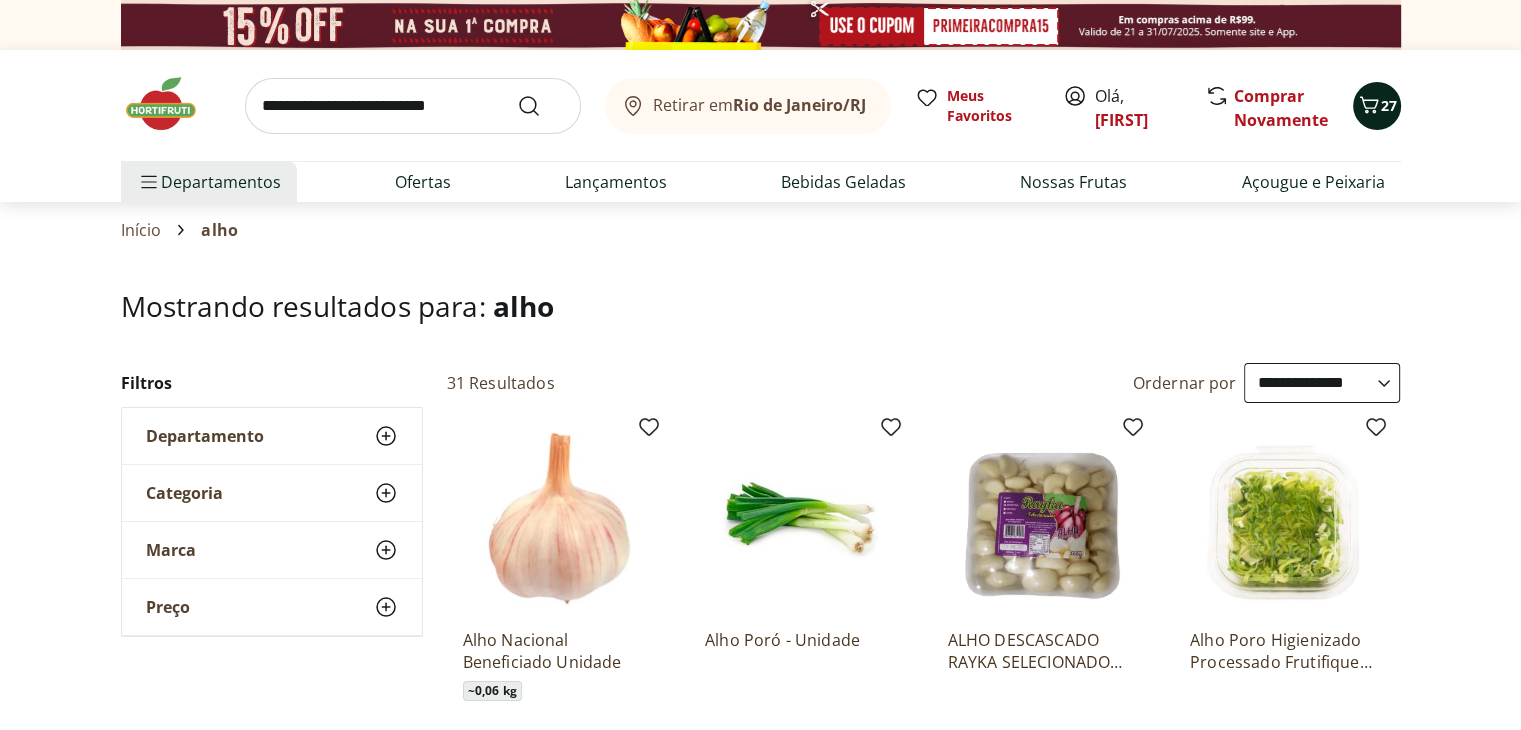 click 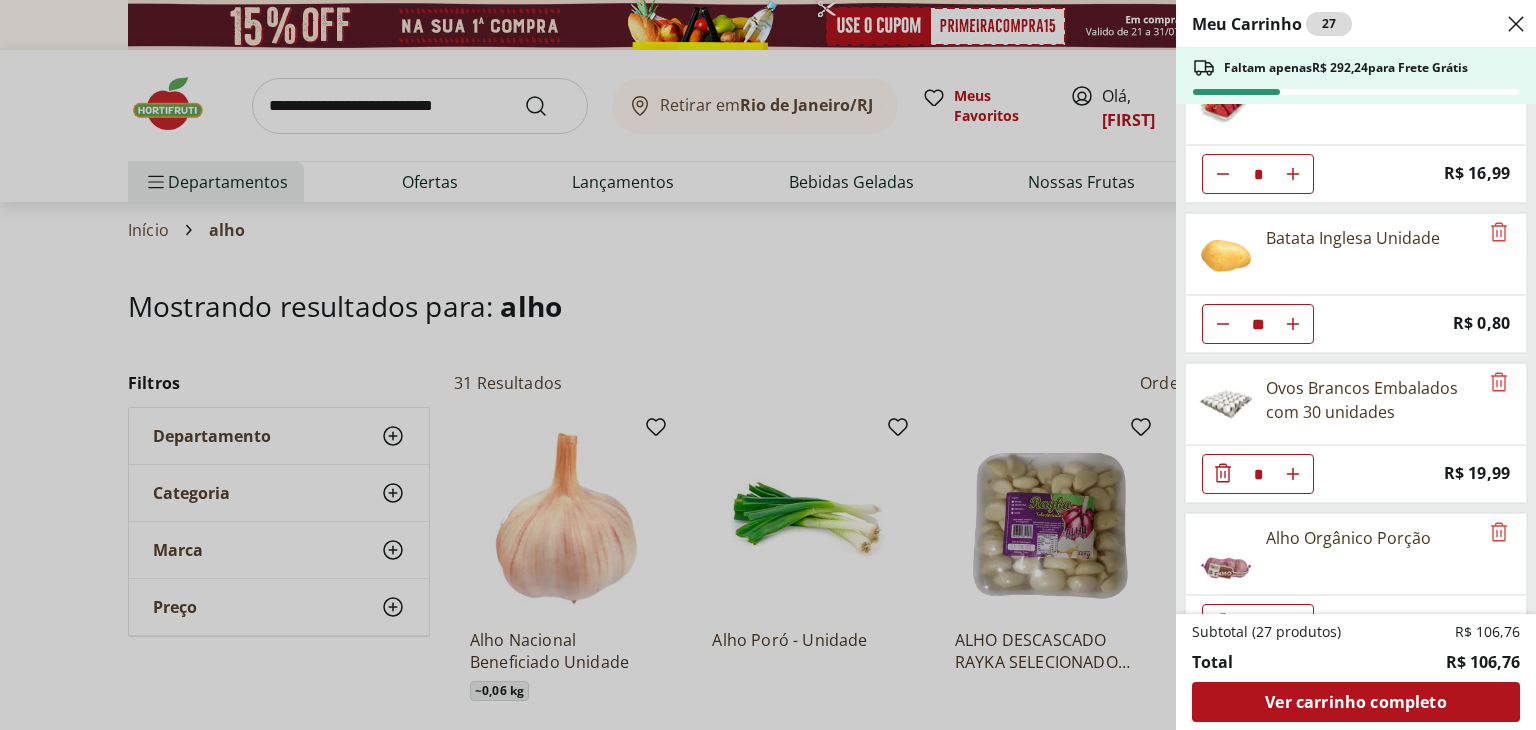 scroll, scrollTop: 242, scrollLeft: 0, axis: vertical 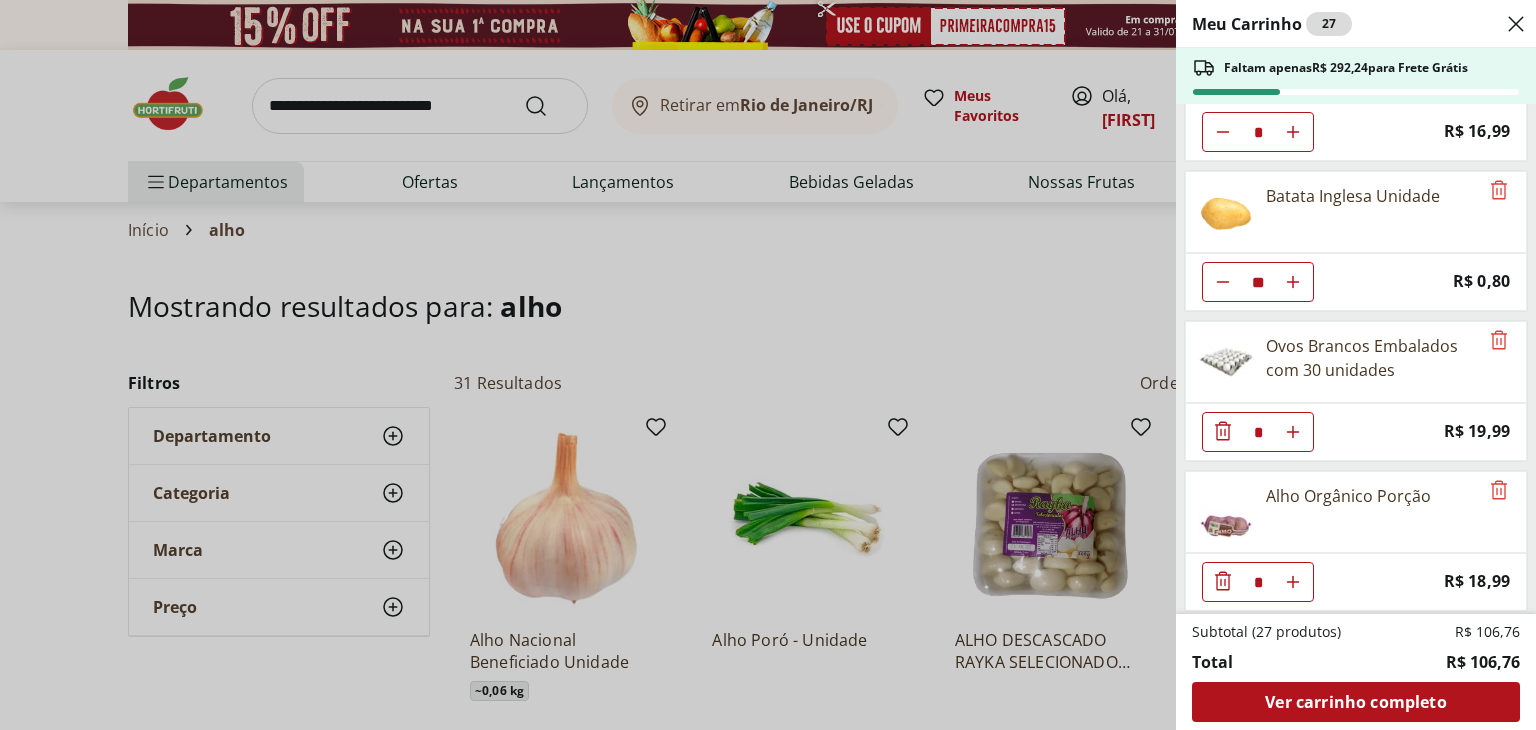click 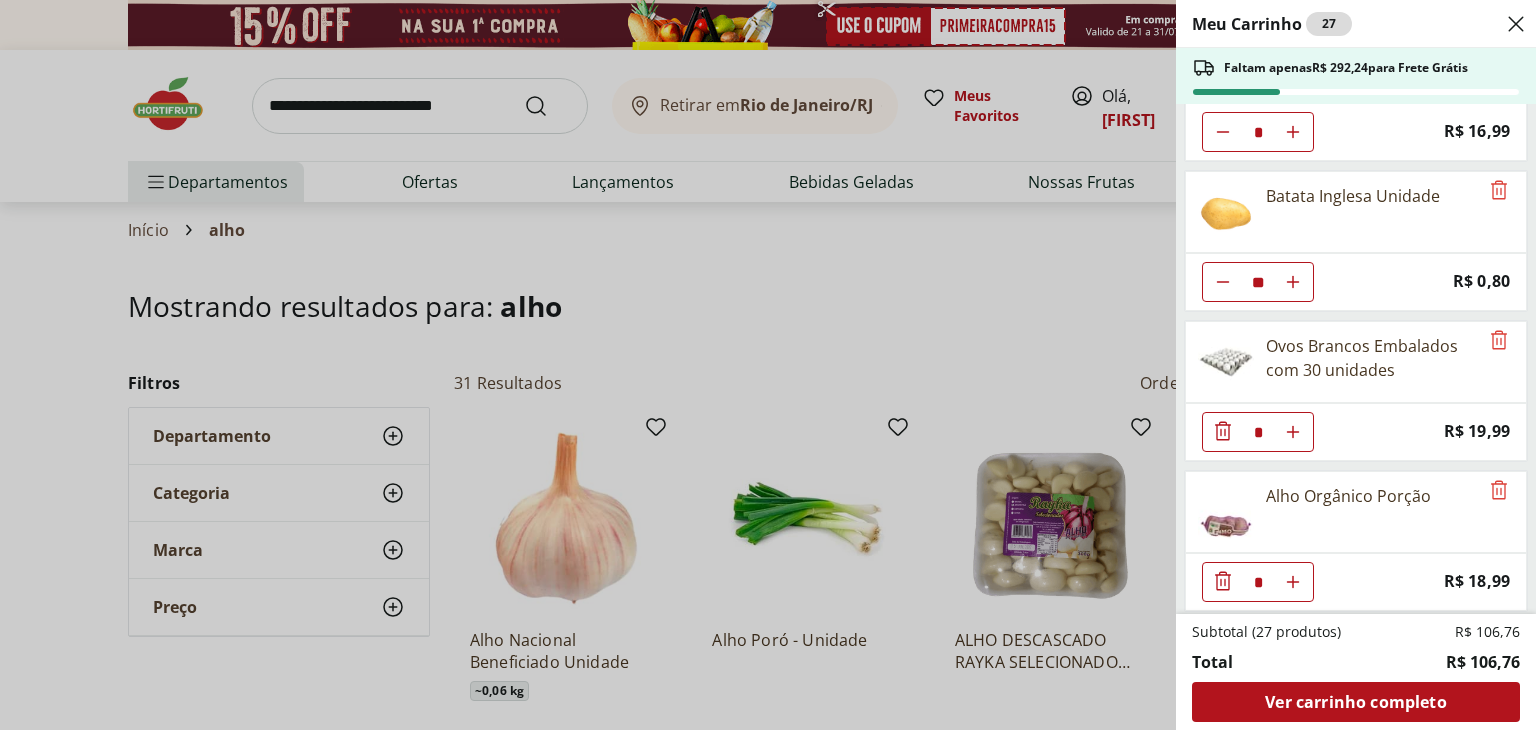 click 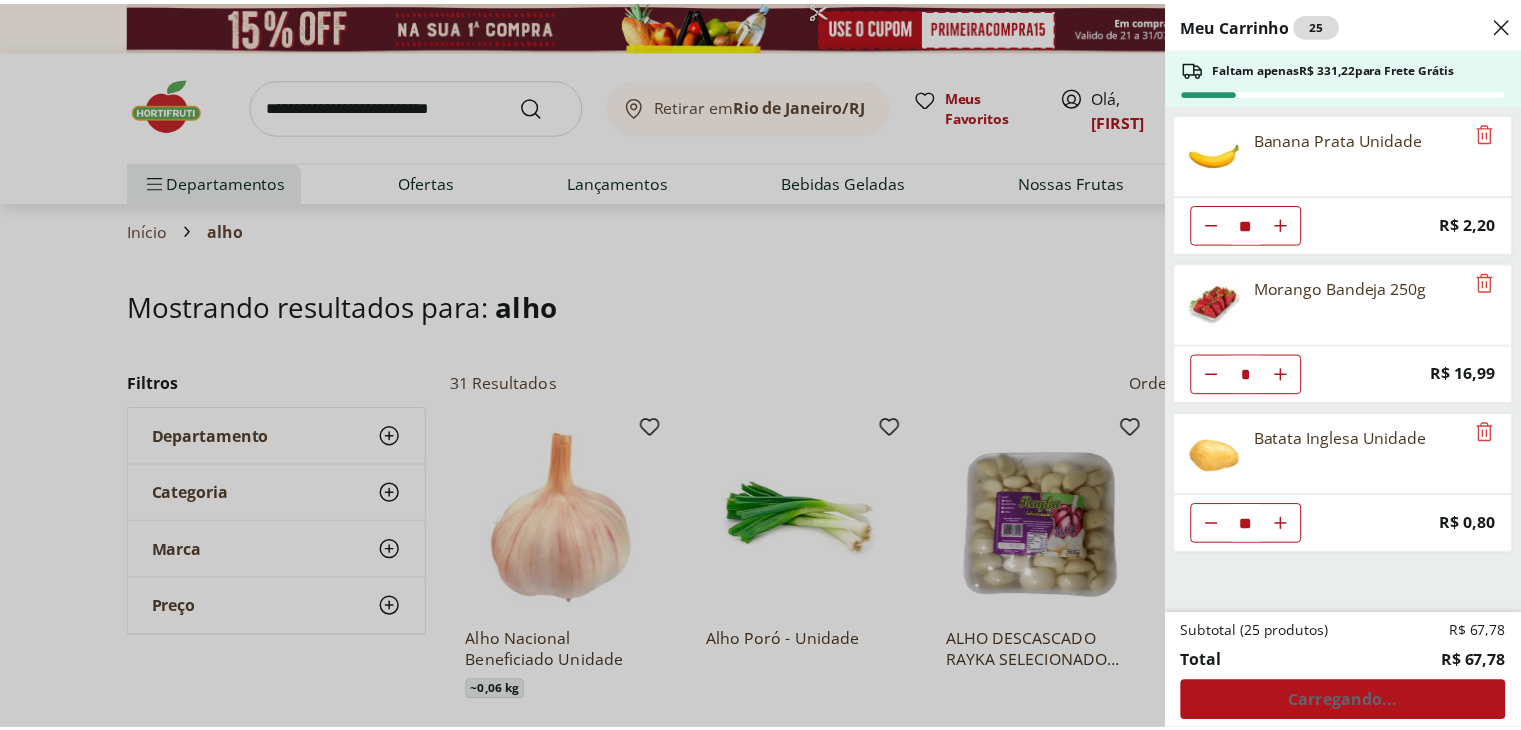 scroll, scrollTop: 0, scrollLeft: 0, axis: both 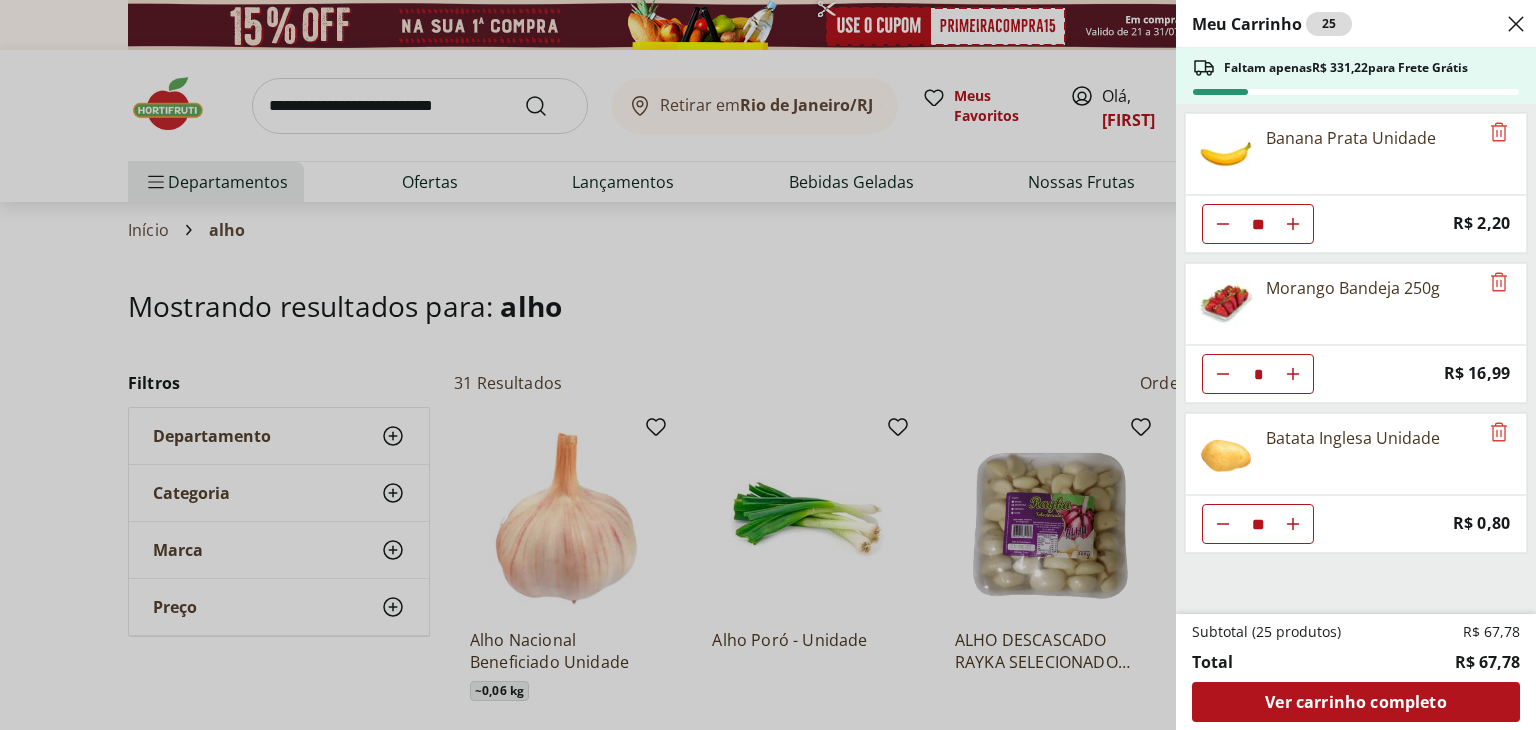 click on "Meu Carrinho 25 Faltam apenas  R$ 331,22  para Frete Grátis Banana Prata Unidade ** Price: R$ 2,20 Morango Bandeja 250g * Price: R$ 16,99 Batata Inglesa Unidade ** Price: R$ 0,80 Subtotal (25 produtos) R$ 67,78 Total R$ 67,78 Ver carrinho completo" at bounding box center (768, 365) 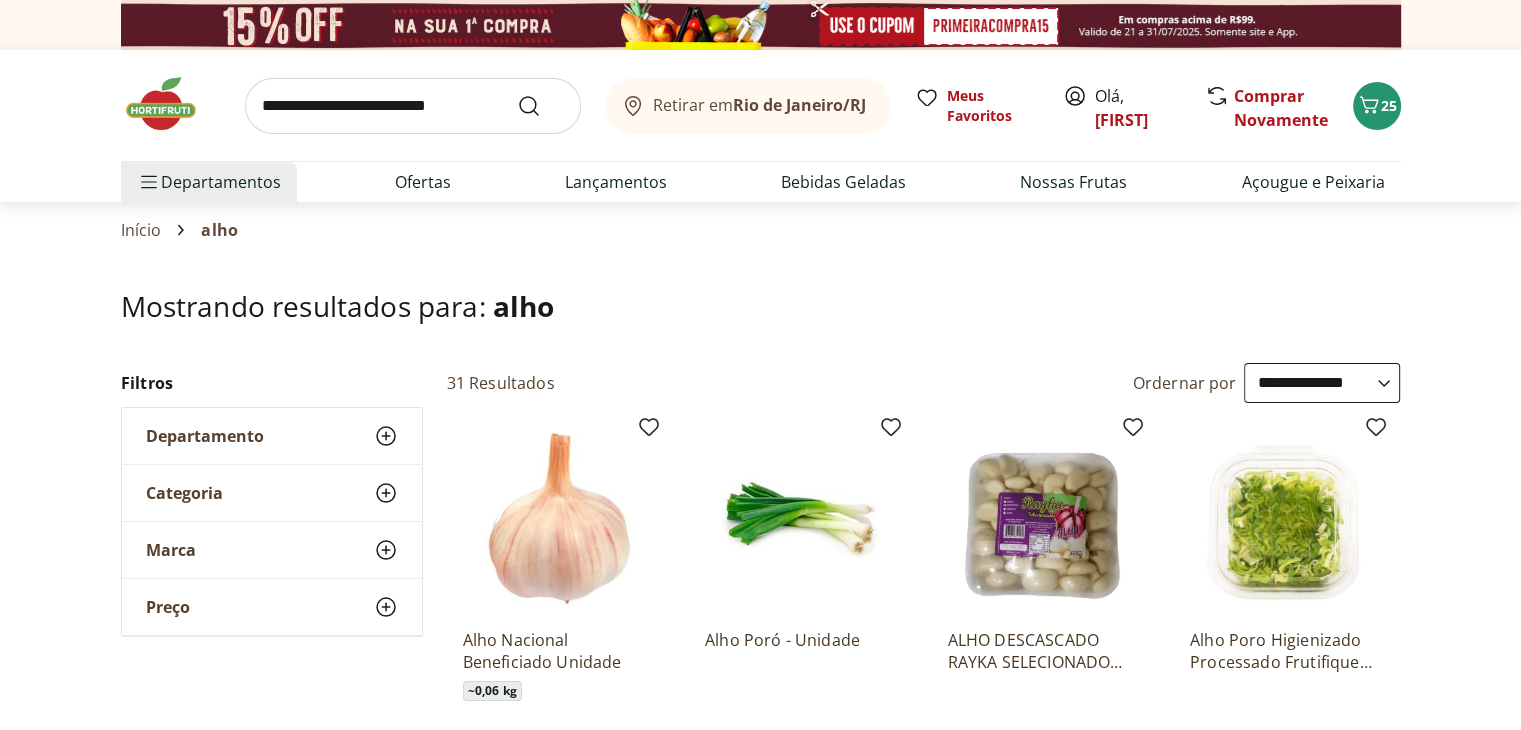 scroll, scrollTop: 200, scrollLeft: 0, axis: vertical 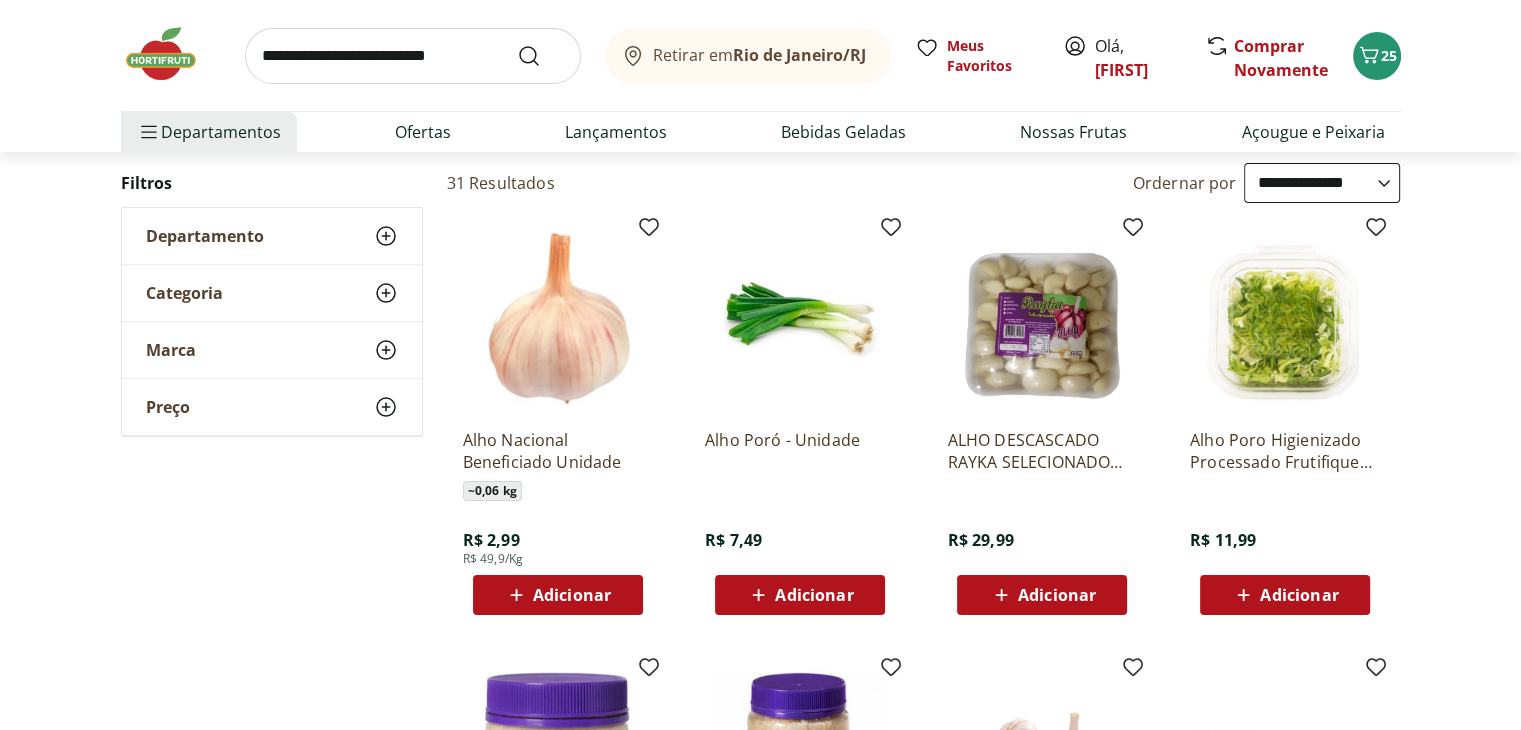 click on "Adicionar" at bounding box center [572, 595] 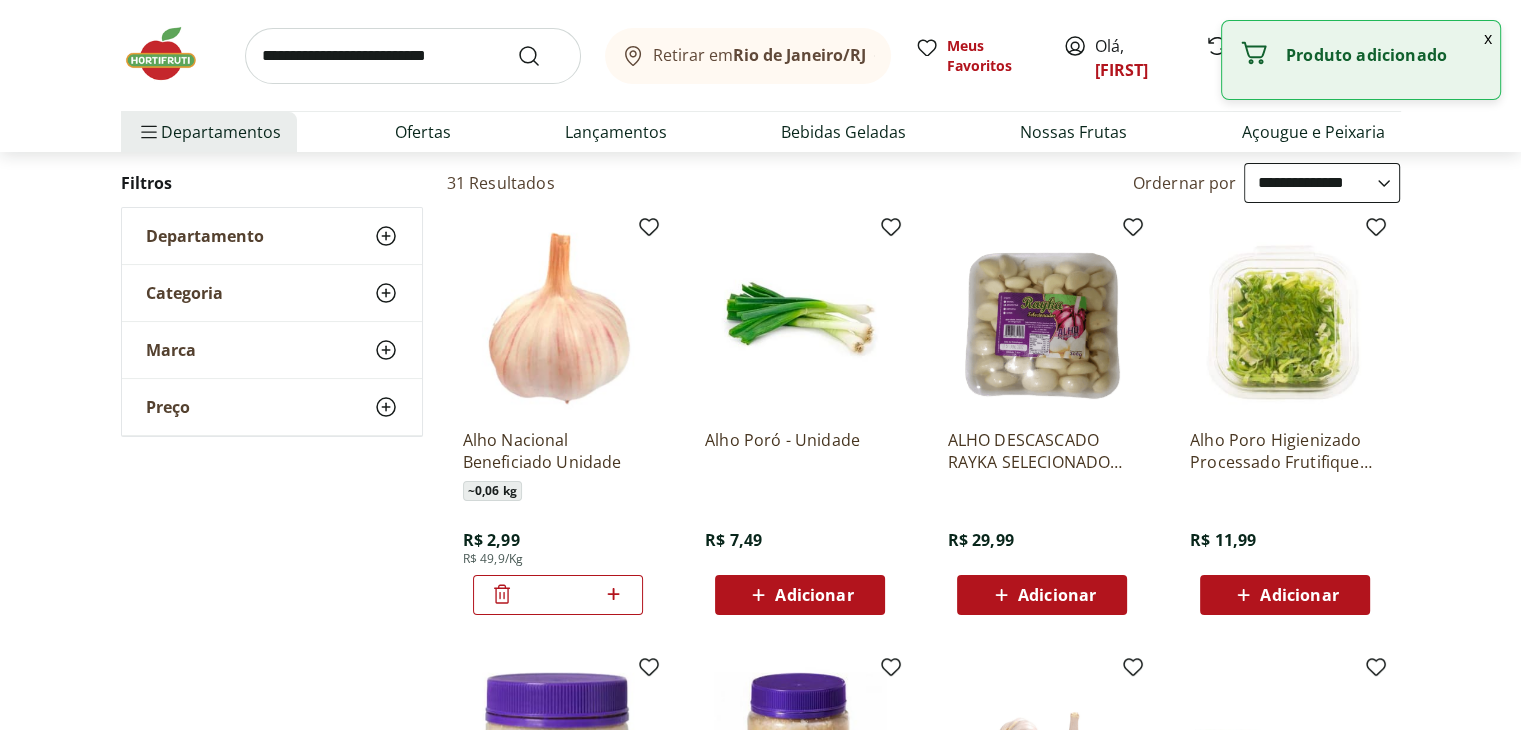 click 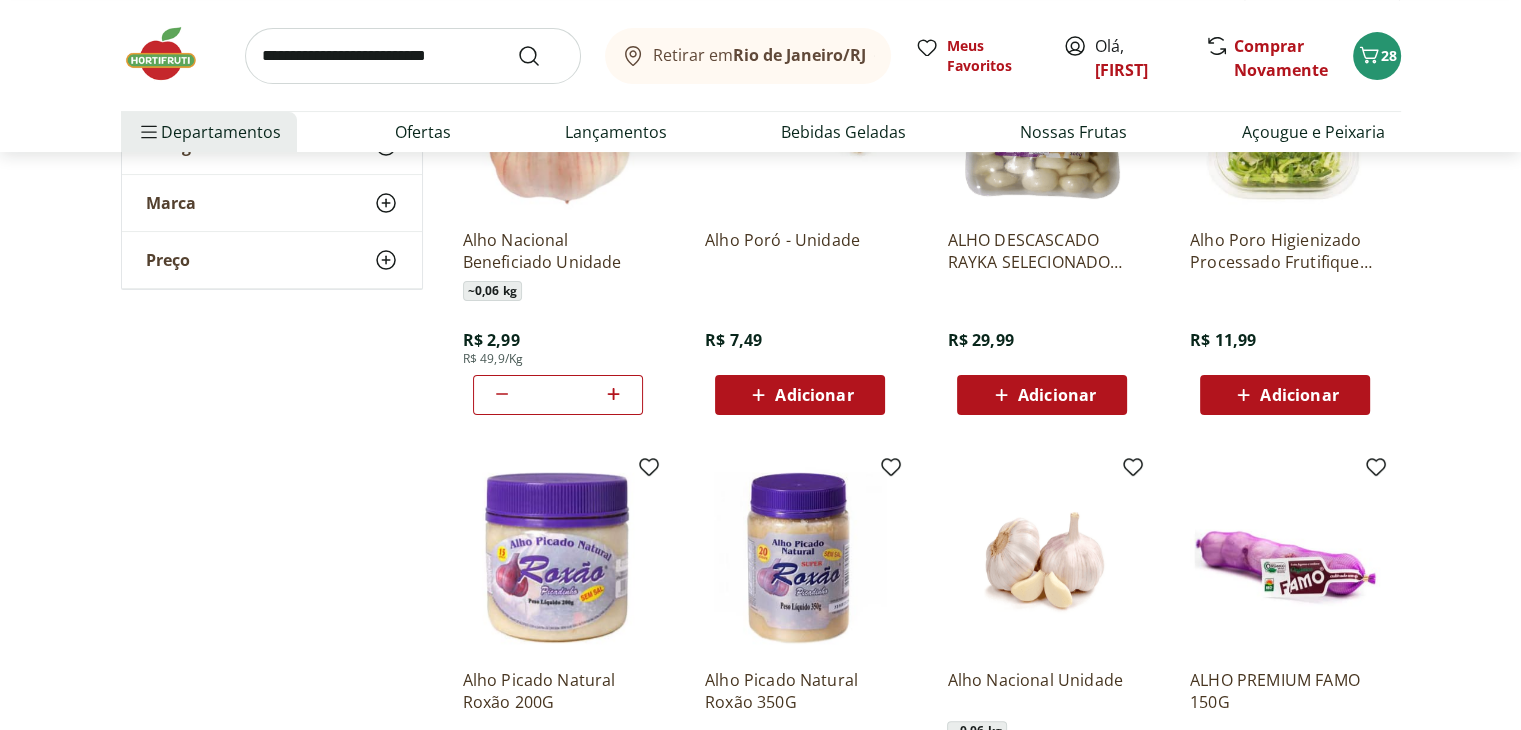 scroll, scrollTop: 0, scrollLeft: 0, axis: both 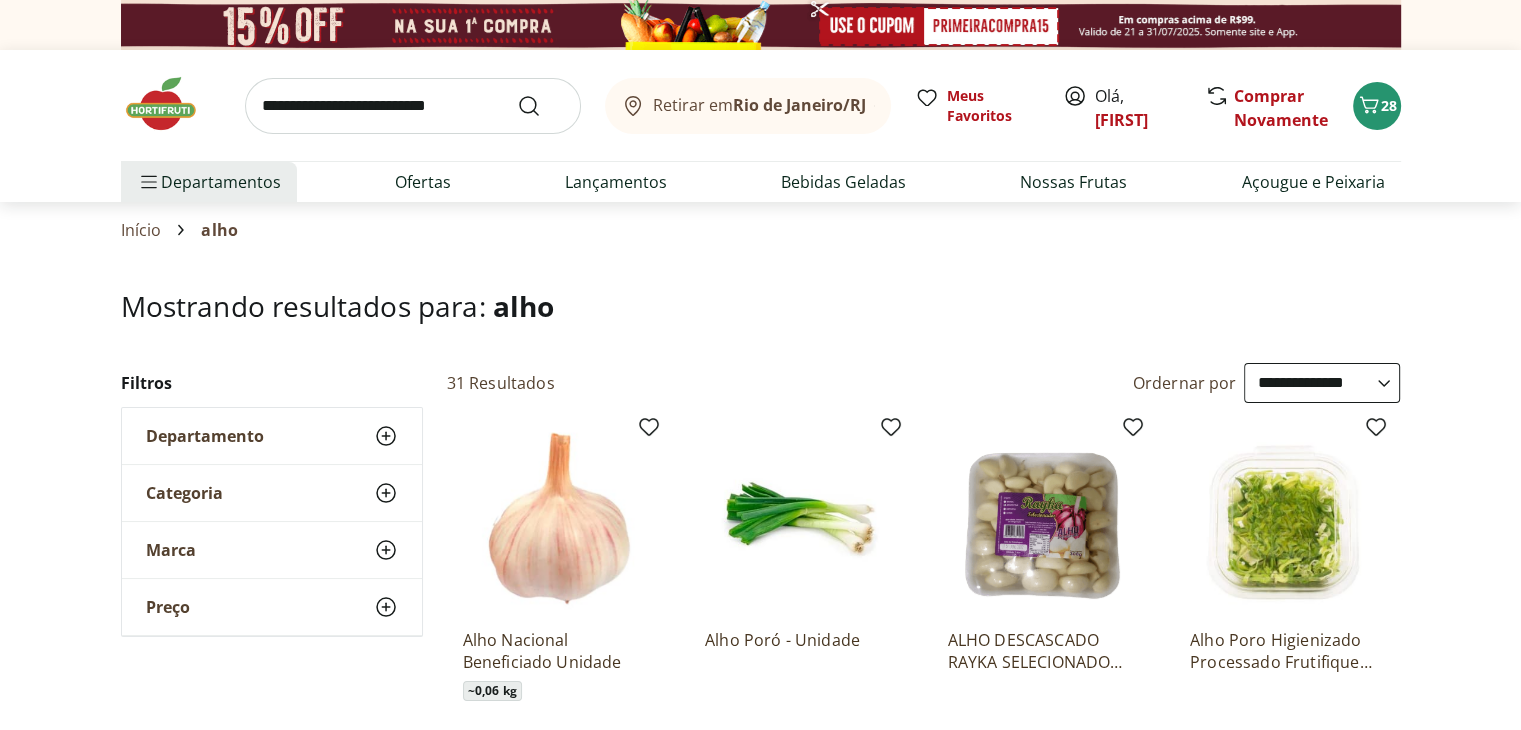 click at bounding box center (413, 106) 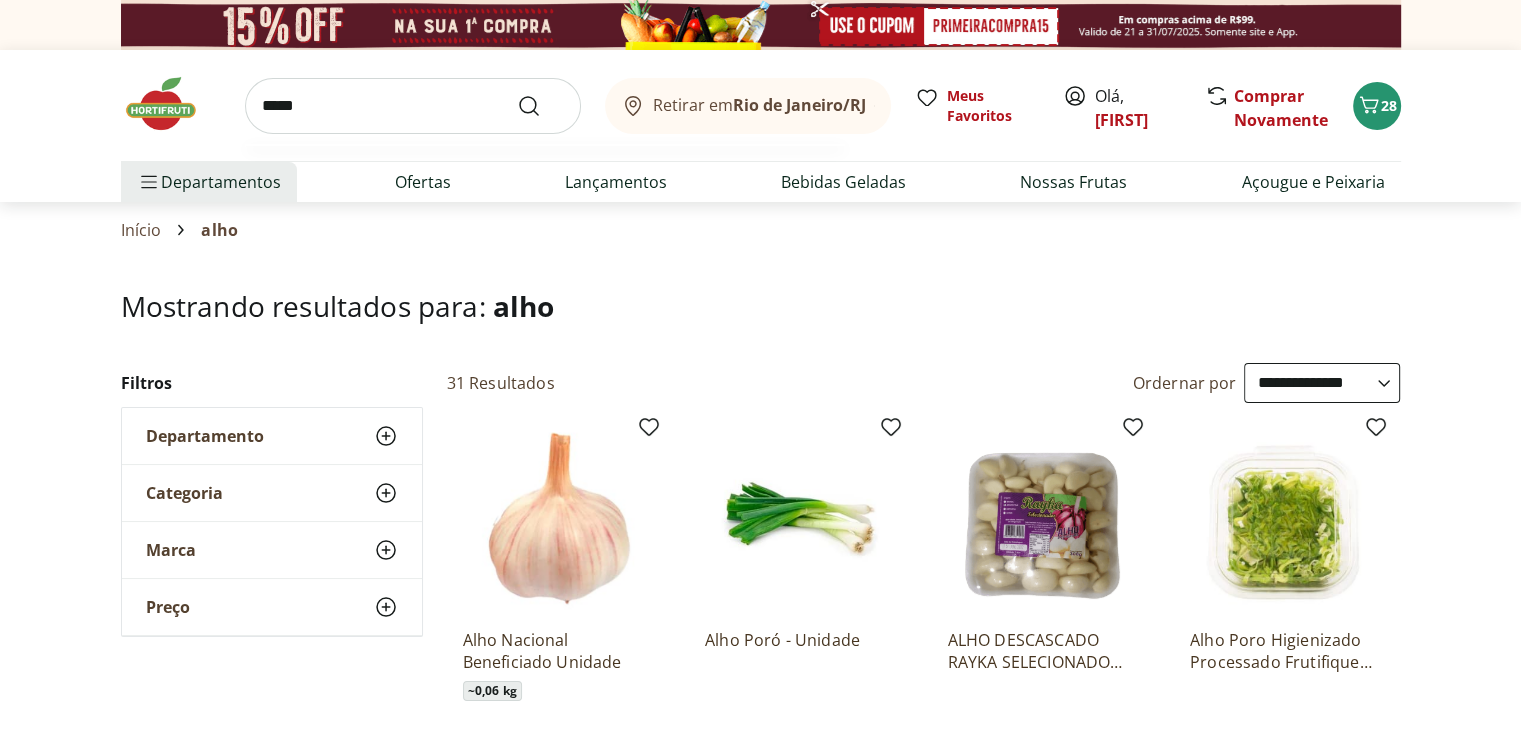 type on "*****" 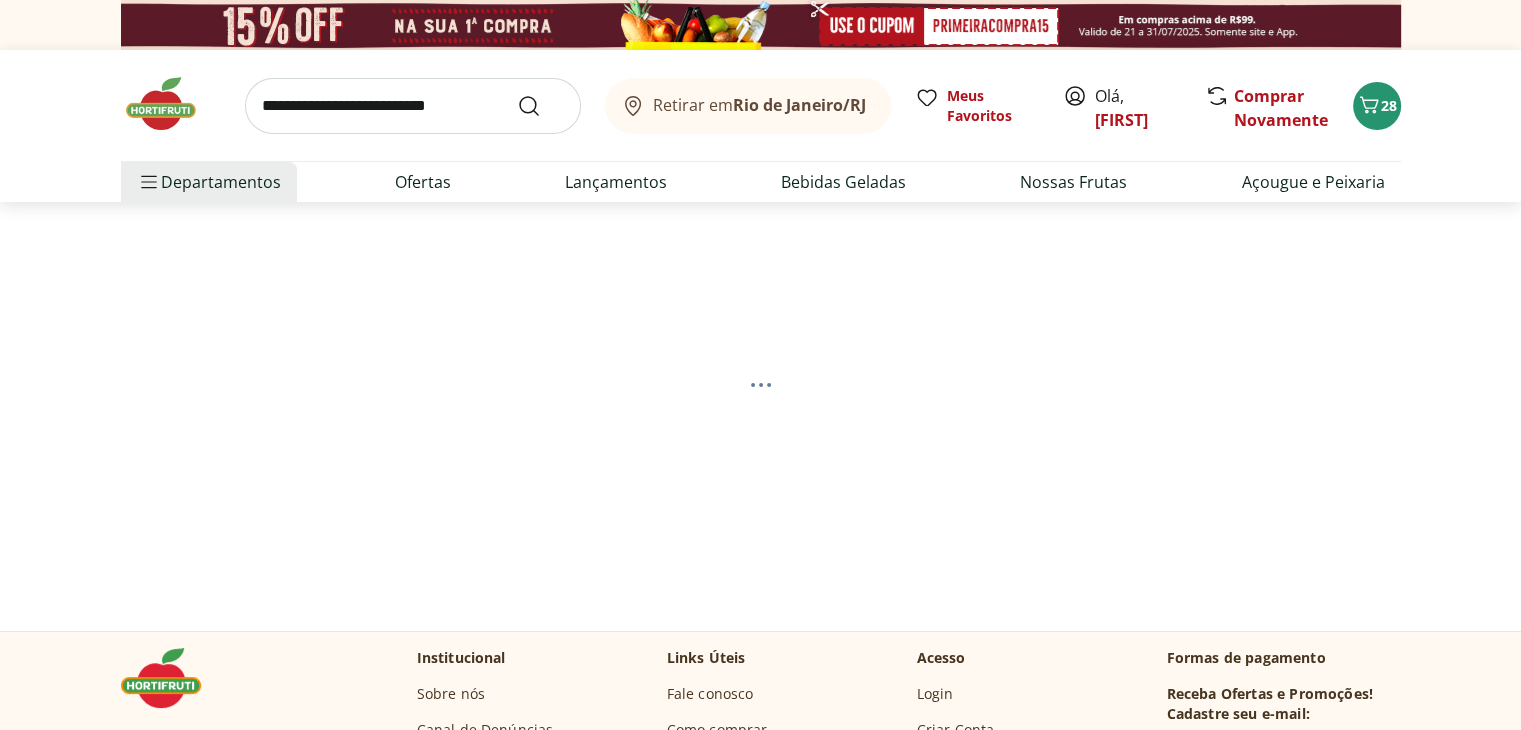 select on "**********" 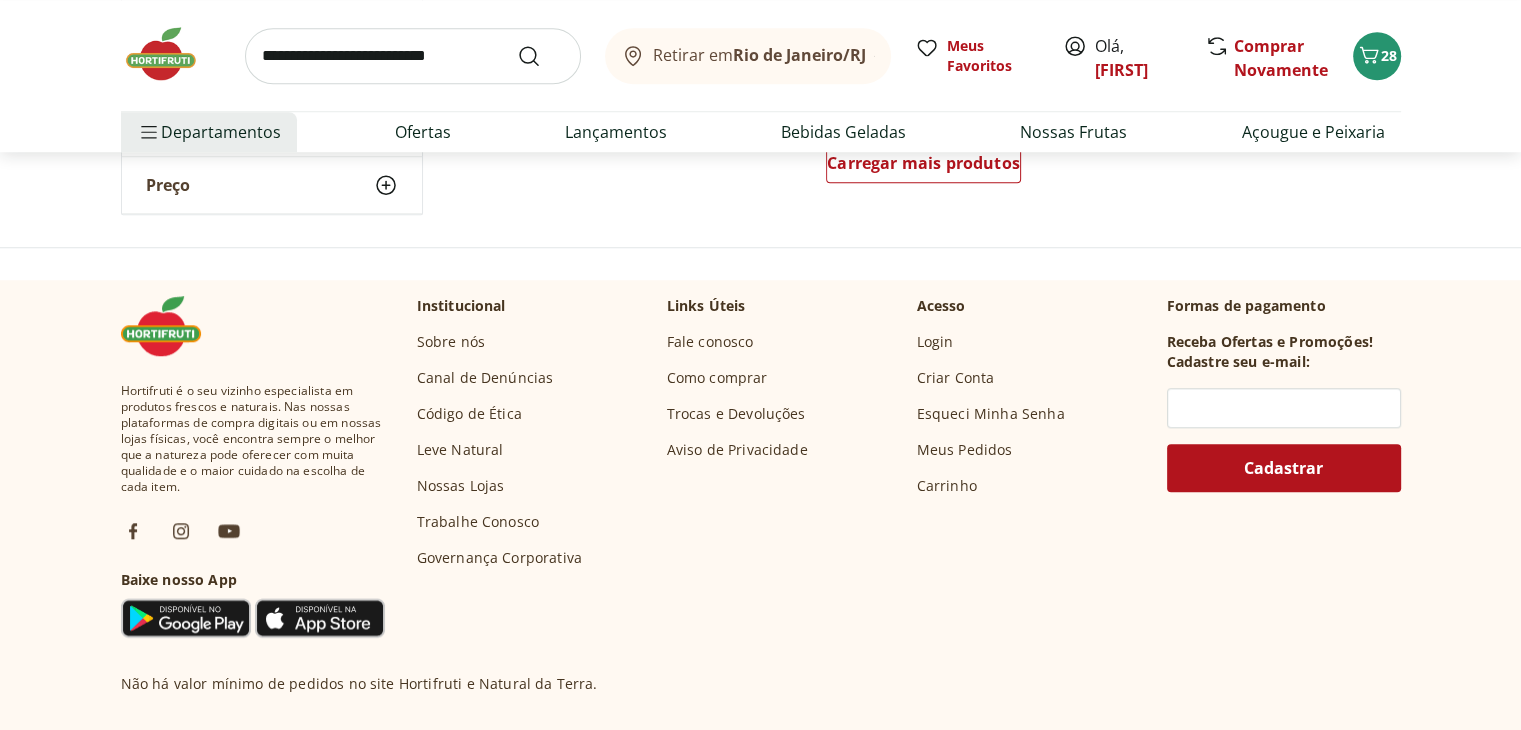 scroll, scrollTop: 1200, scrollLeft: 0, axis: vertical 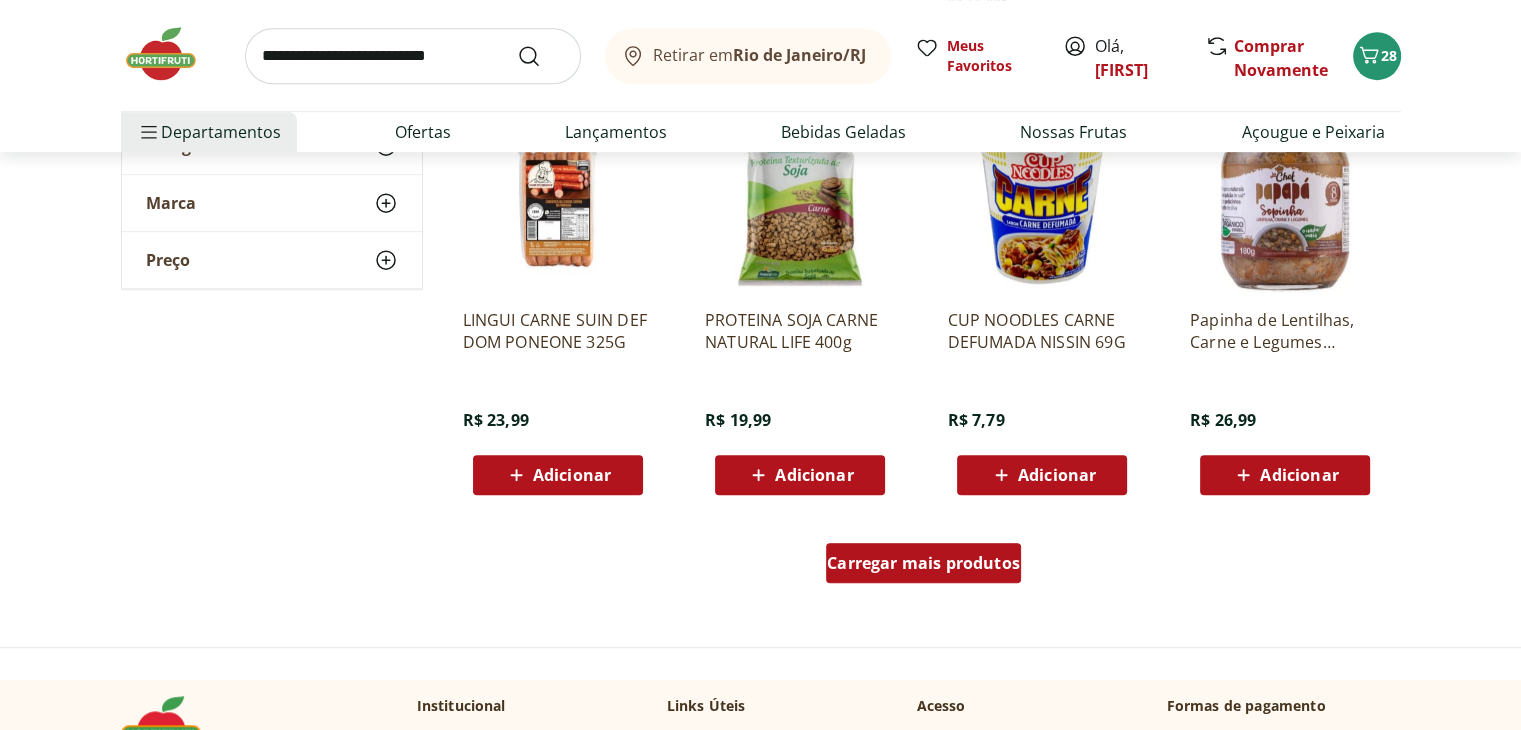 click on "Carregar mais produtos" at bounding box center (923, 563) 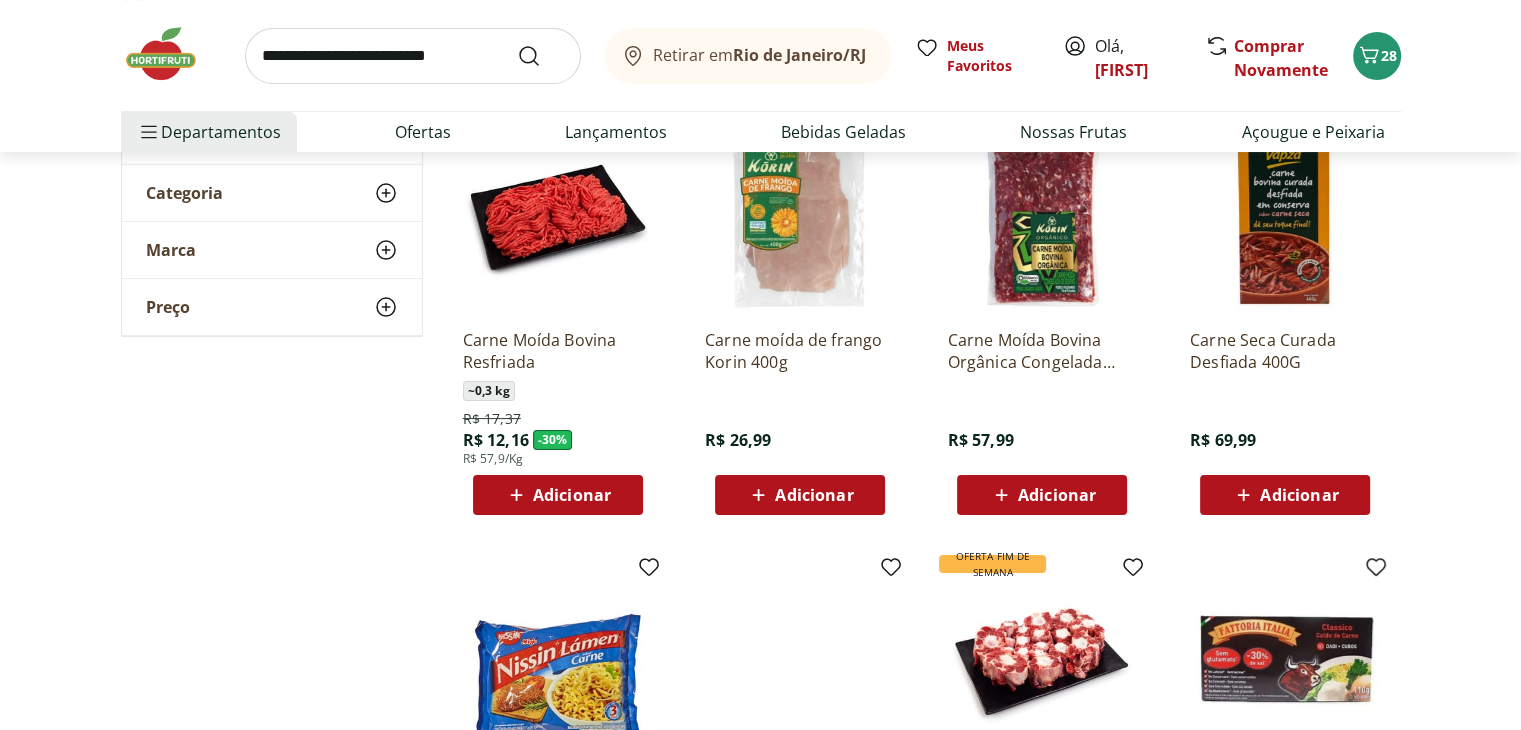 scroll, scrollTop: 0, scrollLeft: 0, axis: both 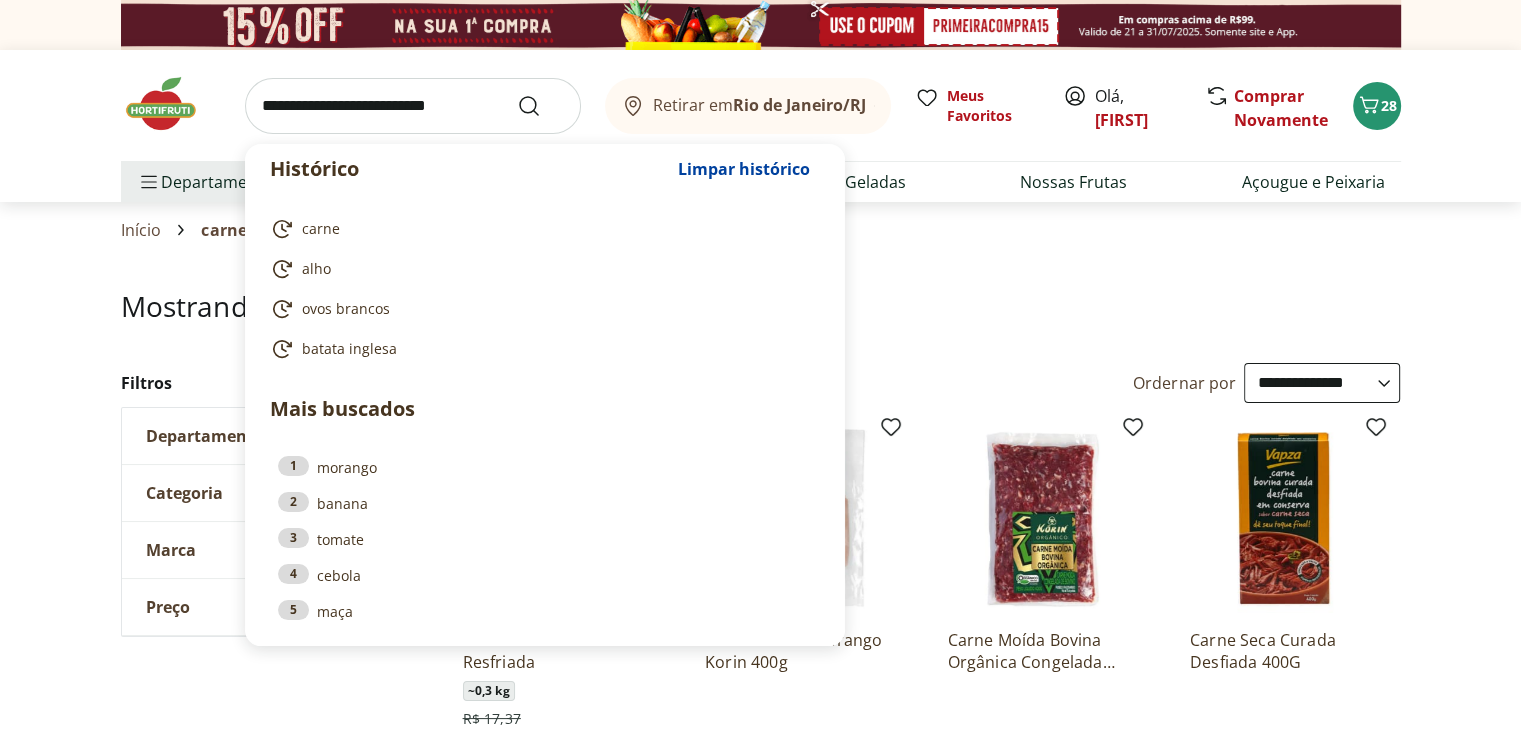 click at bounding box center (413, 106) 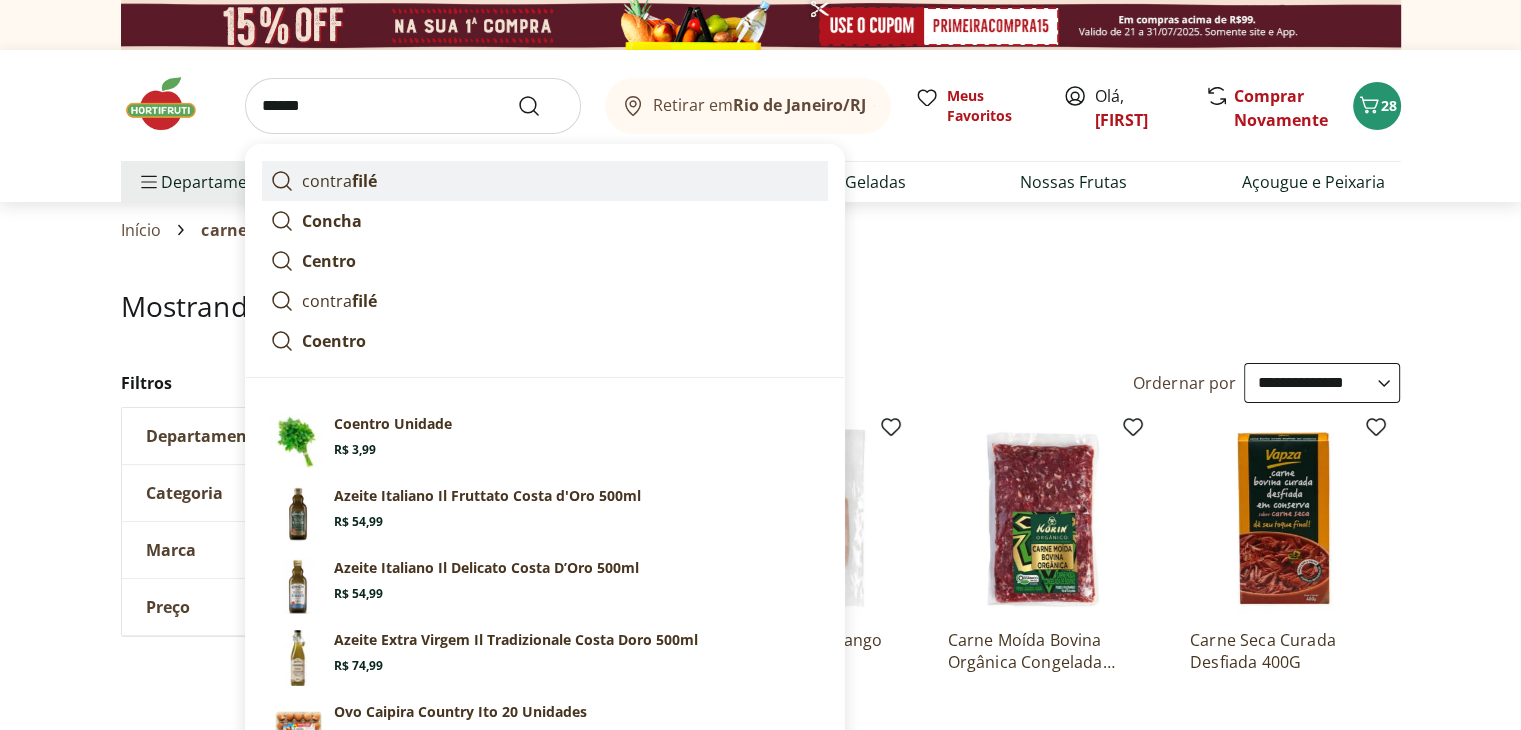 click on "contra  filé" at bounding box center [339, 181] 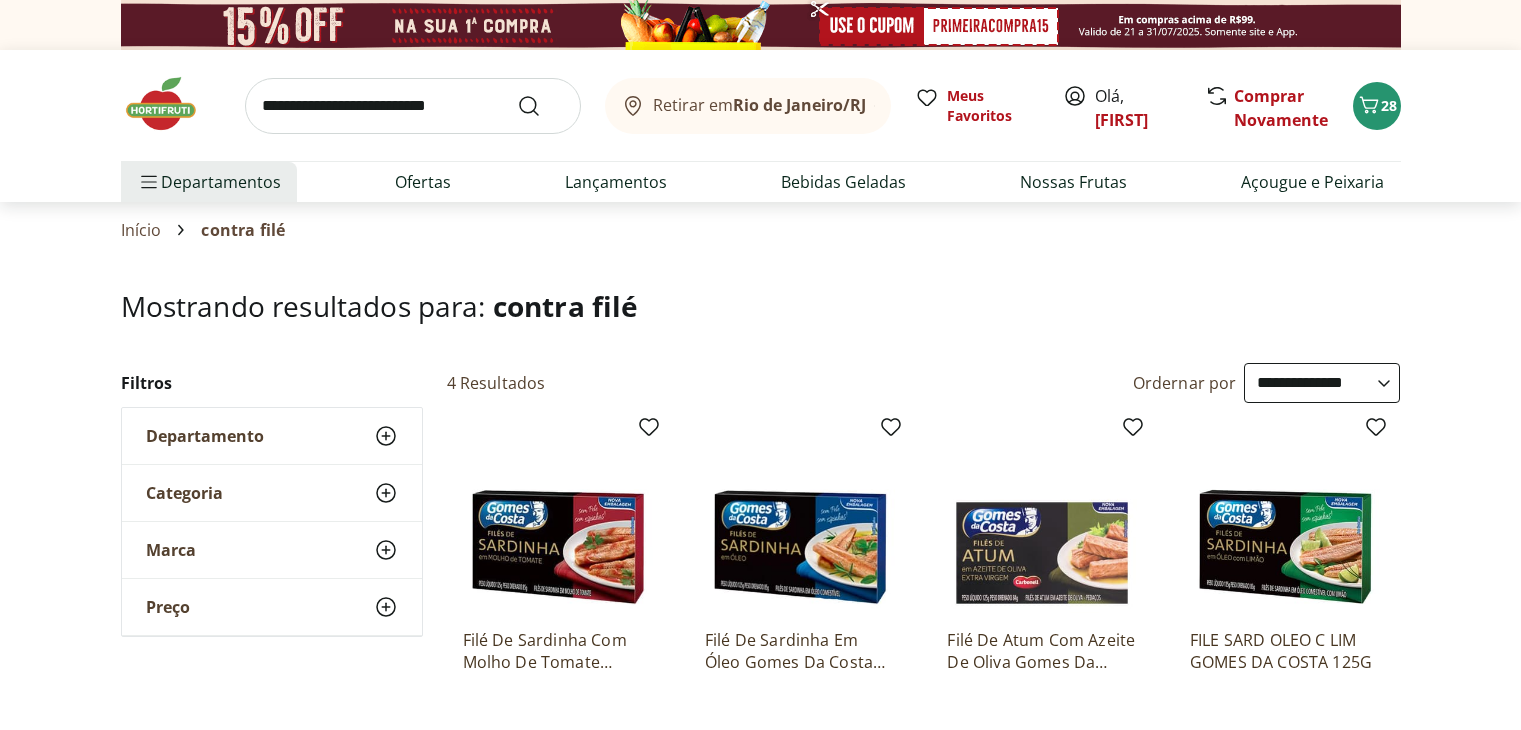 select on "**********" 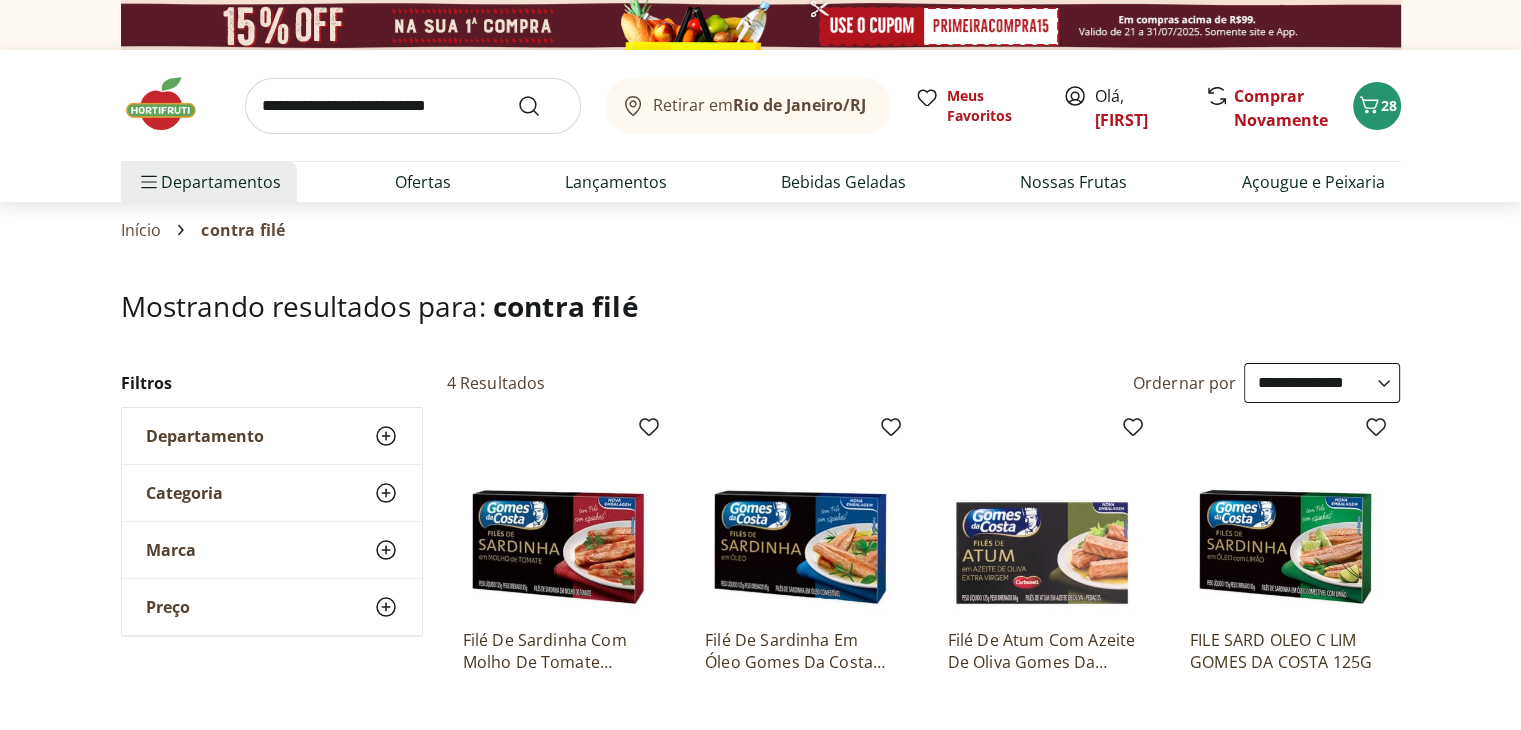 scroll, scrollTop: 0, scrollLeft: 0, axis: both 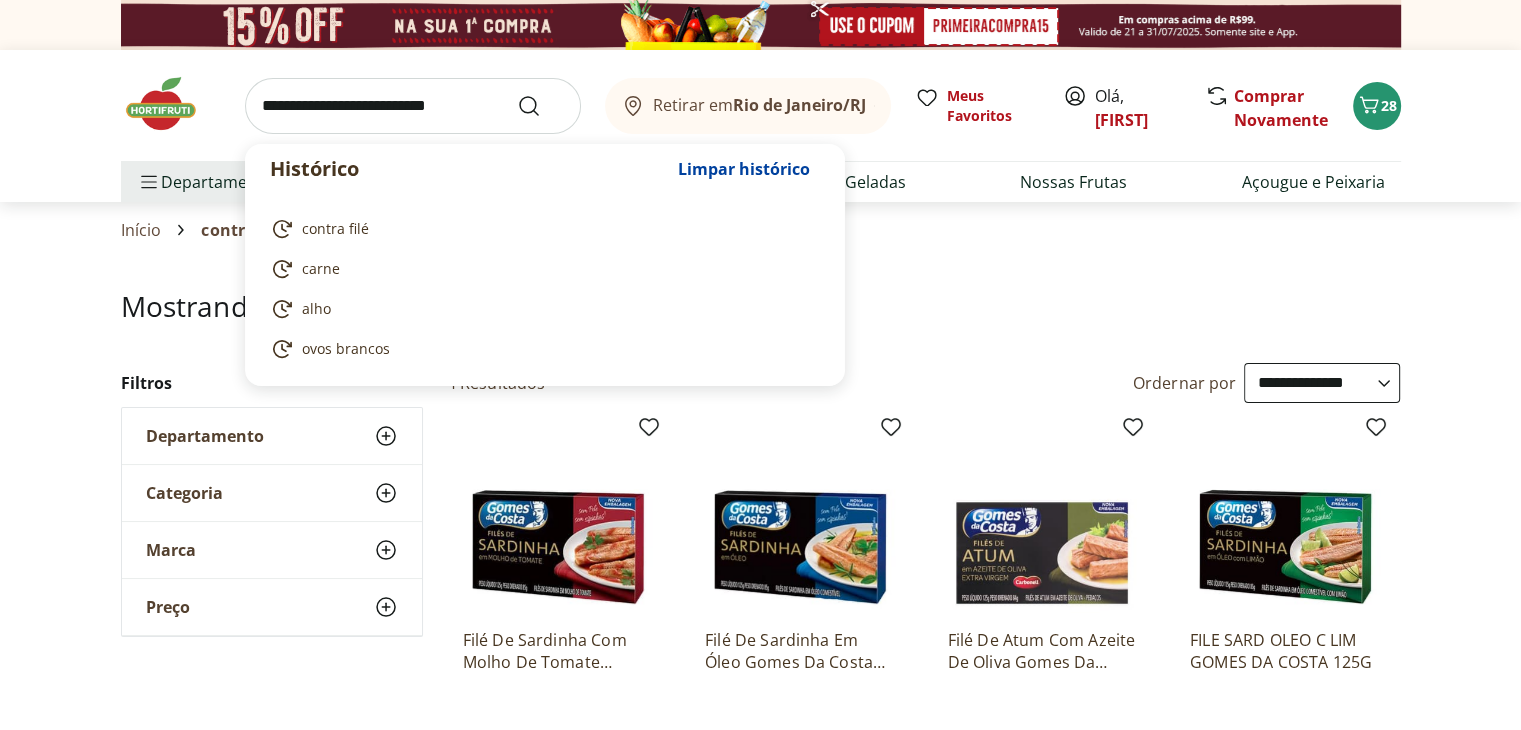 click at bounding box center [413, 106] 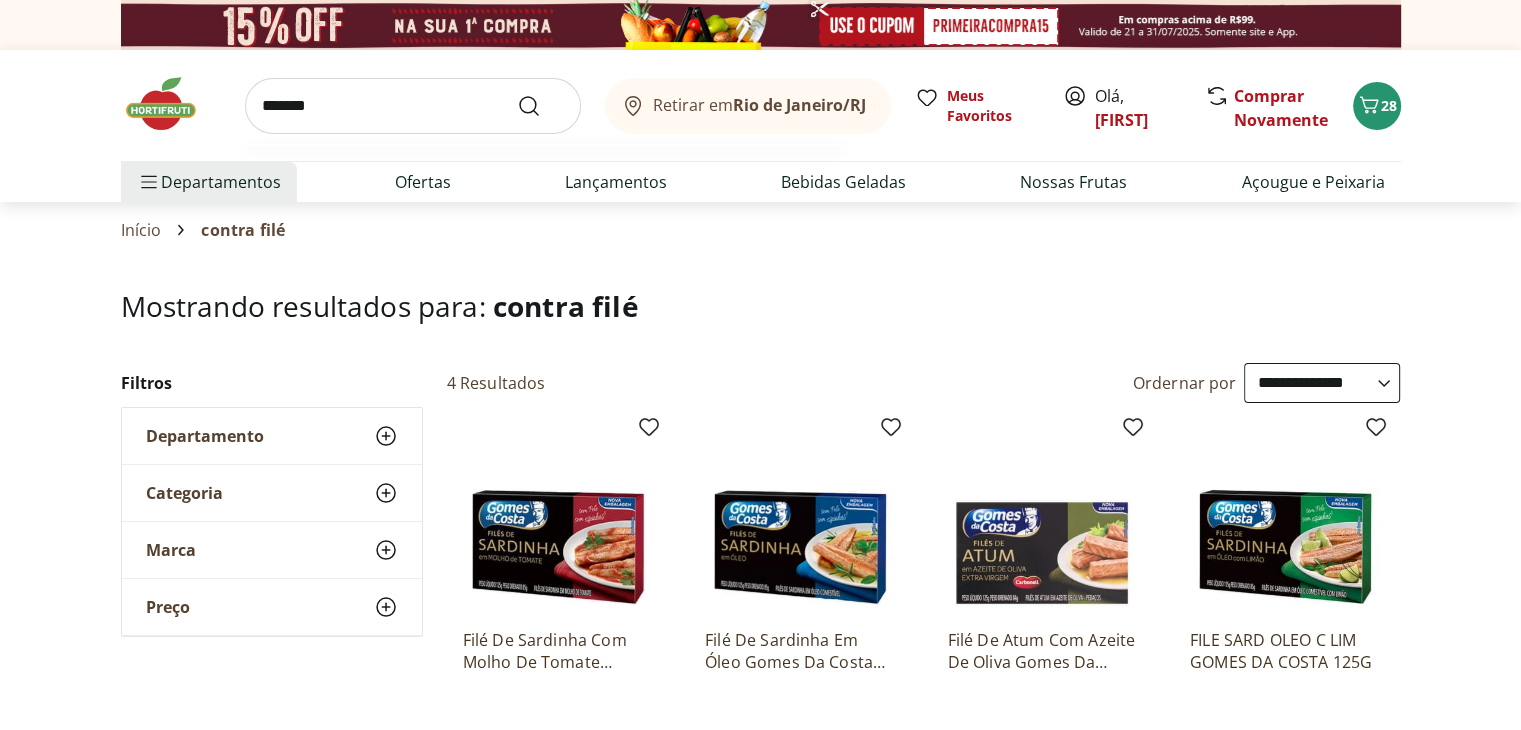 type on "*******" 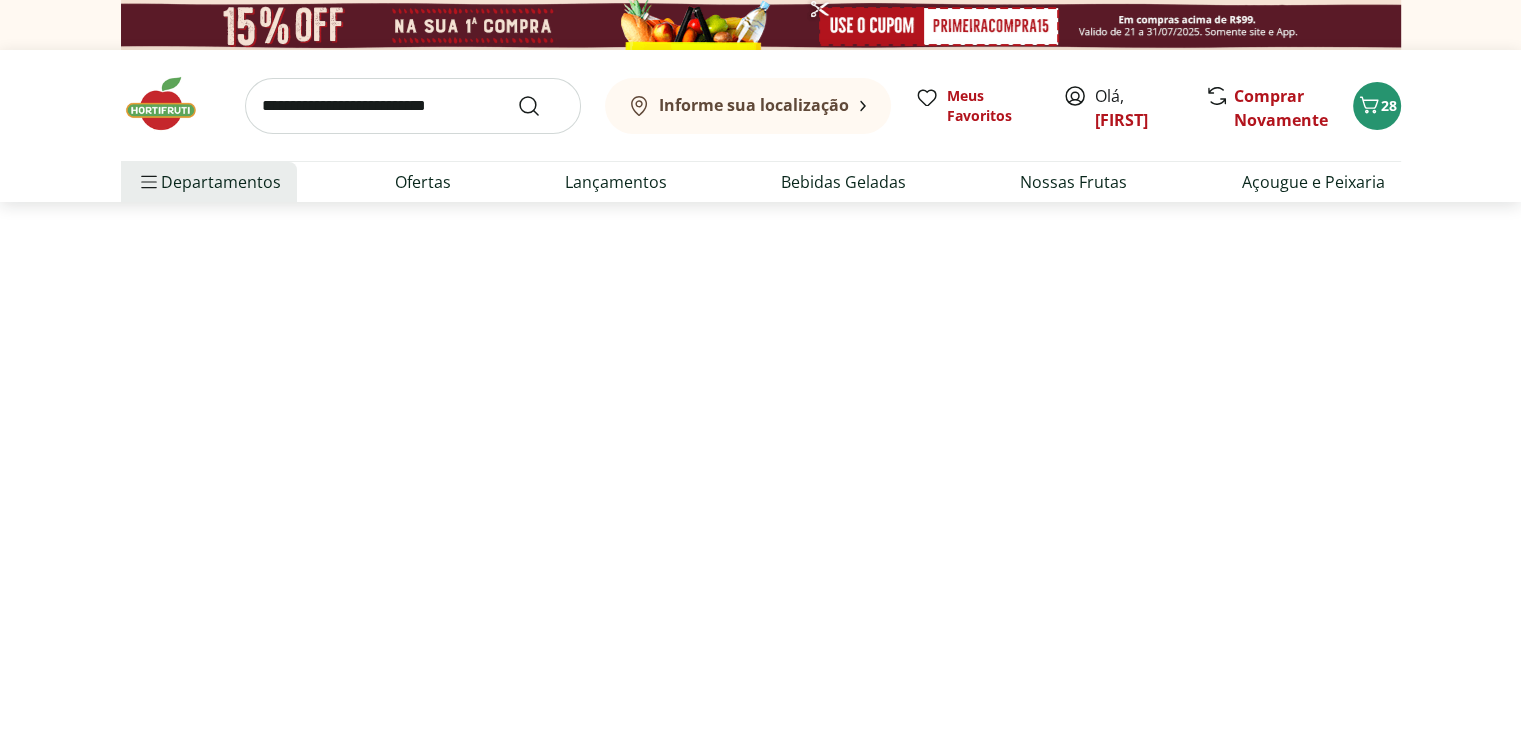 select on "**********" 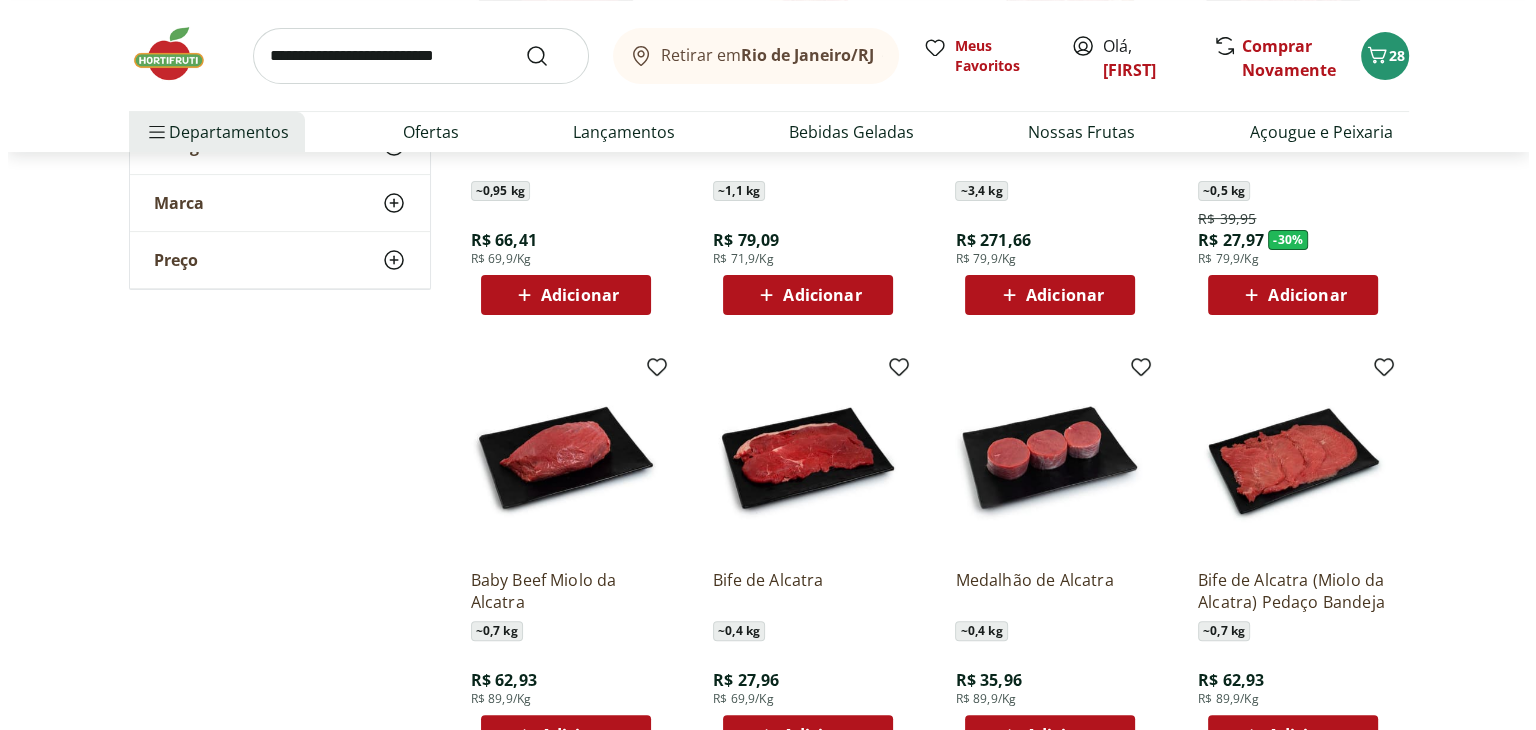 scroll, scrollTop: 200, scrollLeft: 0, axis: vertical 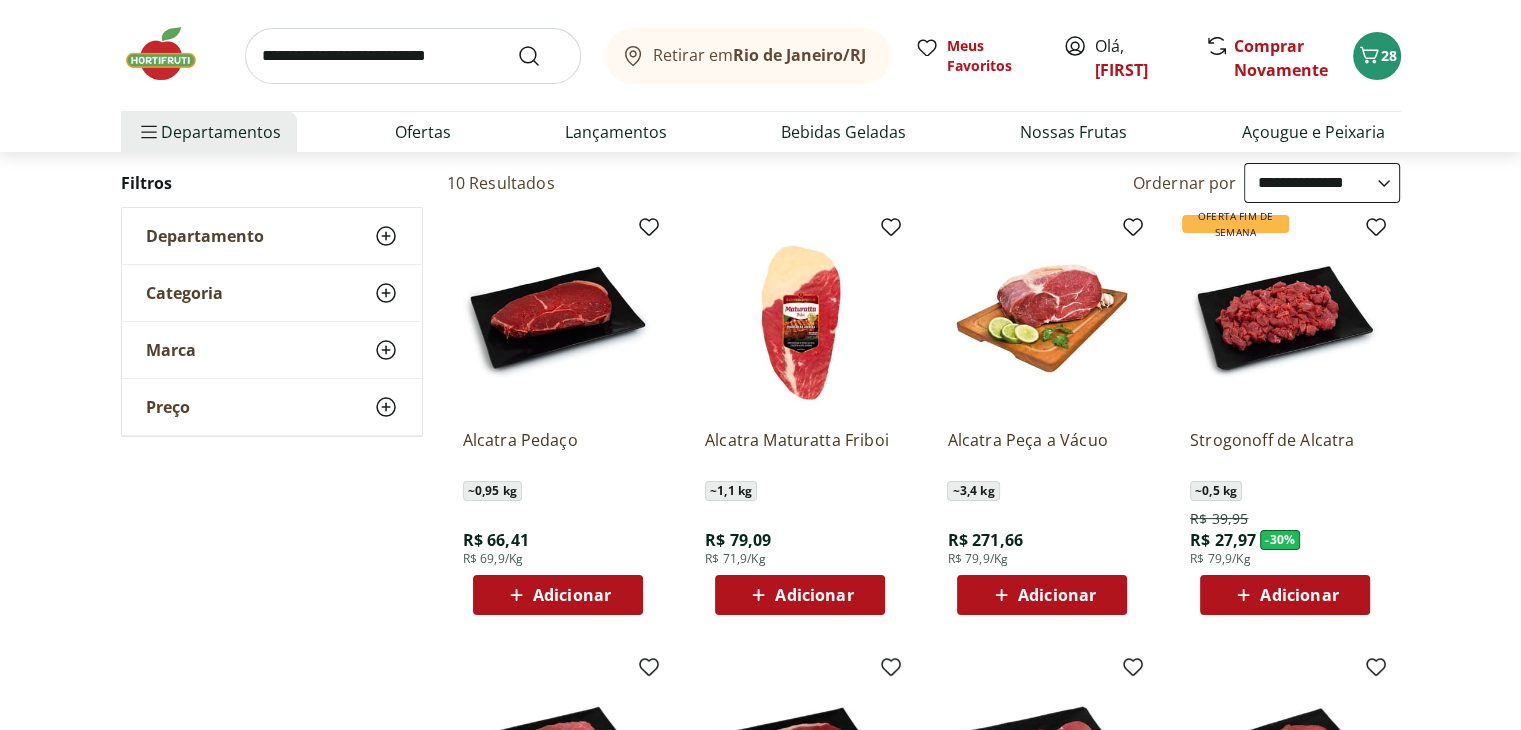 click on "Adicionar" at bounding box center [814, 595] 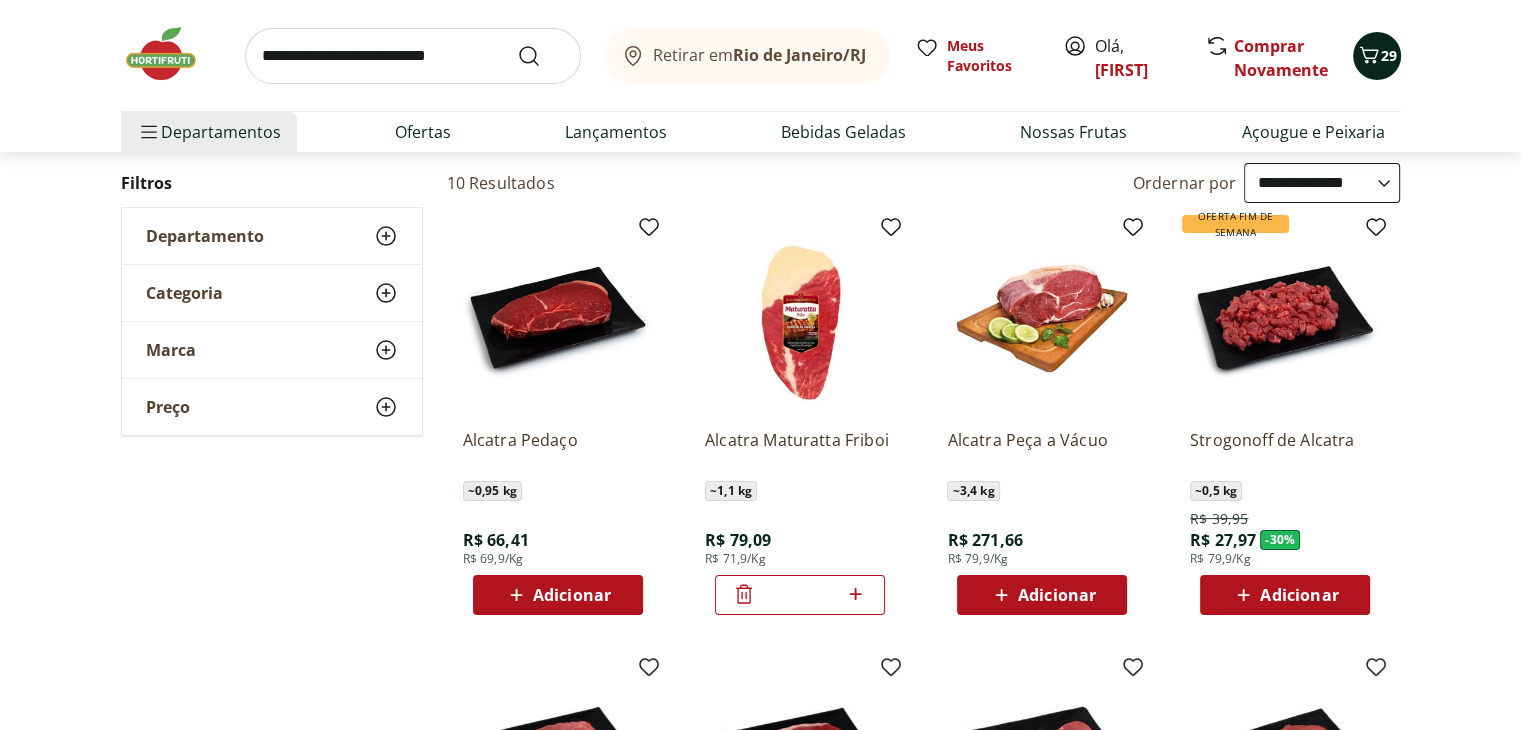click on "29" at bounding box center (1377, 56) 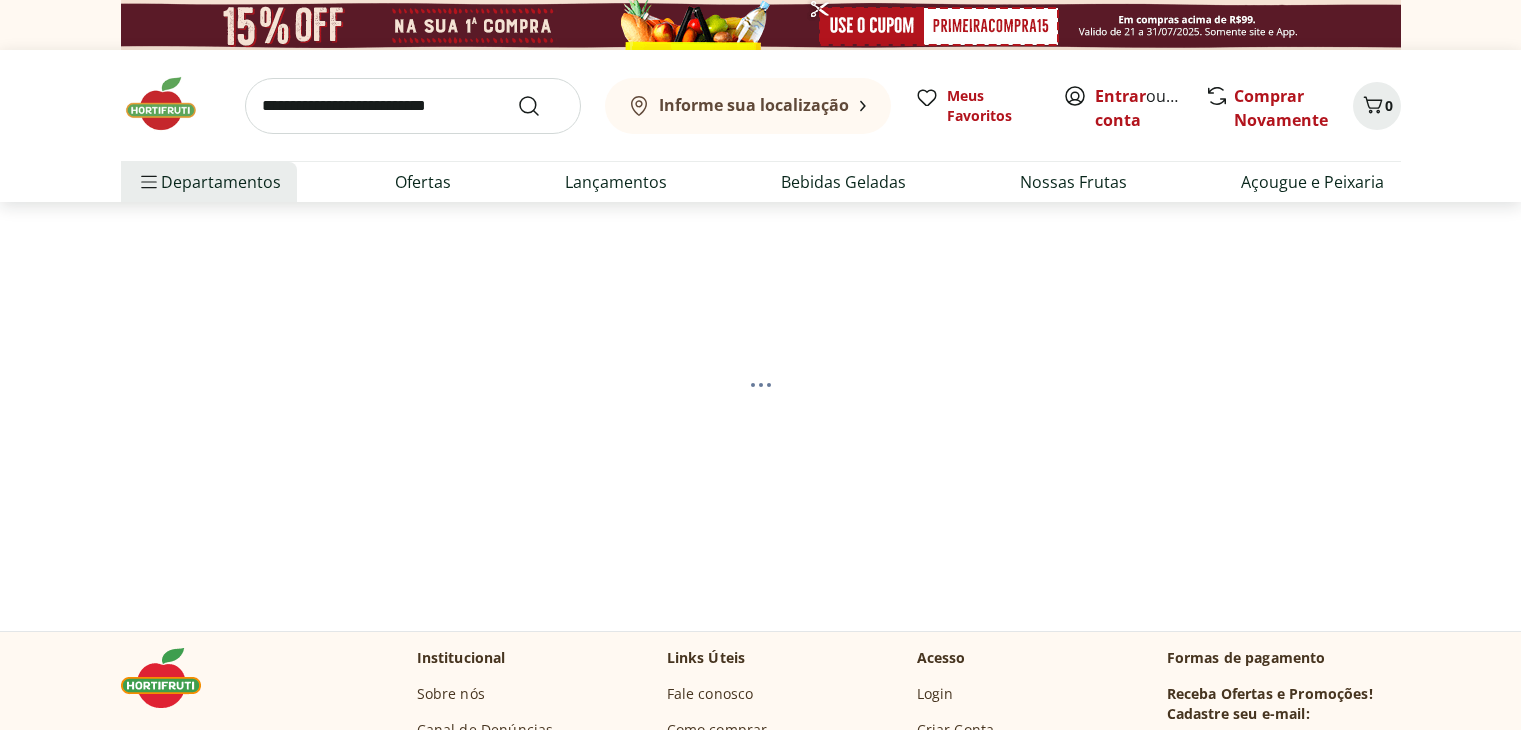scroll, scrollTop: 0, scrollLeft: 0, axis: both 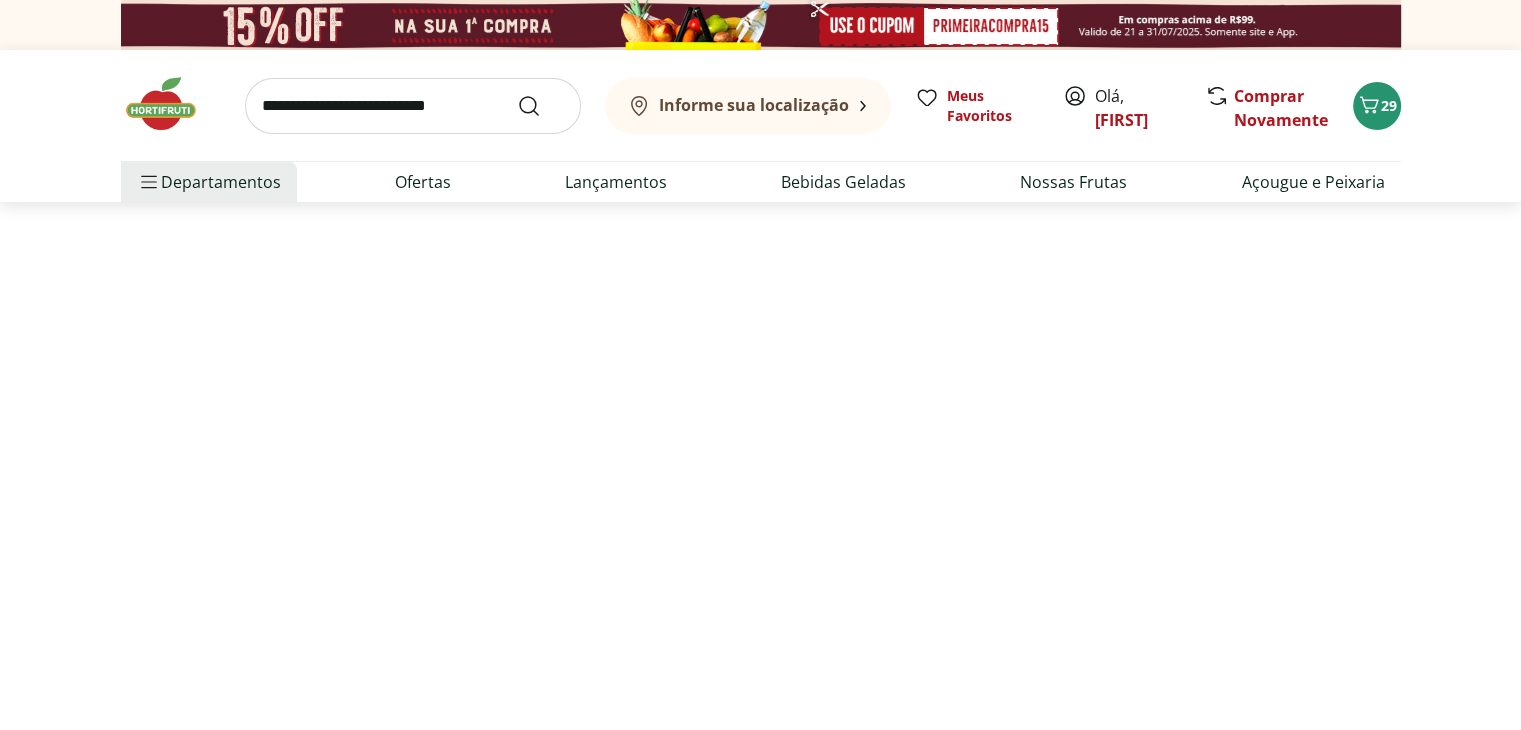 select on "**********" 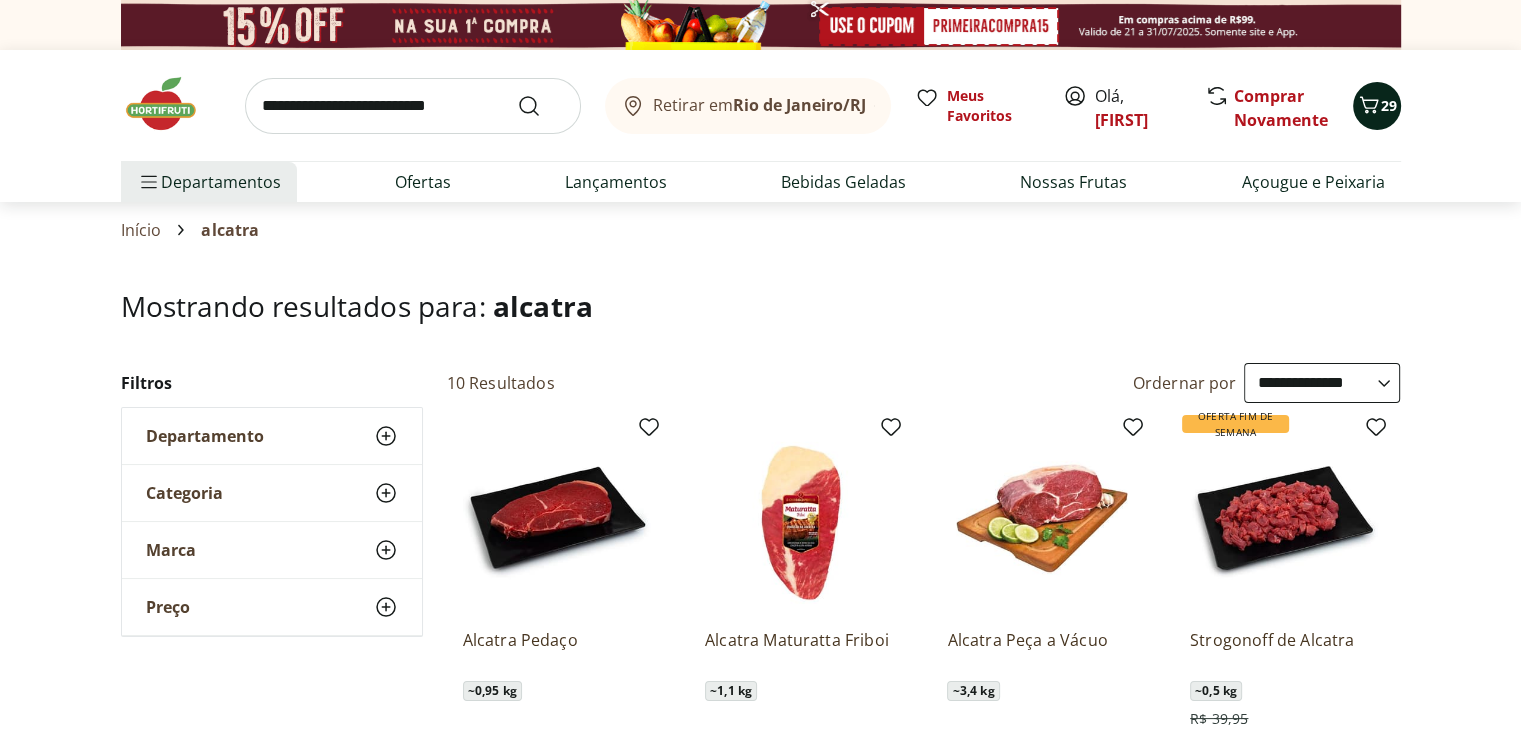 click 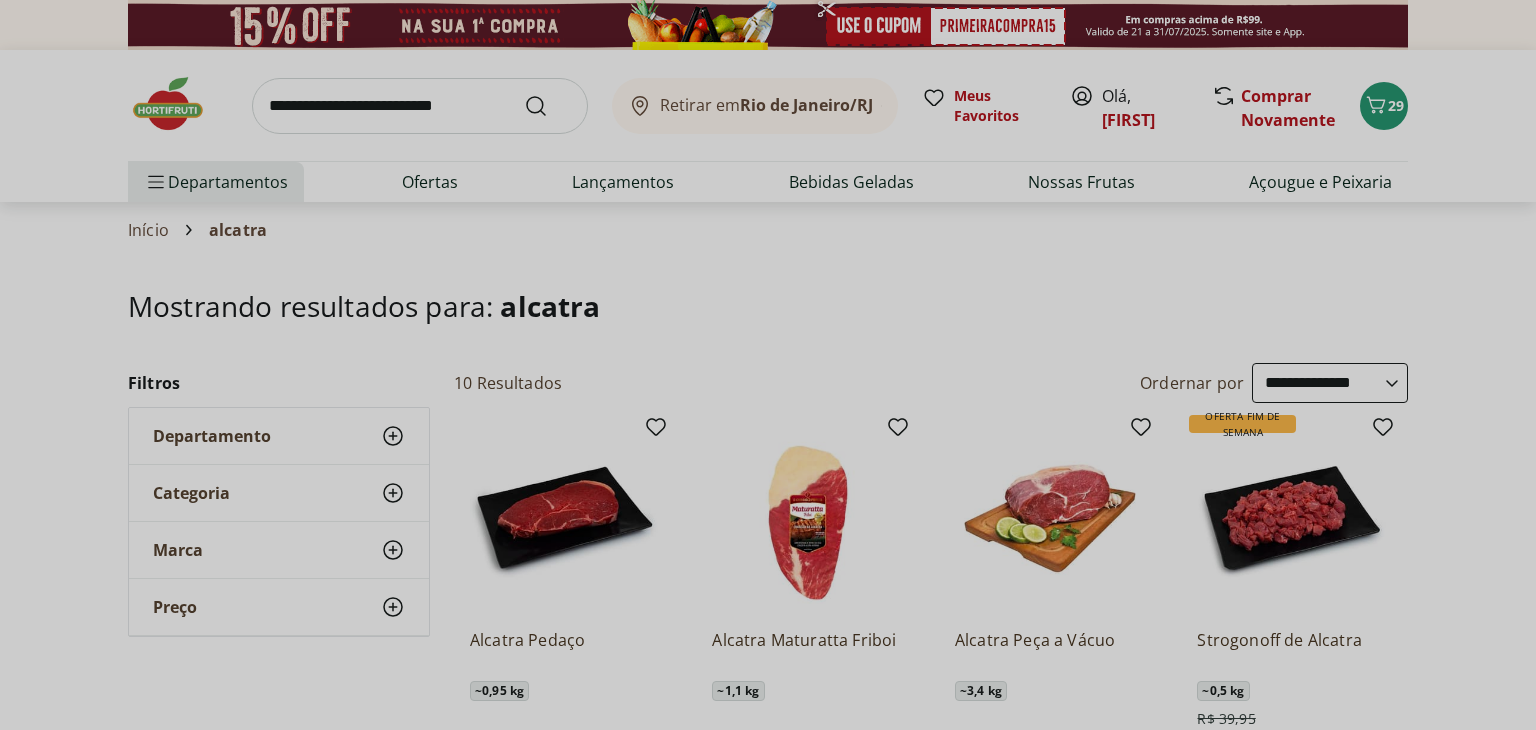 click on "Meu Carrinho 29 Faltam apenas  R$ 243,16  para Frete Grátis Banana Prata Unidade ** Price: R$ 2,20 Morango Bandeja 250g * Price: R$ 16,99 Batata Inglesa Unidade ** Price: R$ 0,80 Alho Nacional Beneficiado Unidade * Price: R$ 2,99 Alcatra Maturatta Friboi * Price: R$ 79,09 Subtotal (29 produtos) R$ 155,84 Total R$ 155,84 Ver carrinho completo" at bounding box center [768, 365] 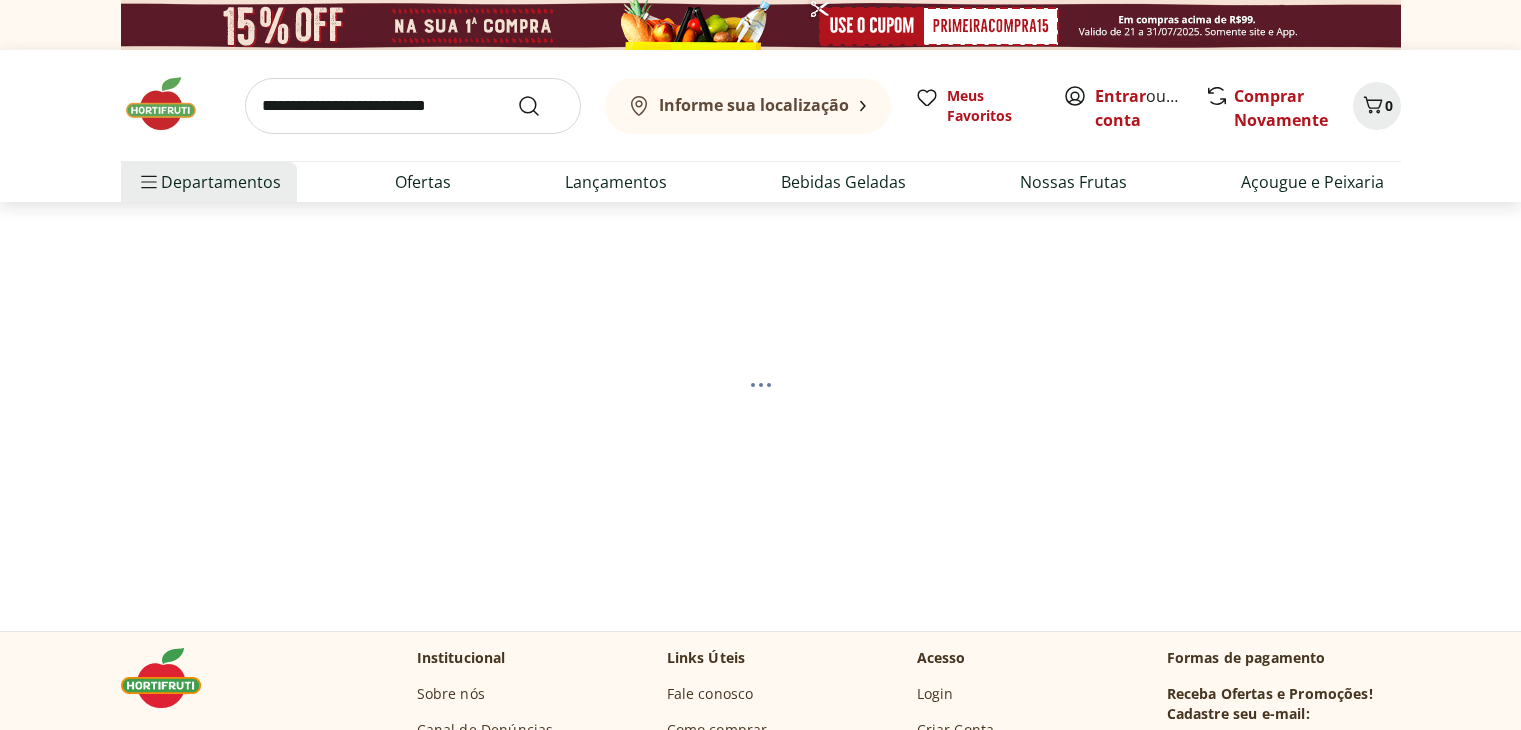 scroll, scrollTop: 0, scrollLeft: 0, axis: both 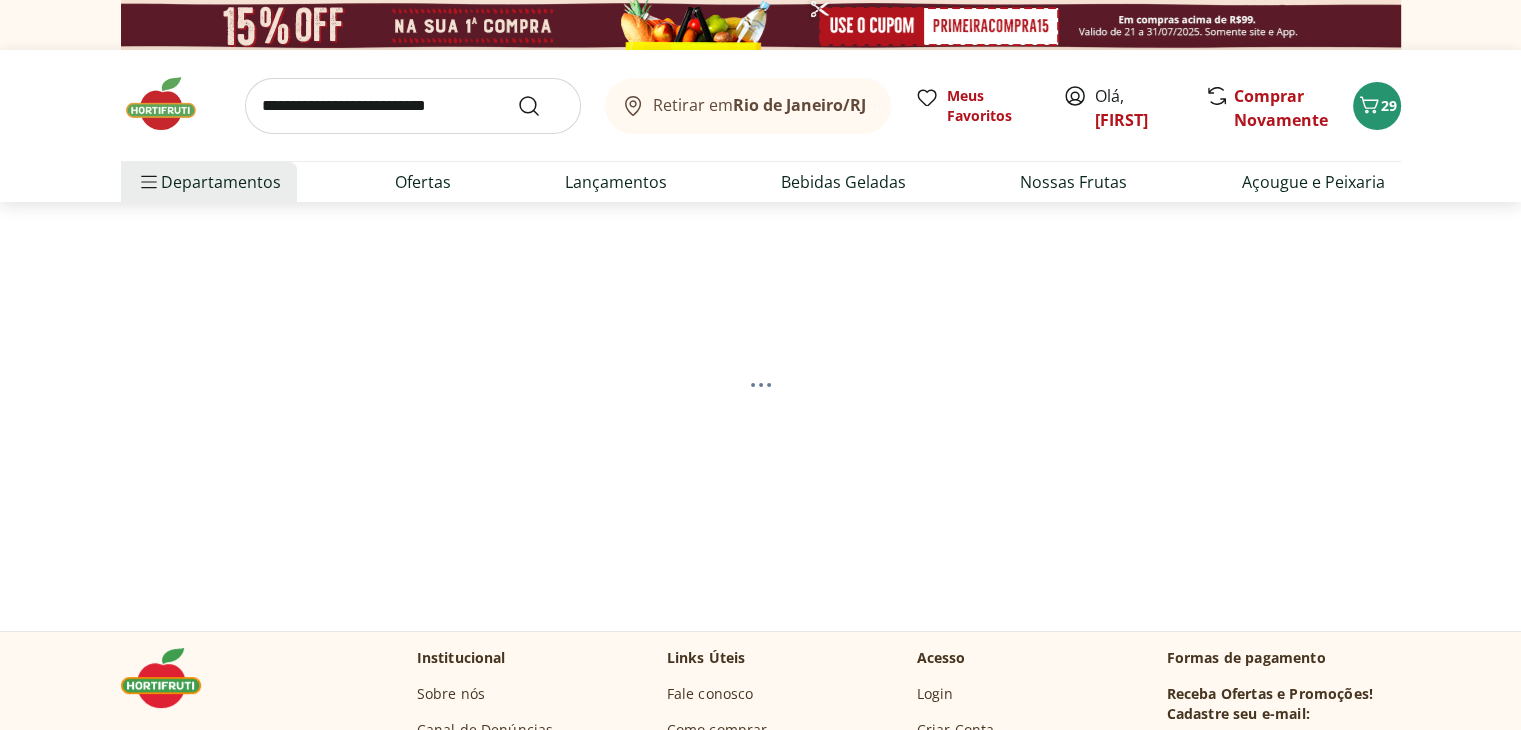 select on "**********" 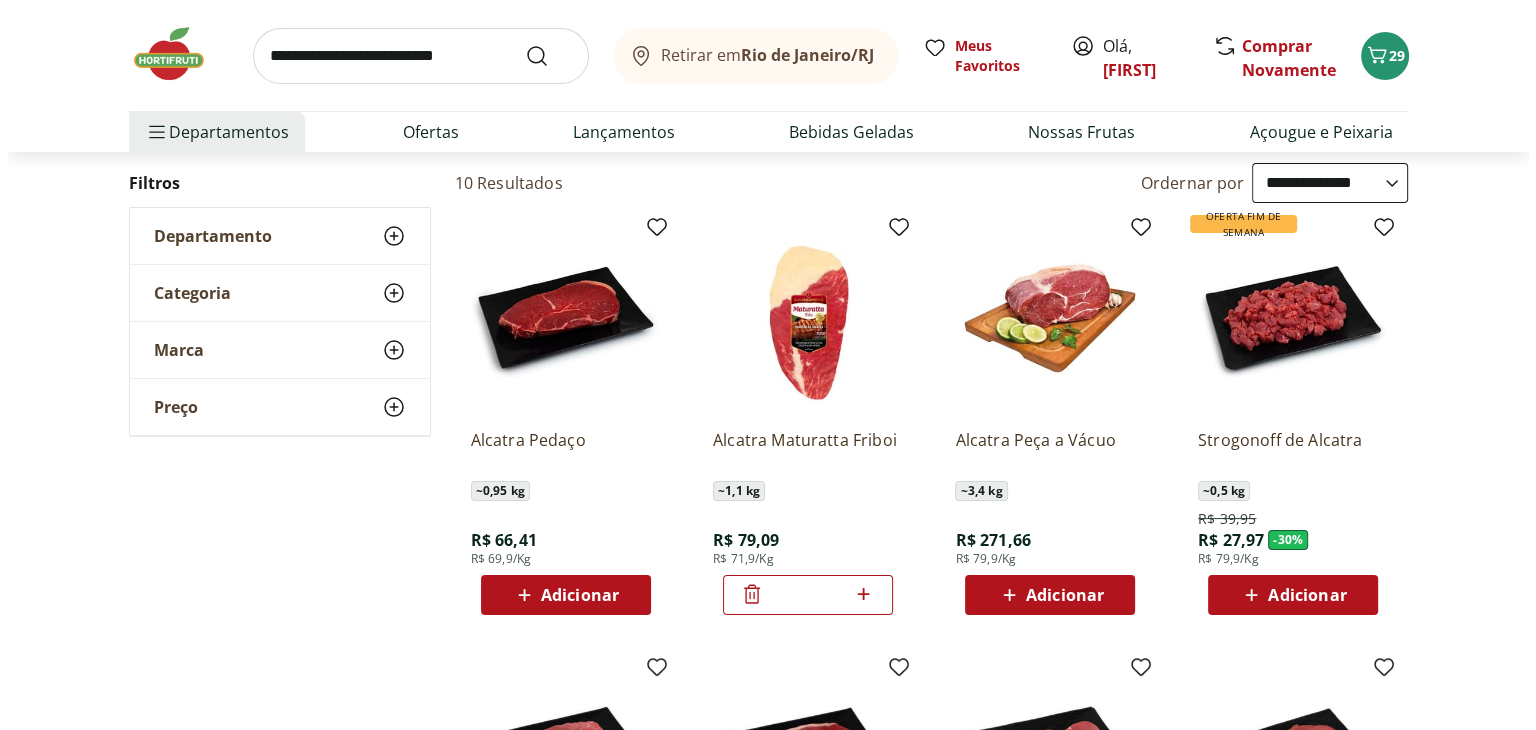 scroll, scrollTop: 100, scrollLeft: 0, axis: vertical 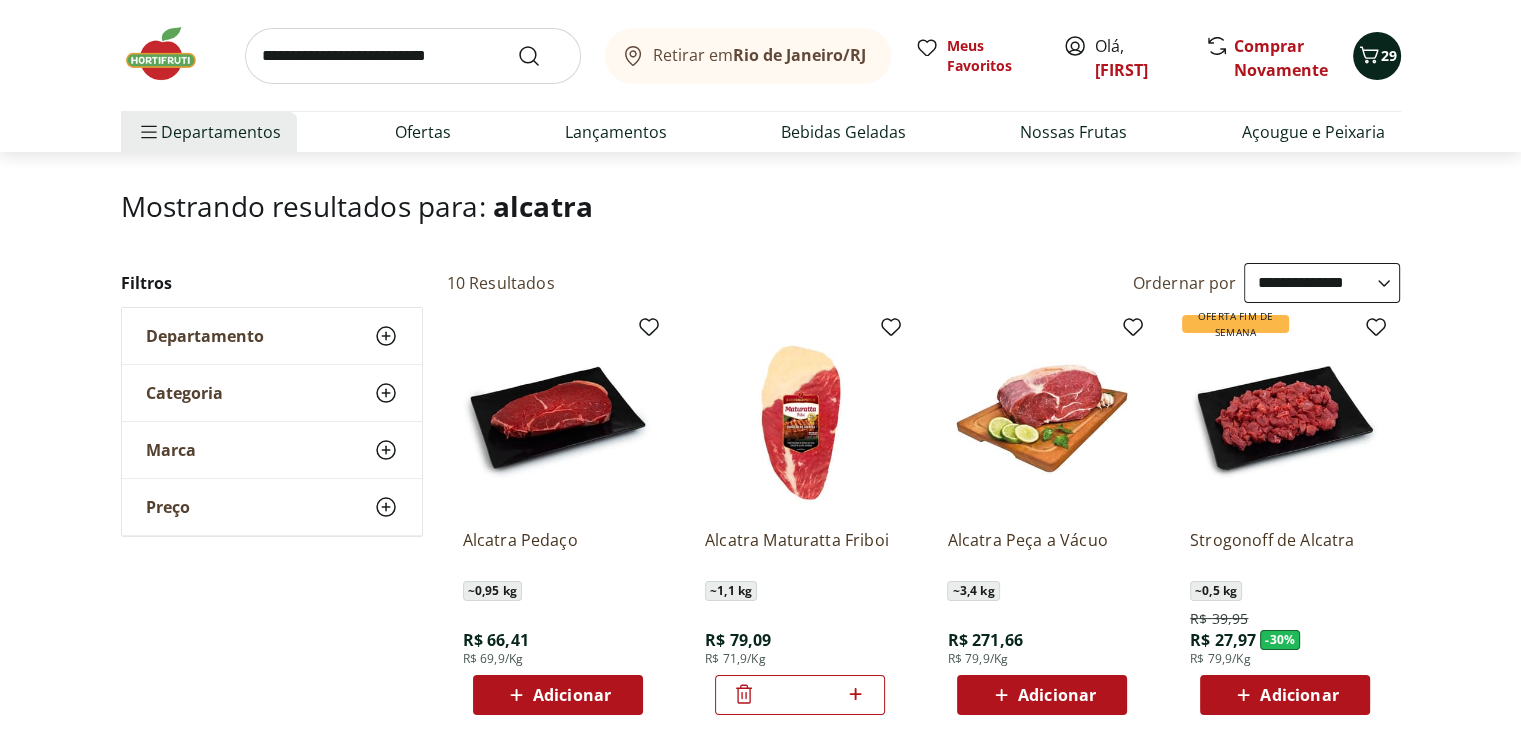 click on "29" at bounding box center (1389, 55) 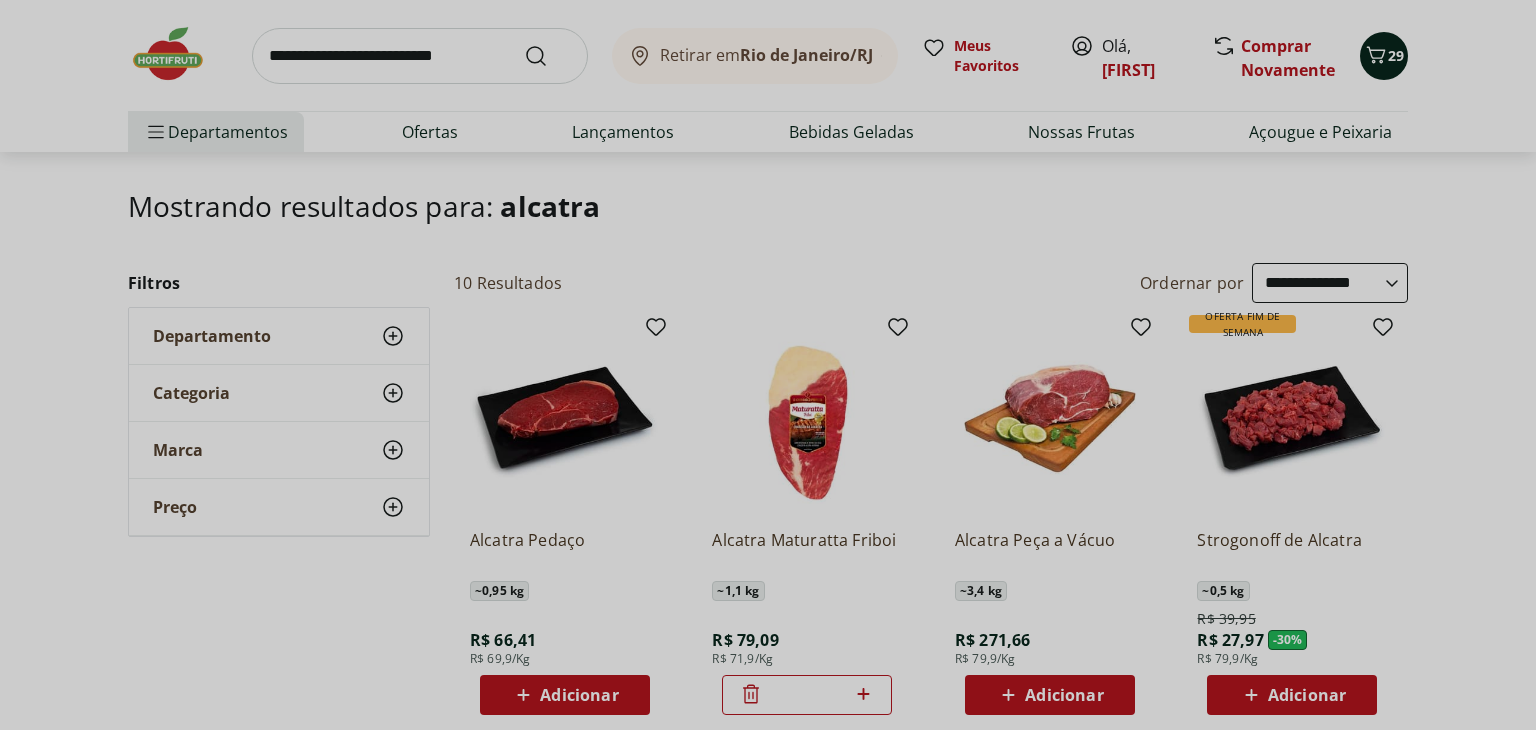 click on "Meu Carrinho 29 Faltam apenas  R$ 243,16  para Frete Grátis Banana Prata Unidade ** Price: R$ 2,20 Morango Bandeja 250g * Price: R$ 16,99 Batata Inglesa Unidade ** Price: R$ 0,80 Alho Nacional Beneficiado Unidade * Price: R$ 2,99 Alcatra Maturatta Friboi * Price: R$ 79,09 Subtotal (29 produtos) R$ 155,84 Total R$ 155,84 Ver carrinho completo" at bounding box center (768, 365) 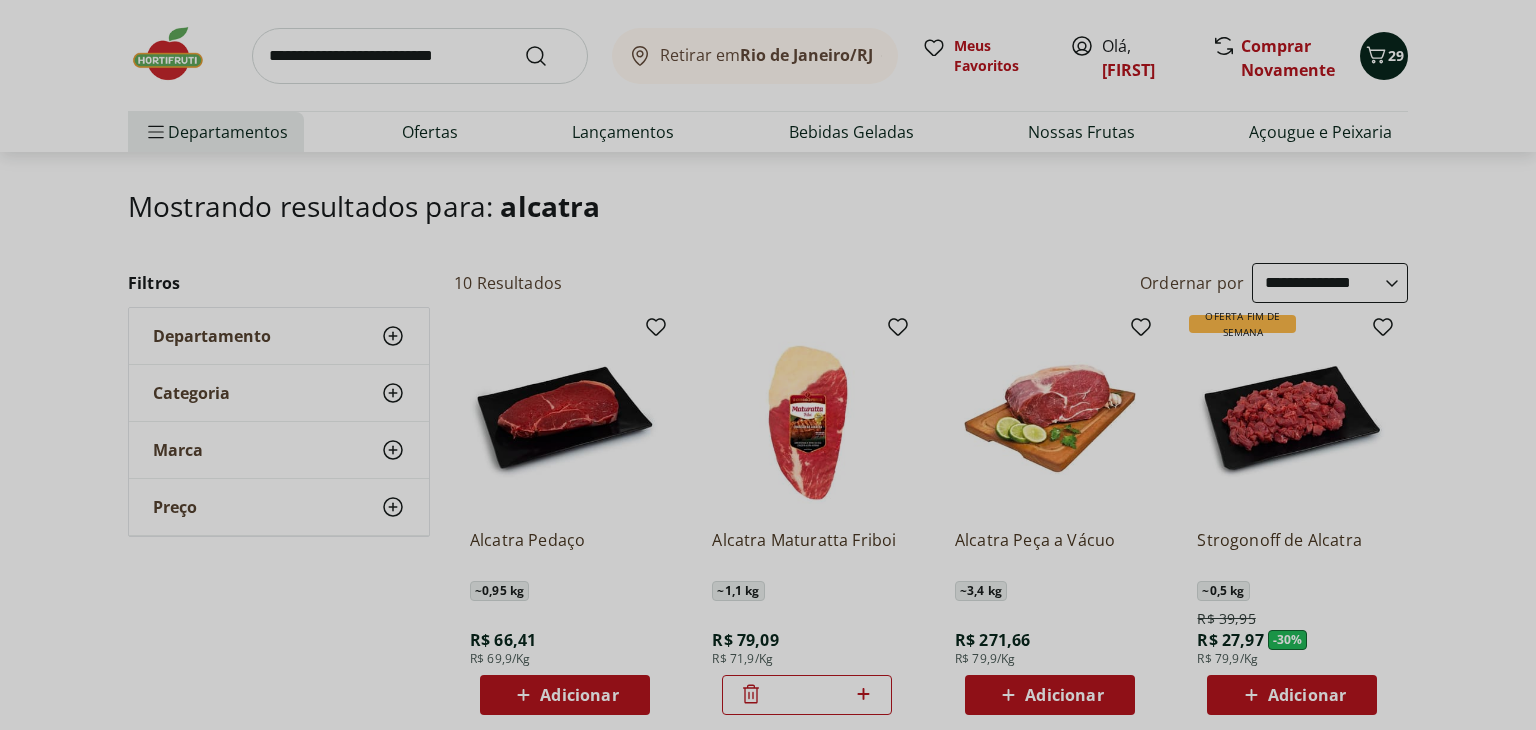 click on "Meu Carrinho 29 Faltam apenas  R$ 243,16  para Frete Grátis Banana Prata Unidade ** Price: R$ 2,20 Morango Bandeja 250g * Price: R$ 16,99 Batata Inglesa Unidade ** Price: R$ 0,80 Alho Nacional Beneficiado Unidade * Price: R$ 2,99 Alcatra Maturatta Friboi * Price: R$ 79,09 Subtotal (29 produtos) R$ 155,84 Total R$ 155,84 Ver carrinho completo" at bounding box center [768, 365] 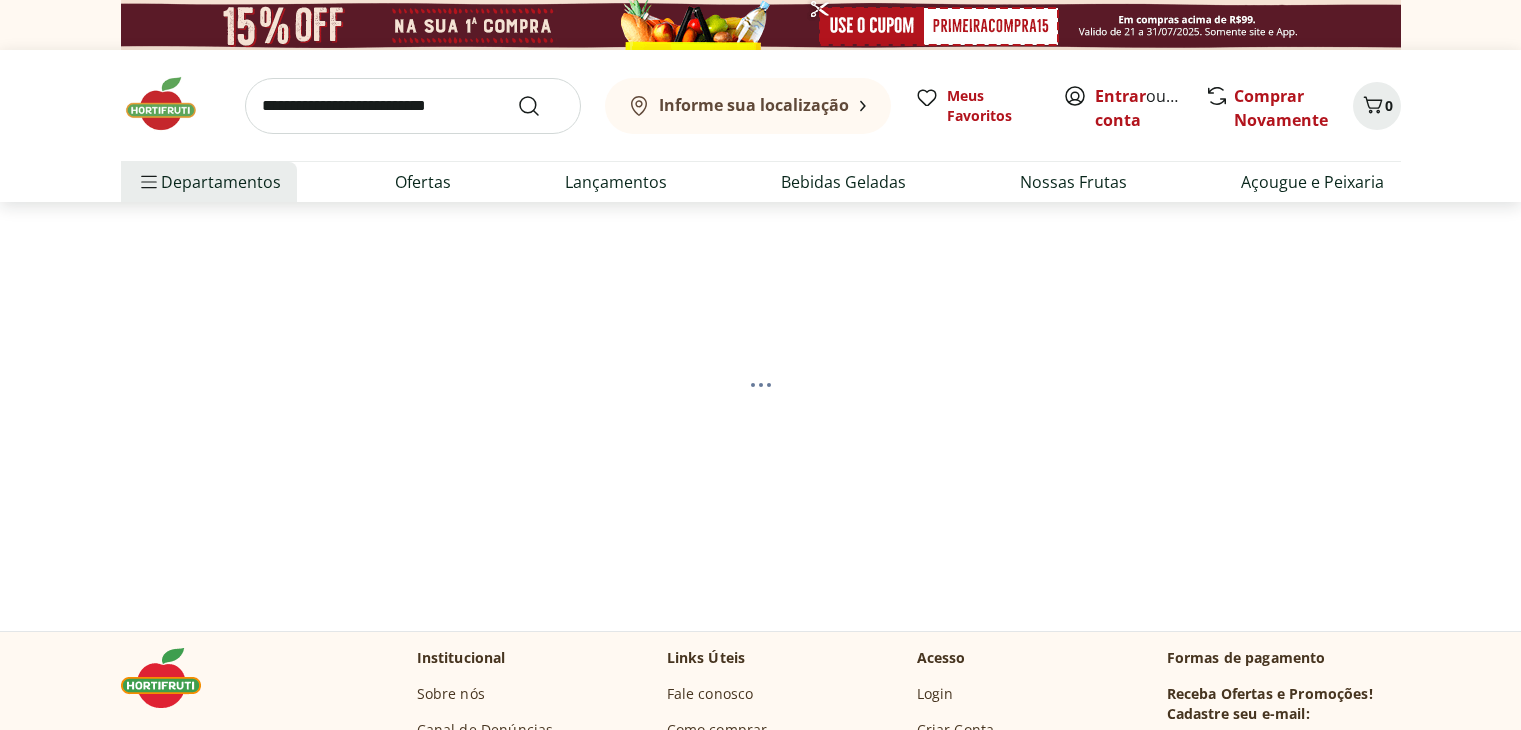 scroll, scrollTop: 0, scrollLeft: 0, axis: both 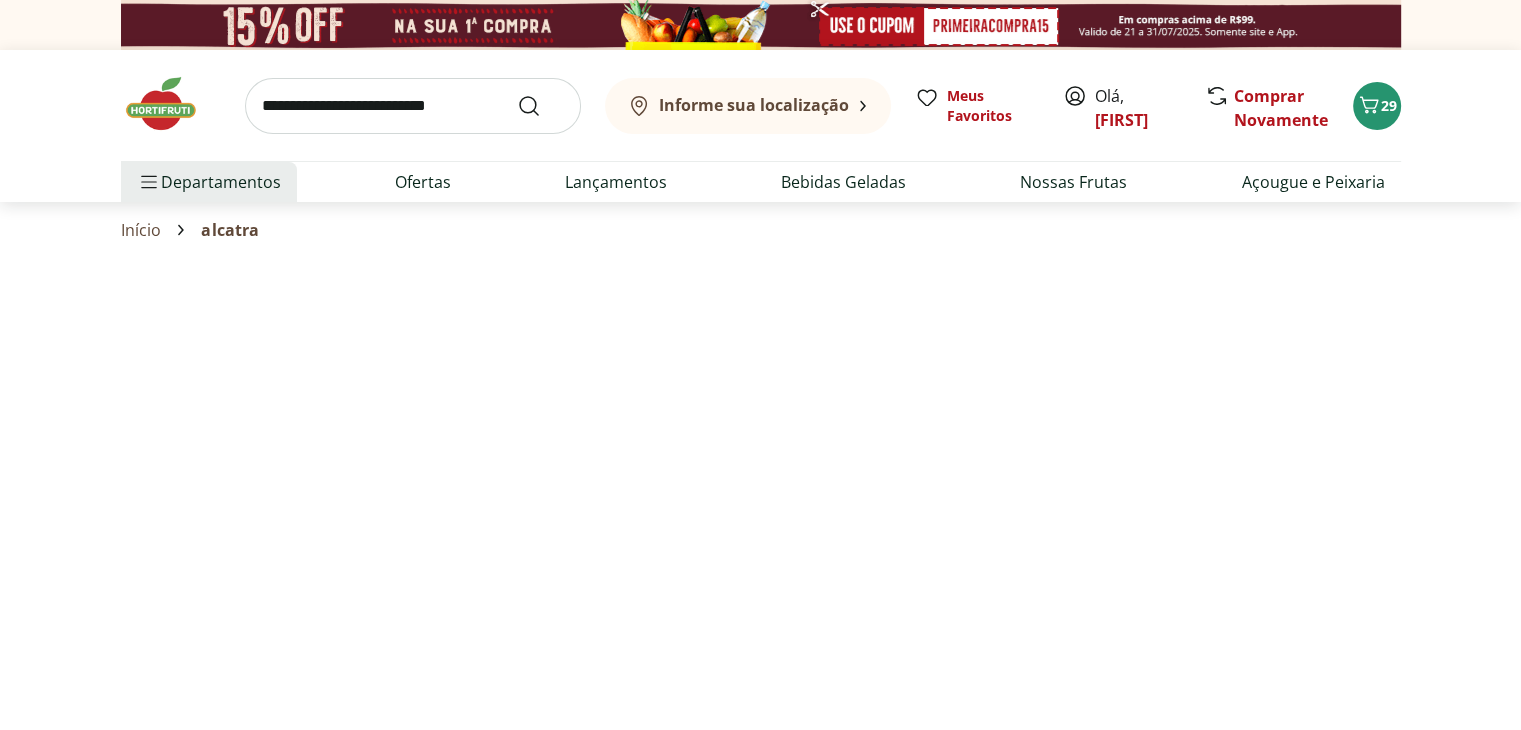 select on "**********" 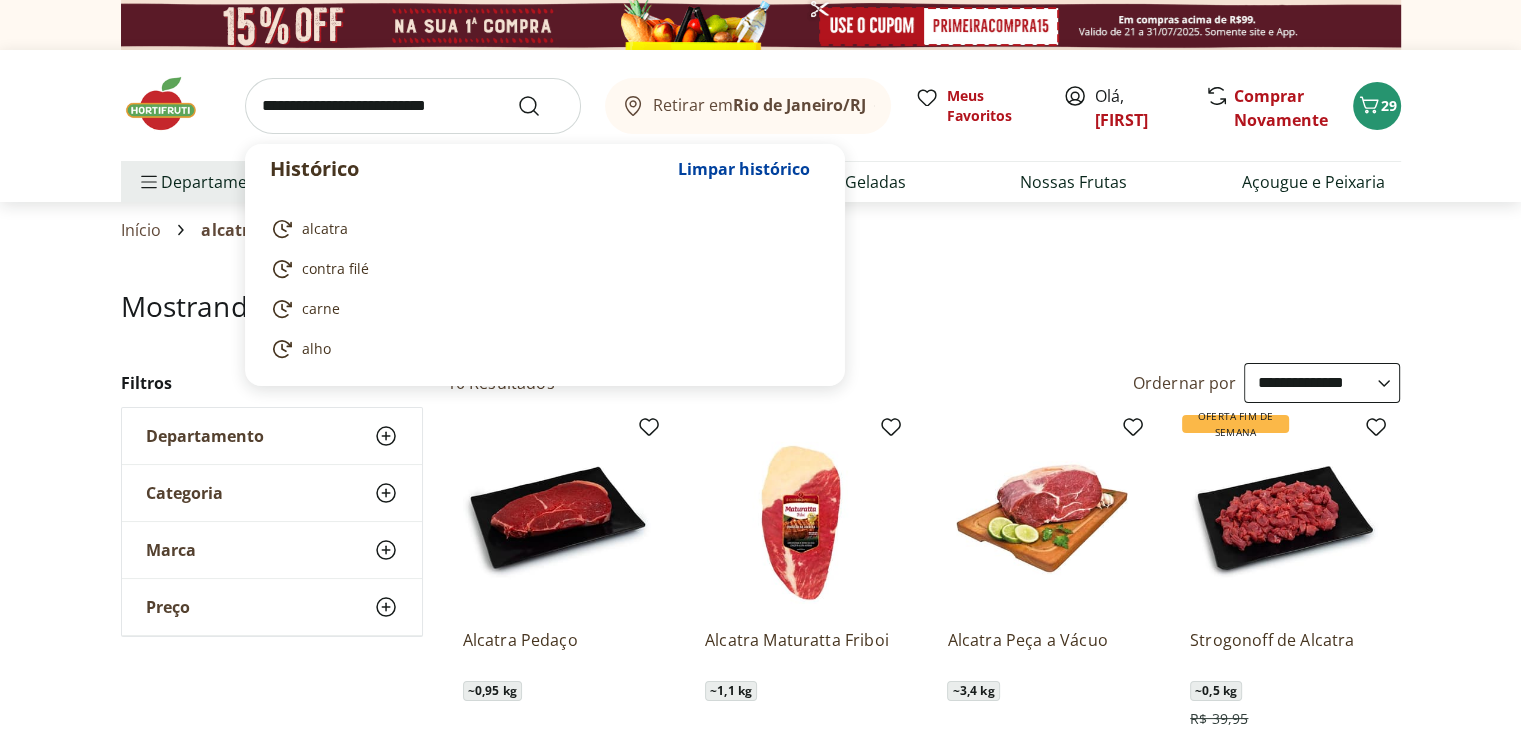 click at bounding box center (413, 106) 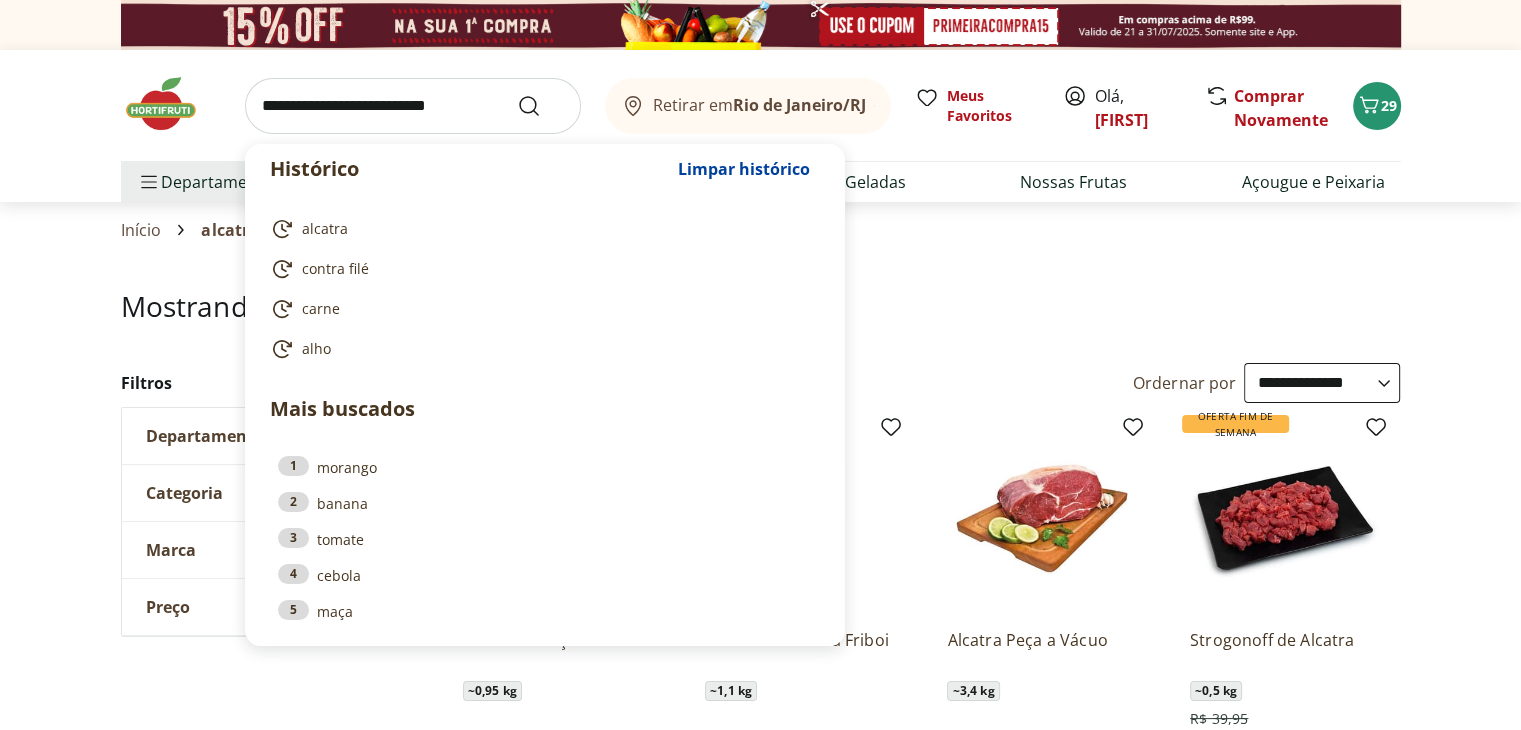 type on "*" 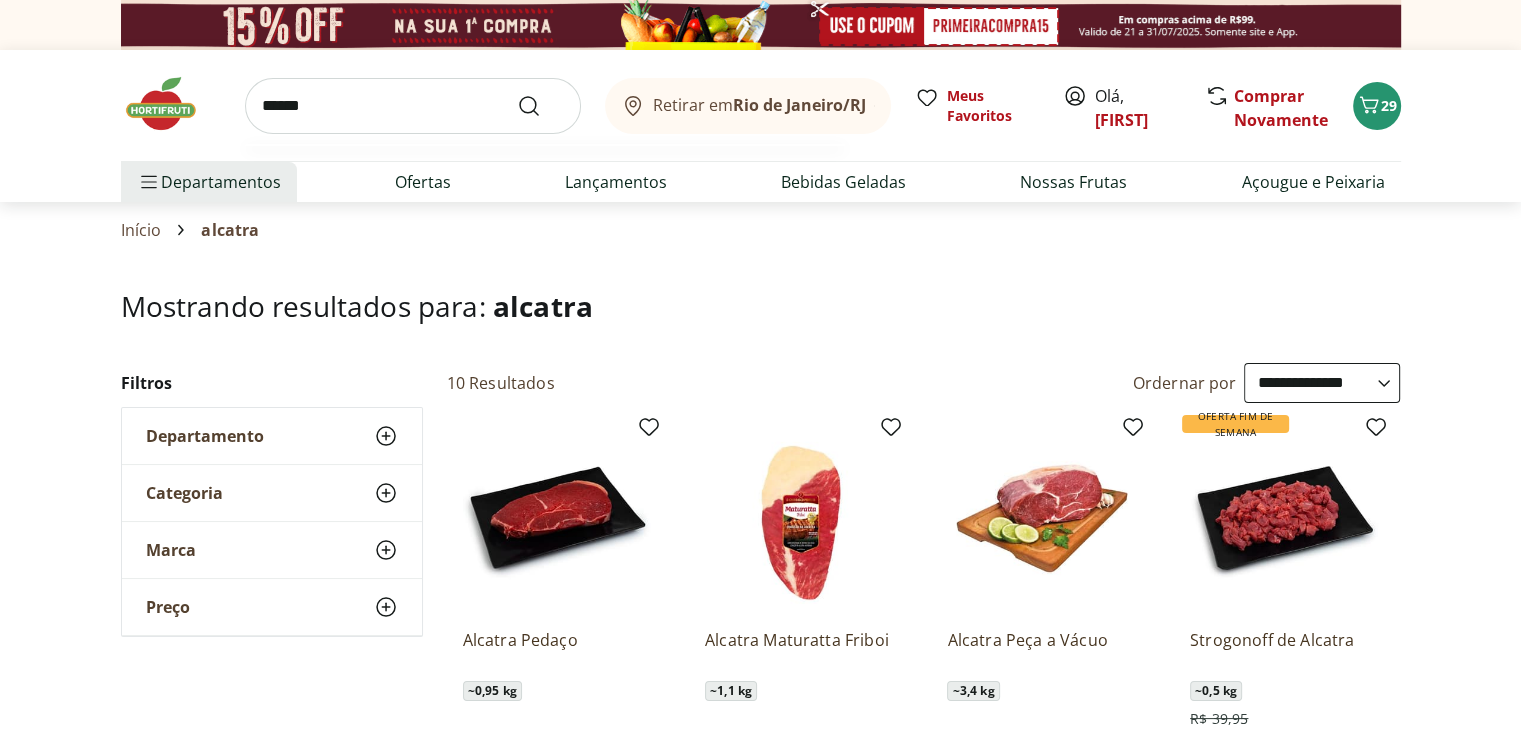 type on "******" 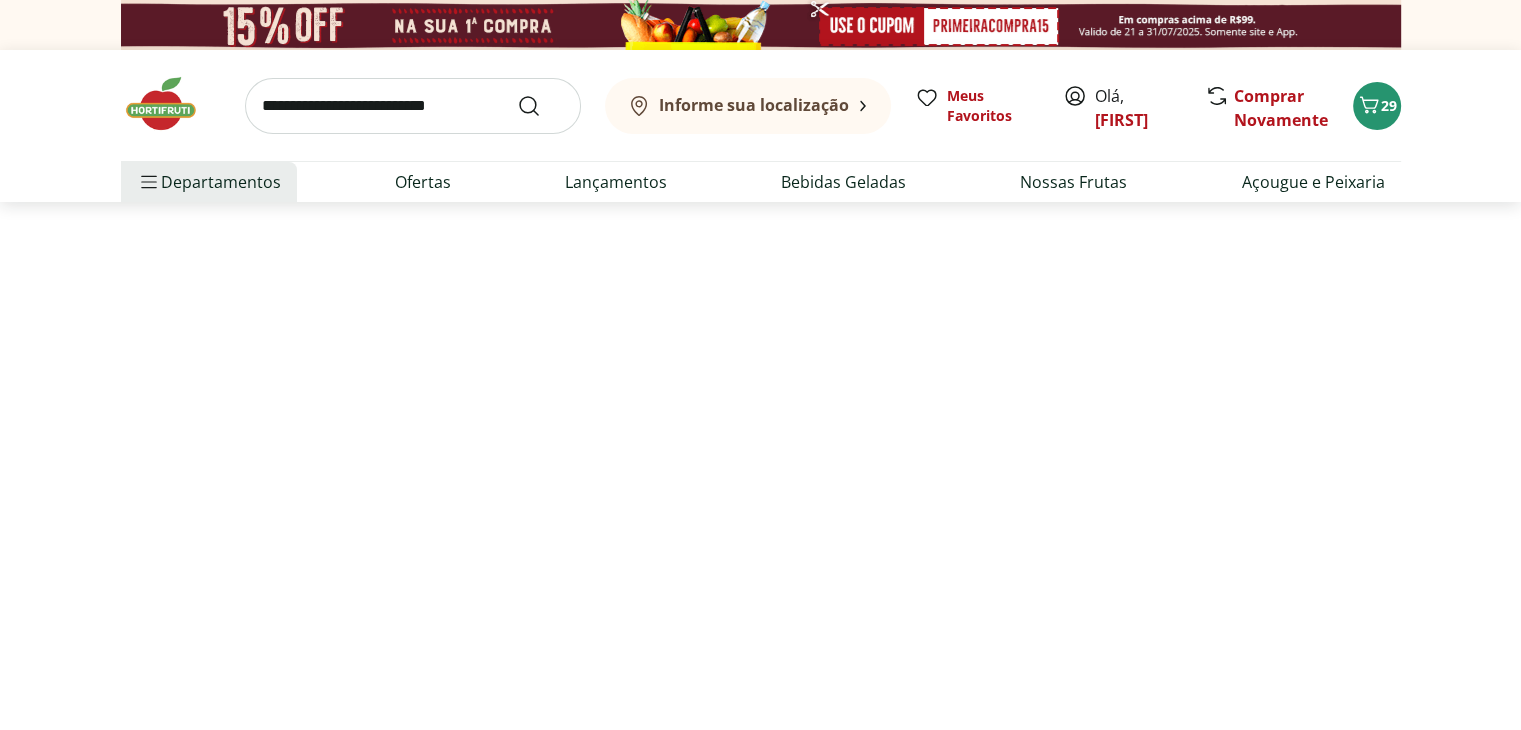 select on "**********" 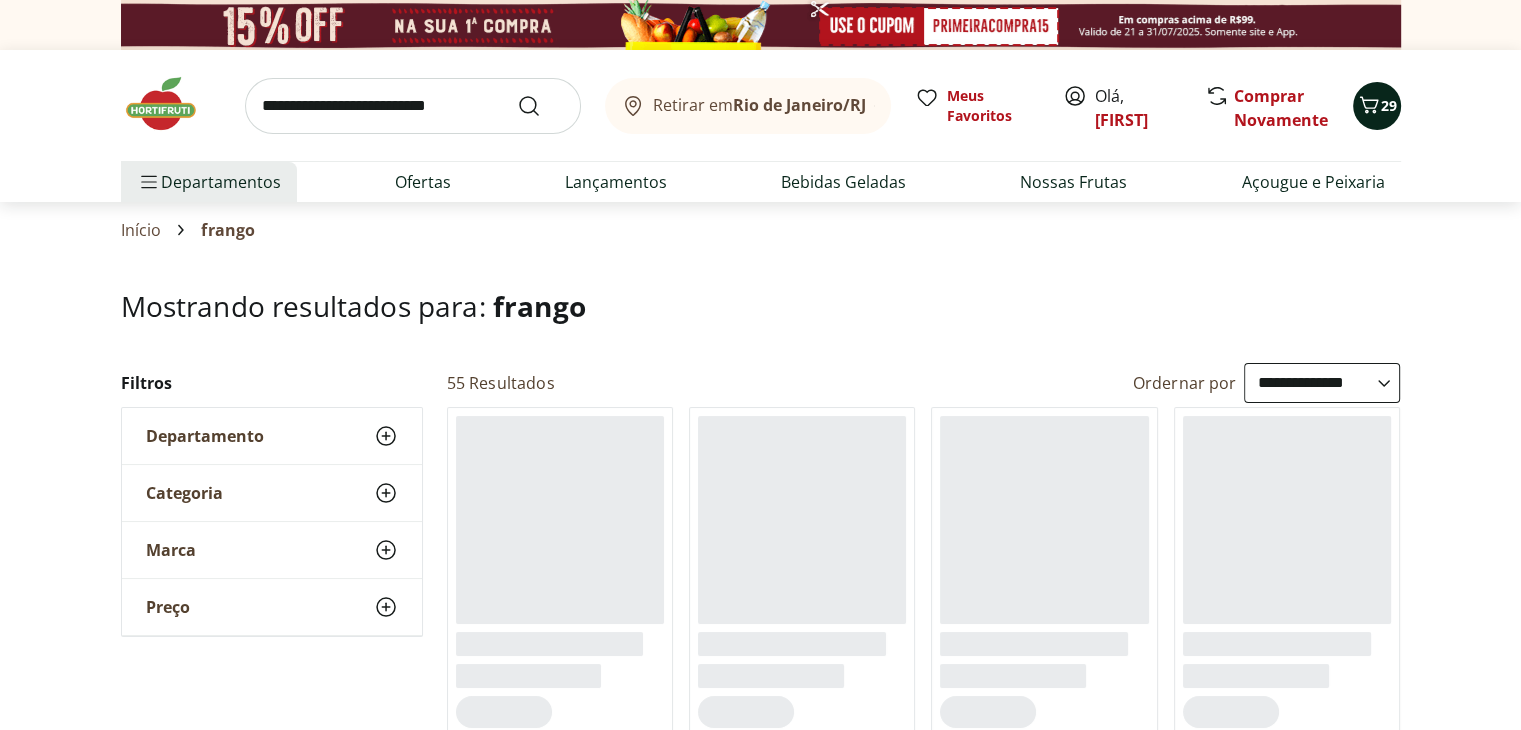 click on "29" at bounding box center [1377, 106] 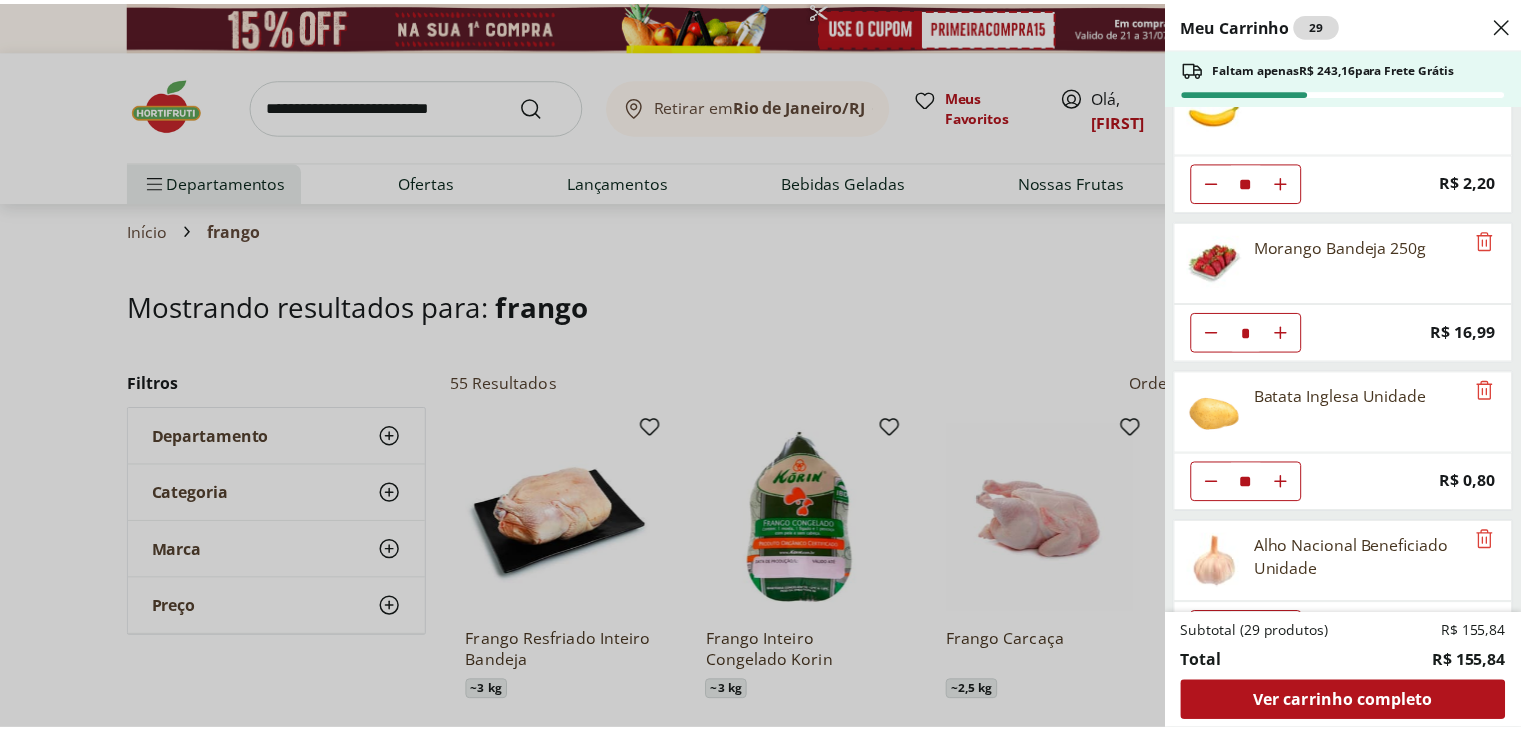 scroll, scrollTop: 0, scrollLeft: 0, axis: both 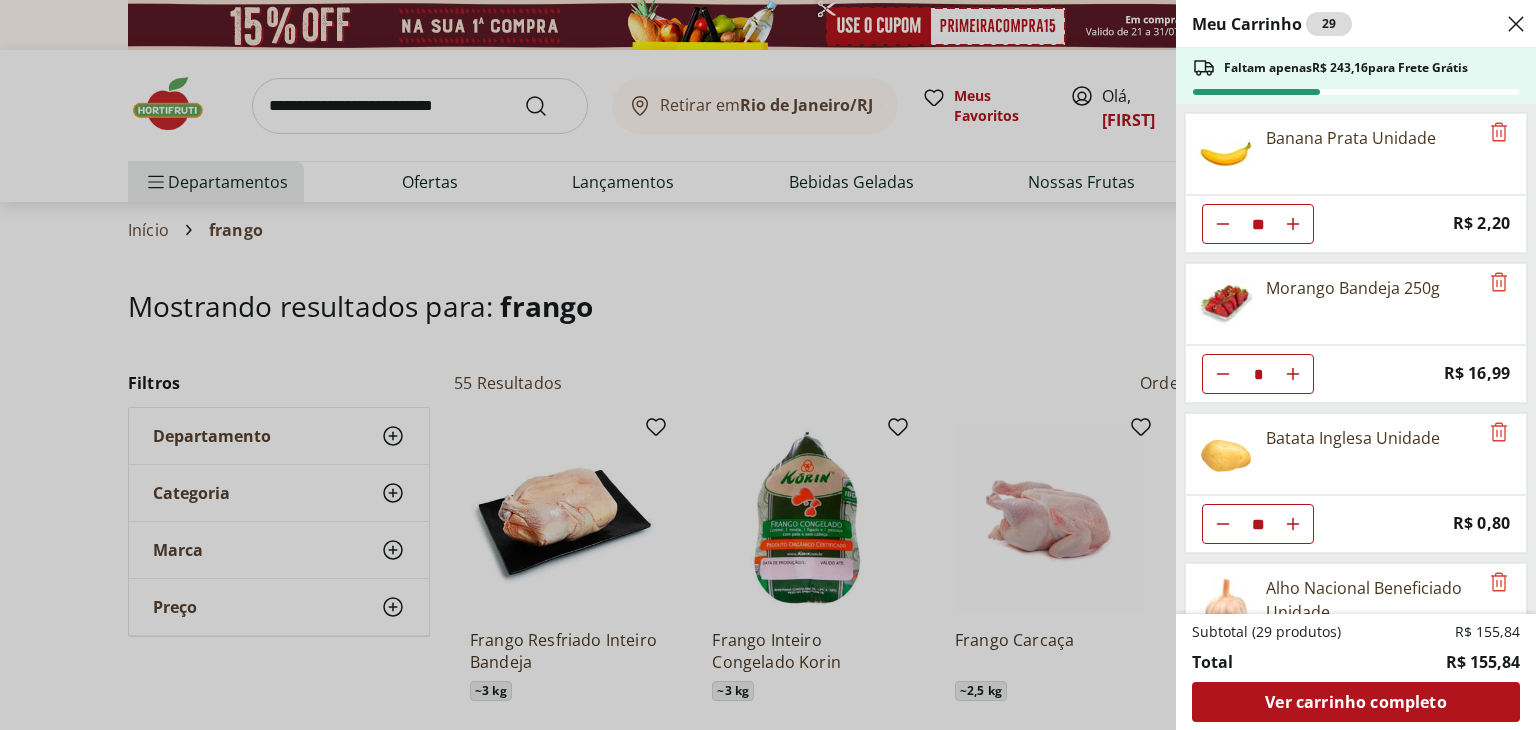 click on "Meu Carrinho 29 Faltam apenas  R$ 243,16  para Frete Grátis Banana Prata Unidade ** Price: R$ 2,20 Morango Bandeja 250g * Price: R$ 16,99 Batata Inglesa Unidade ** Price: R$ 0,80 Alho Nacional Beneficiado Unidade * Price: R$ 2,99 Alcatra Maturatta Friboi * Price: R$ 79,09 Subtotal (29 produtos) R$ 155,84 Total R$ 155,84 Ver carrinho completo" at bounding box center [768, 365] 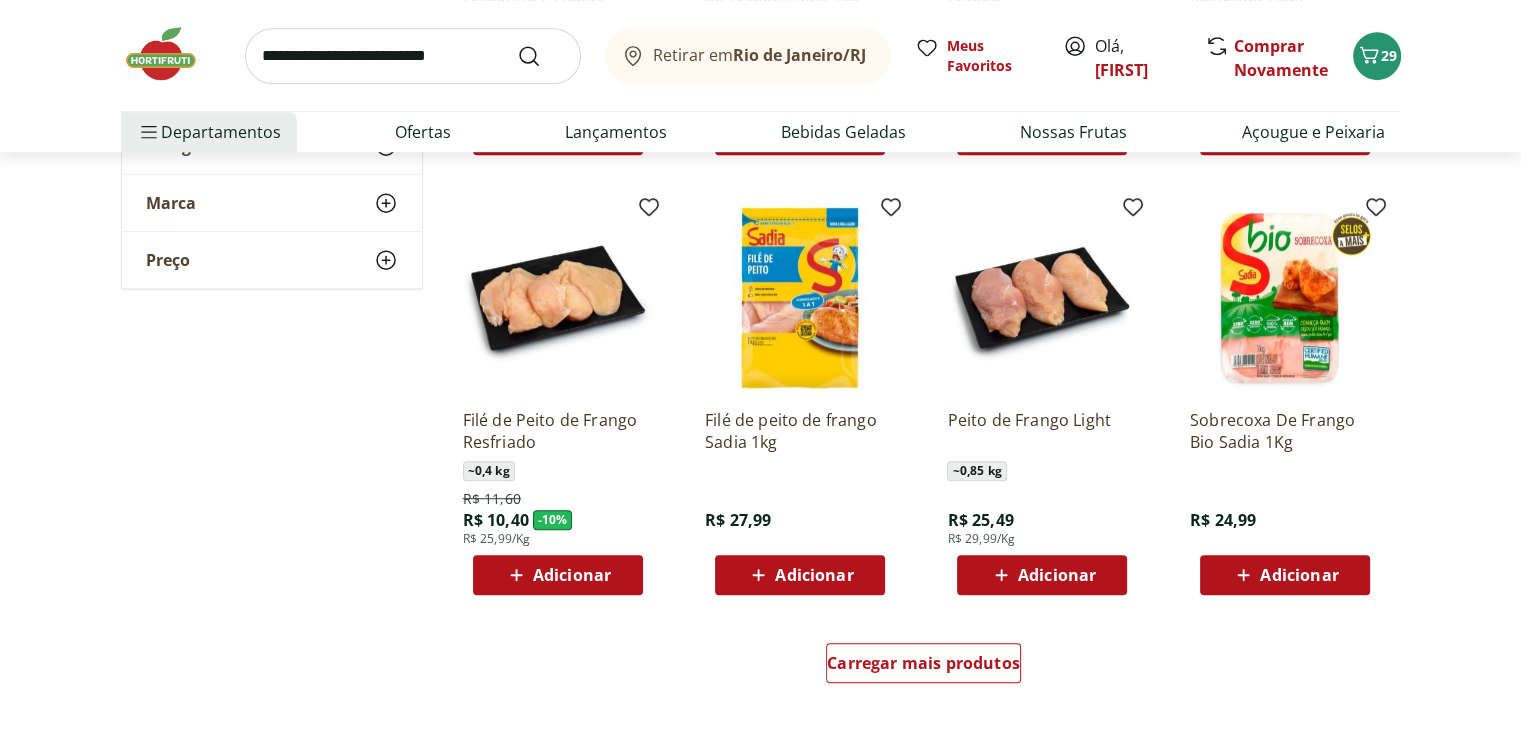 scroll, scrollTop: 1500, scrollLeft: 0, axis: vertical 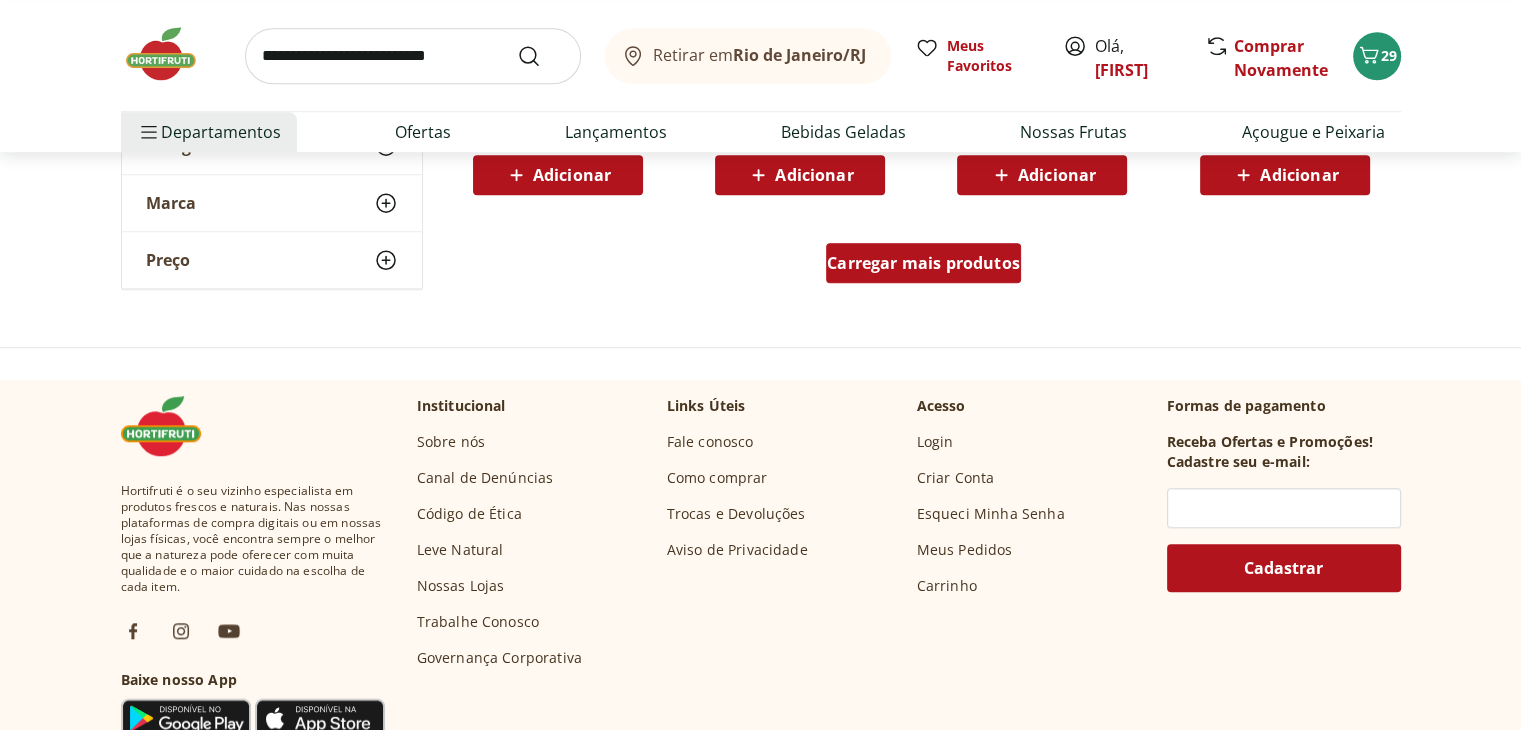 click on "Carregar mais produtos" at bounding box center [923, 263] 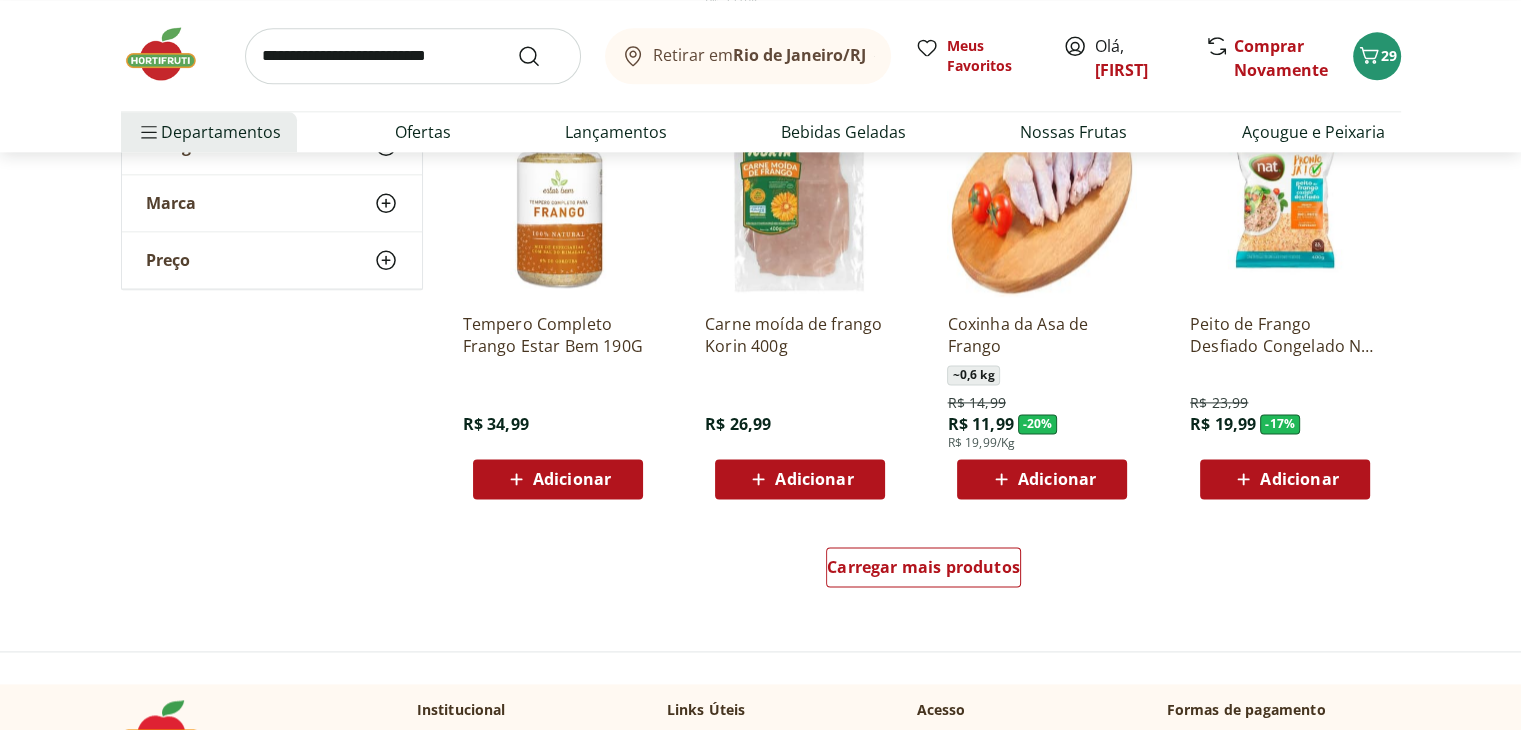scroll, scrollTop: 2600, scrollLeft: 0, axis: vertical 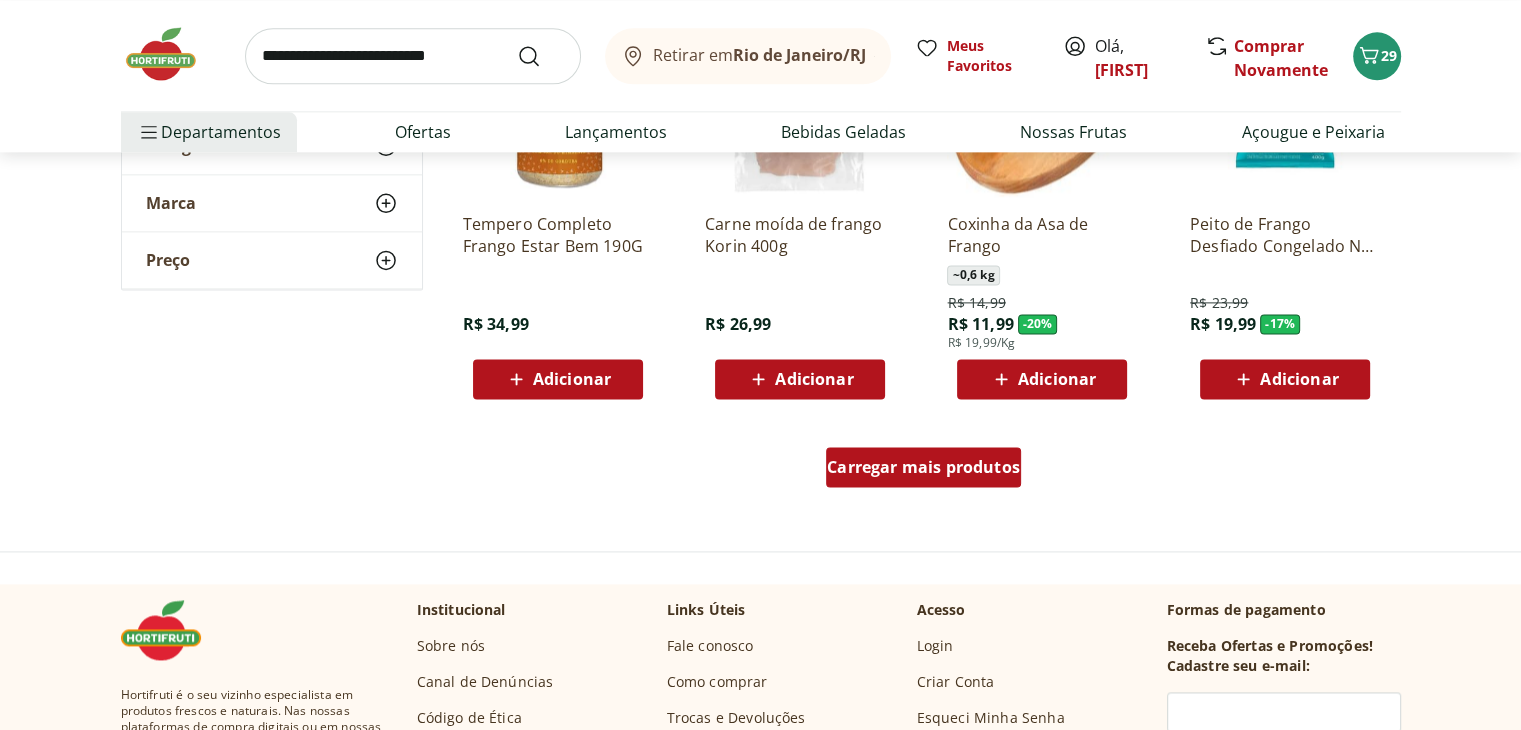 click on "Carregar mais produtos" at bounding box center (923, 467) 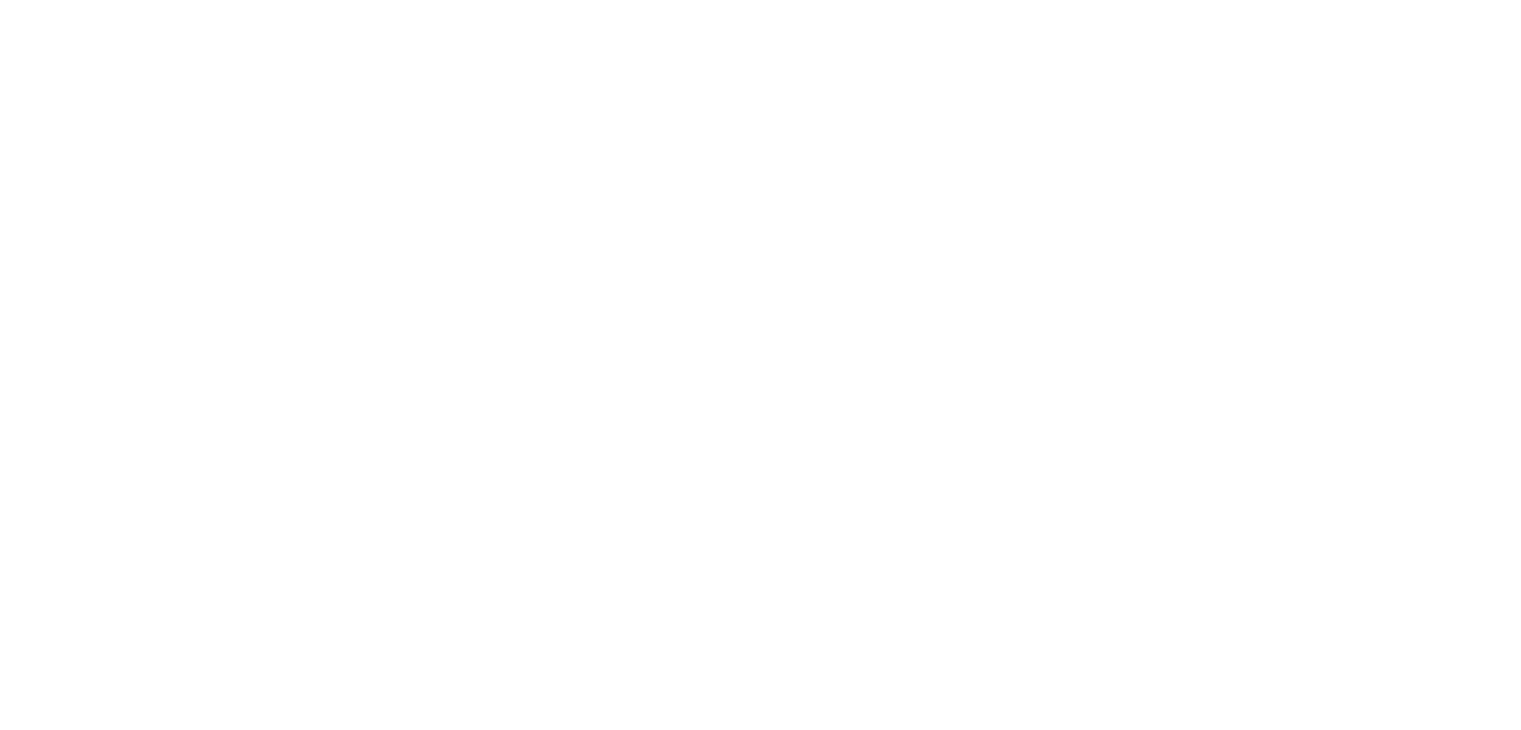 scroll, scrollTop: 0, scrollLeft: 0, axis: both 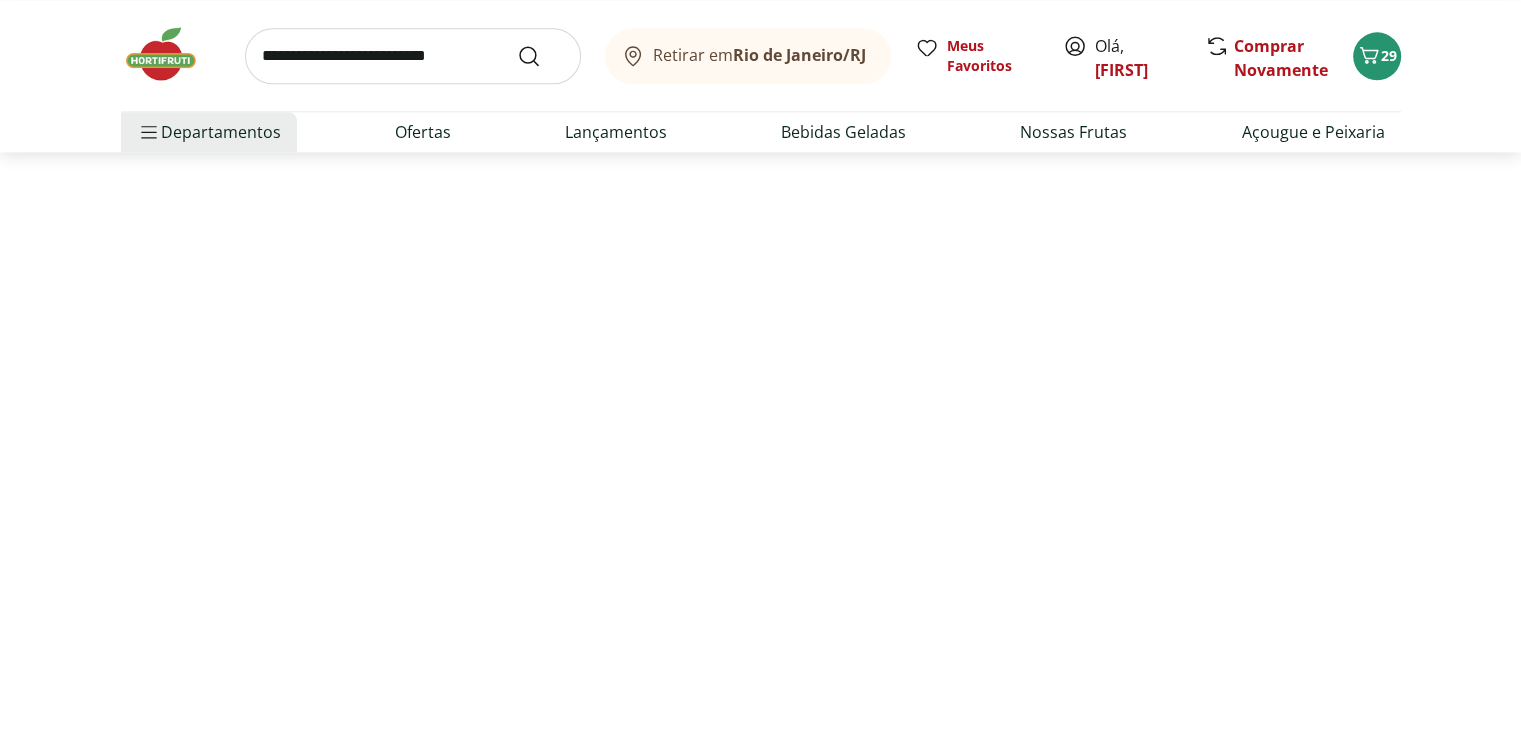 select on "**********" 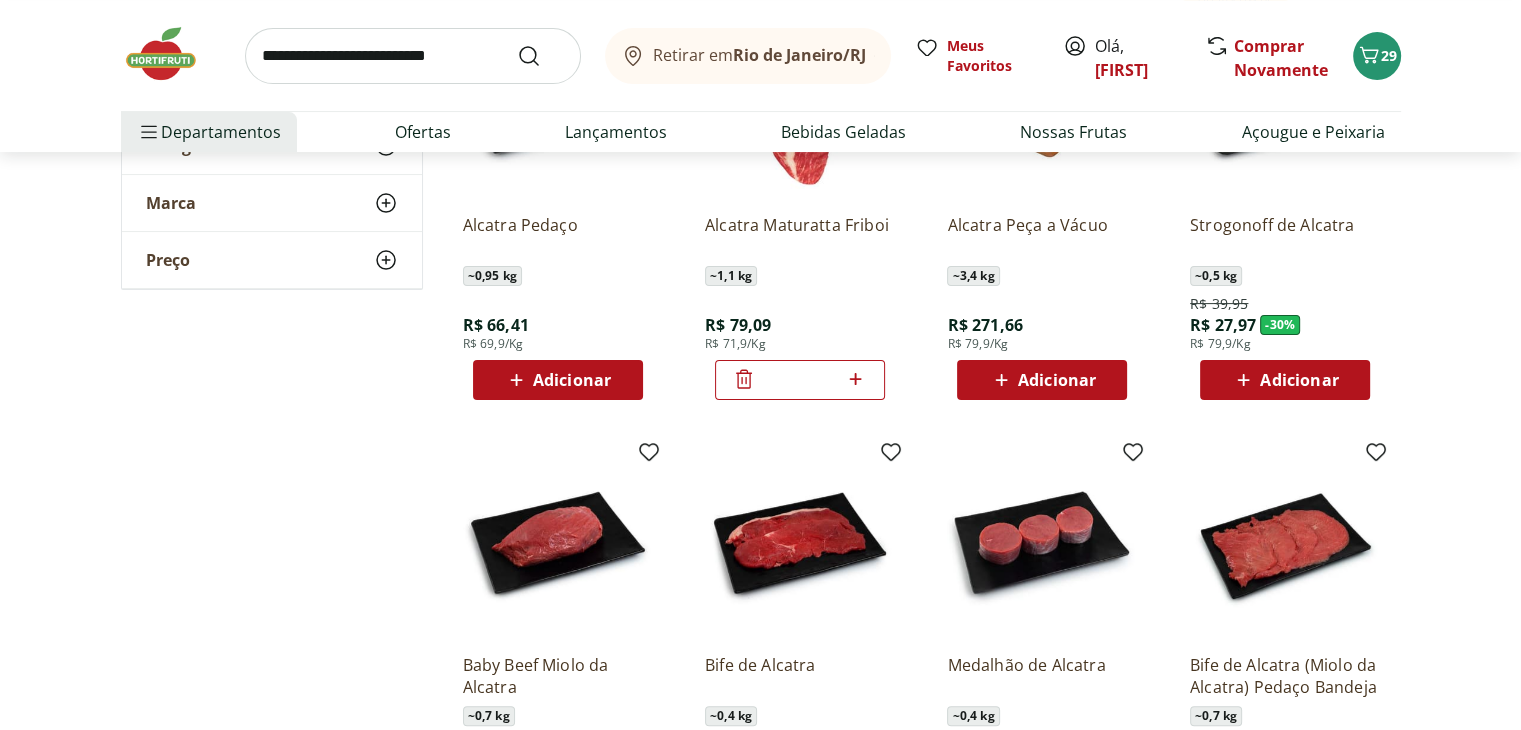 scroll, scrollTop: 115, scrollLeft: 0, axis: vertical 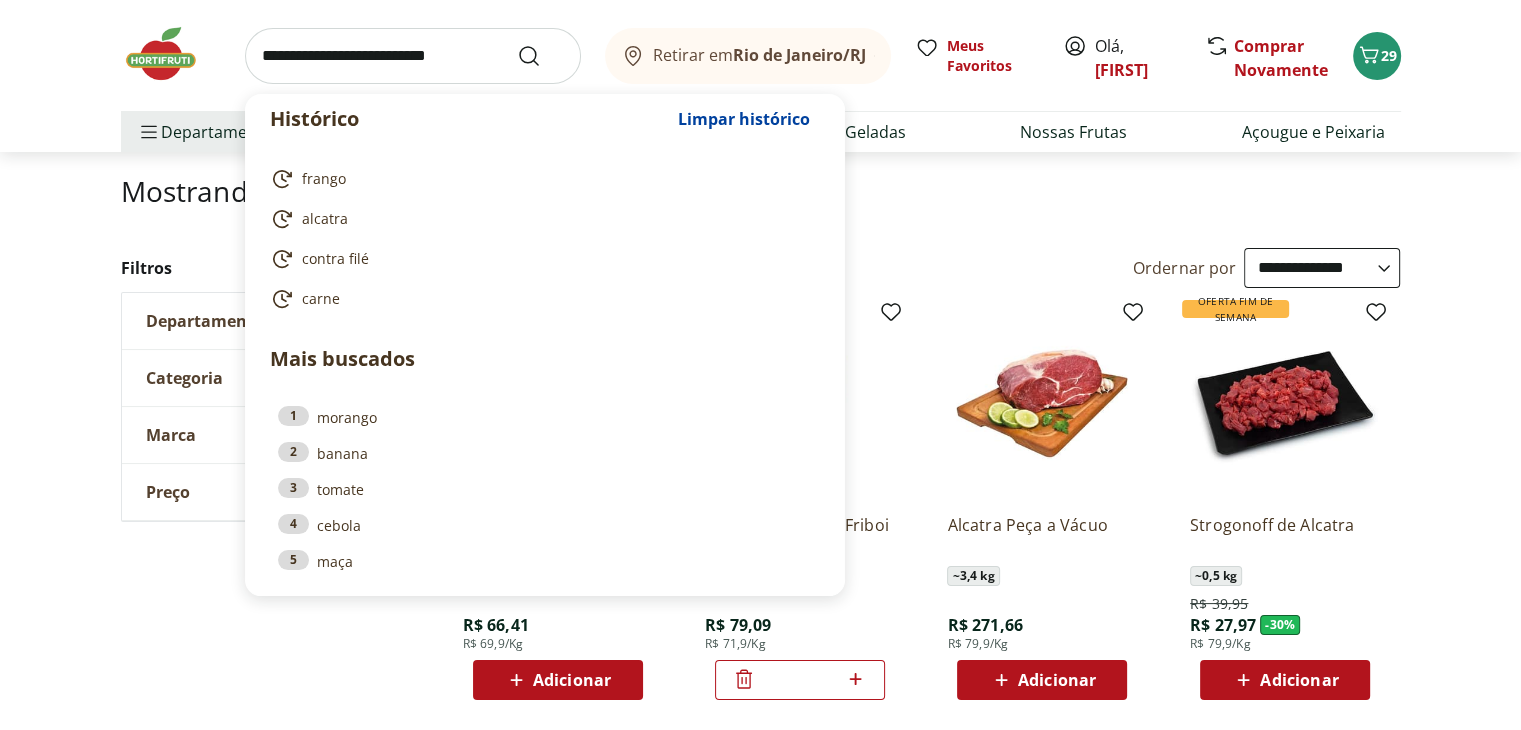 click at bounding box center [413, 56] 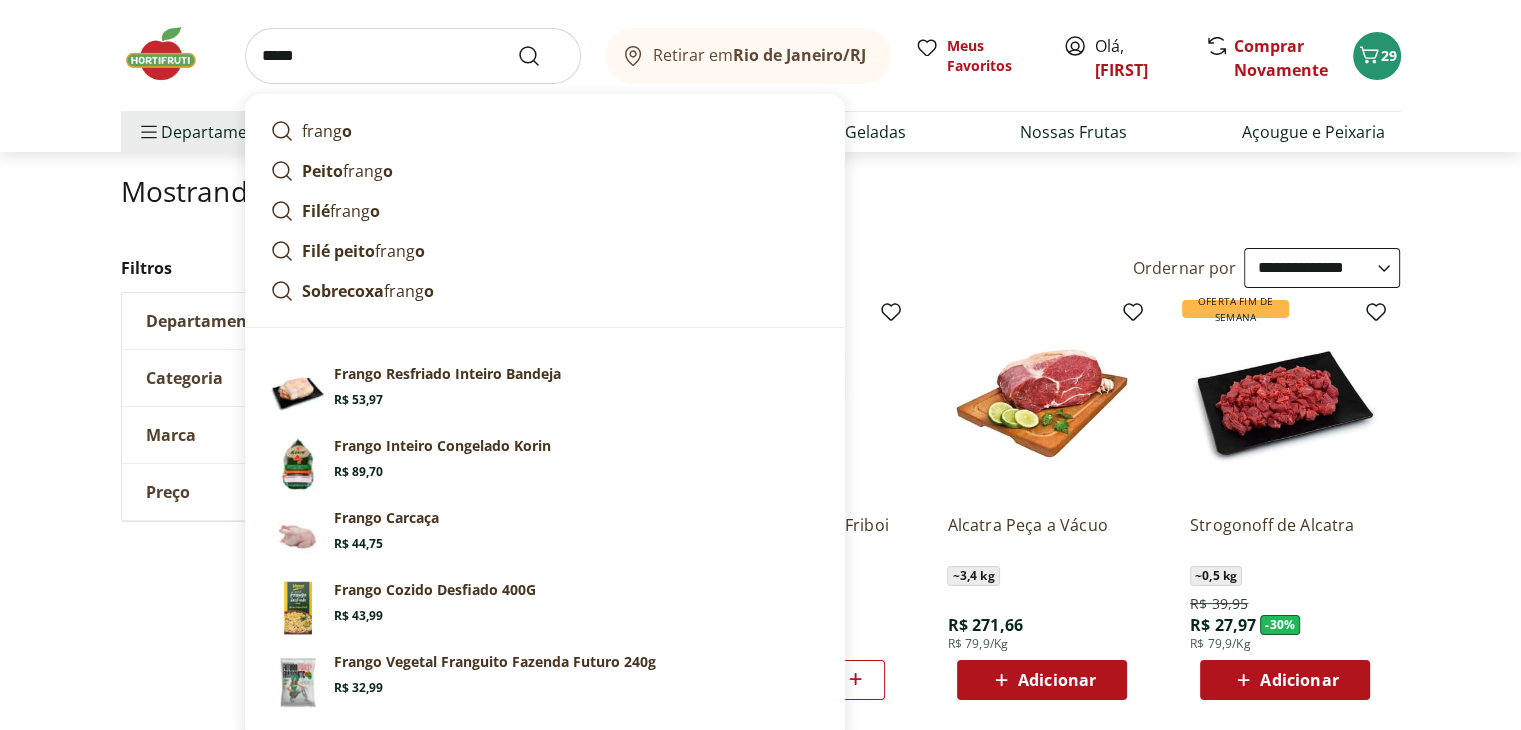 type on "******" 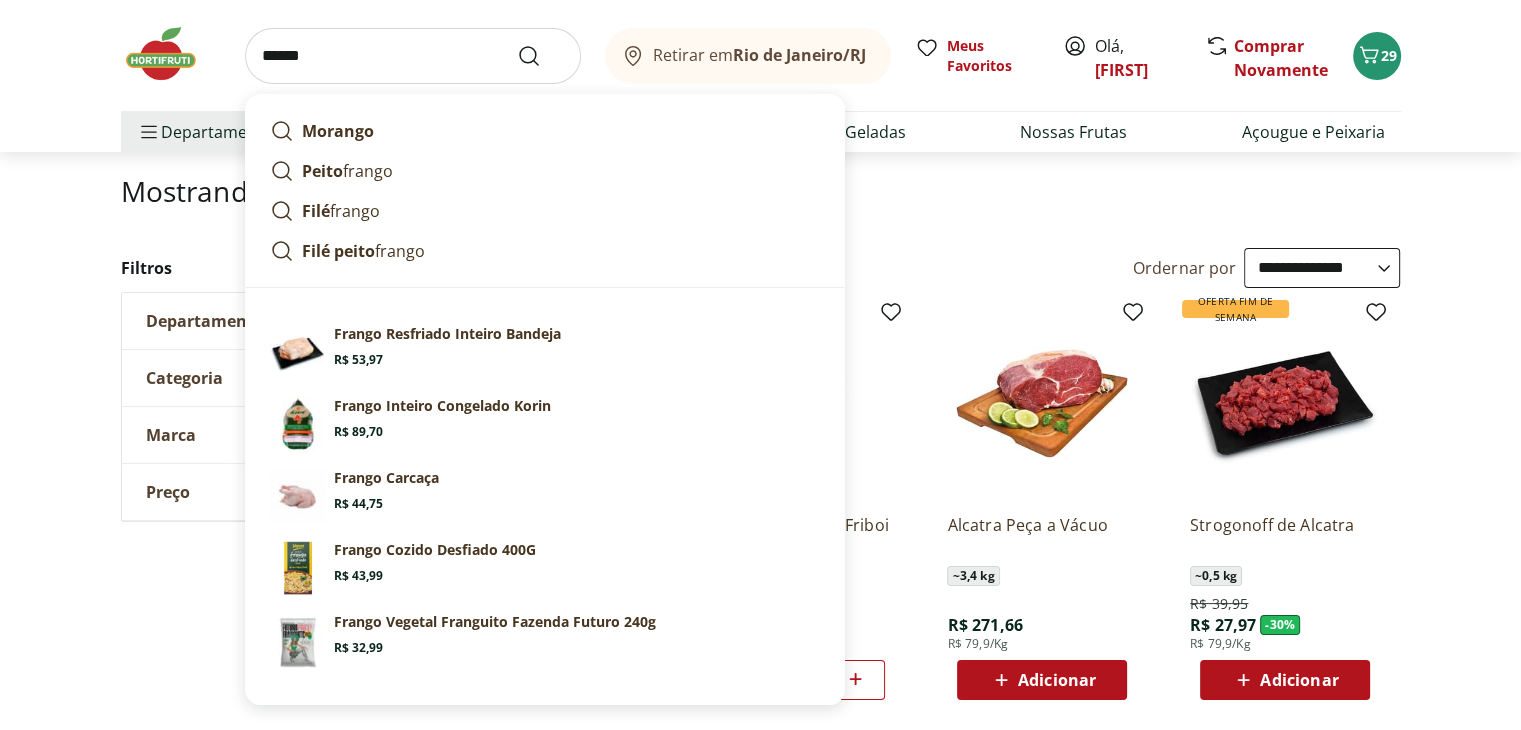click at bounding box center [541, 56] 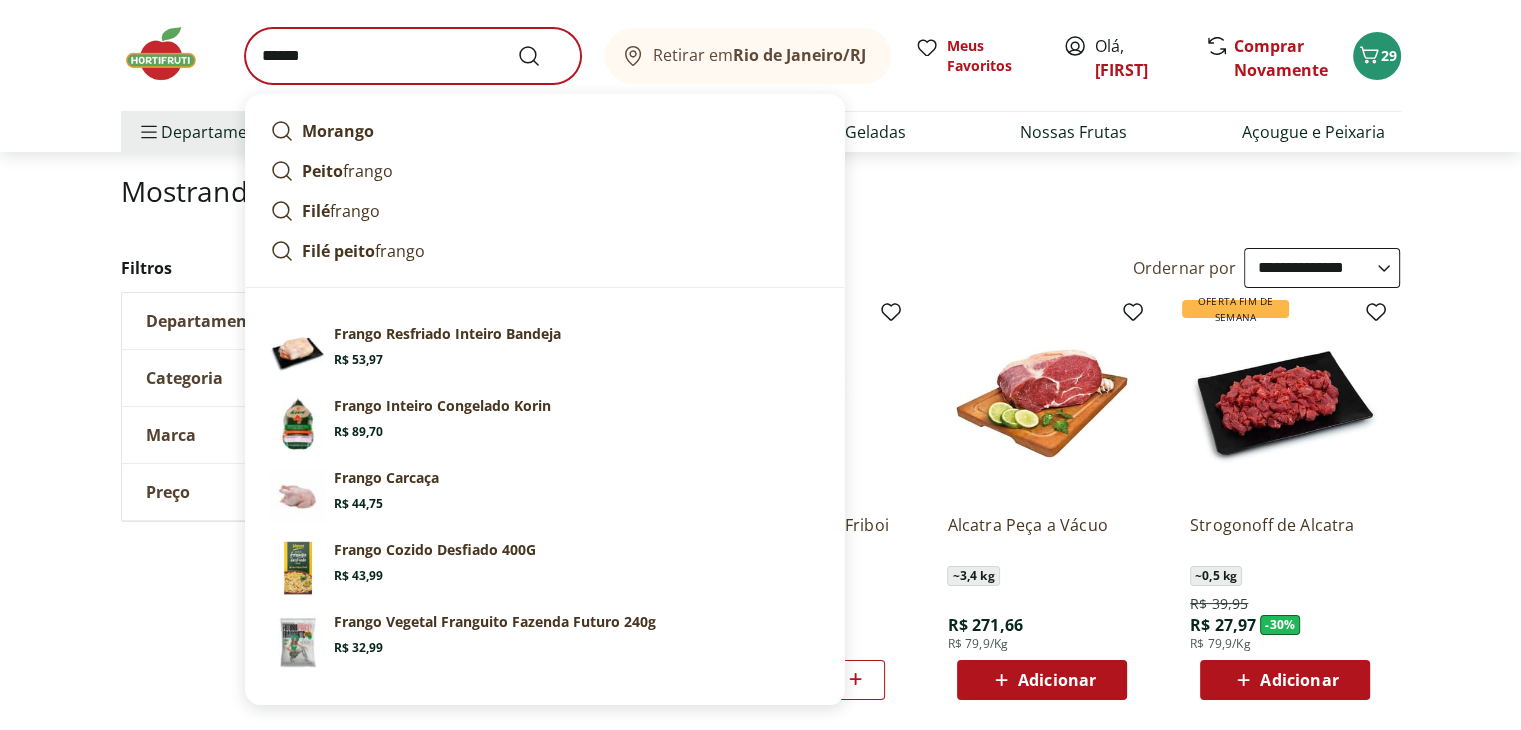 scroll, scrollTop: 0, scrollLeft: 0, axis: both 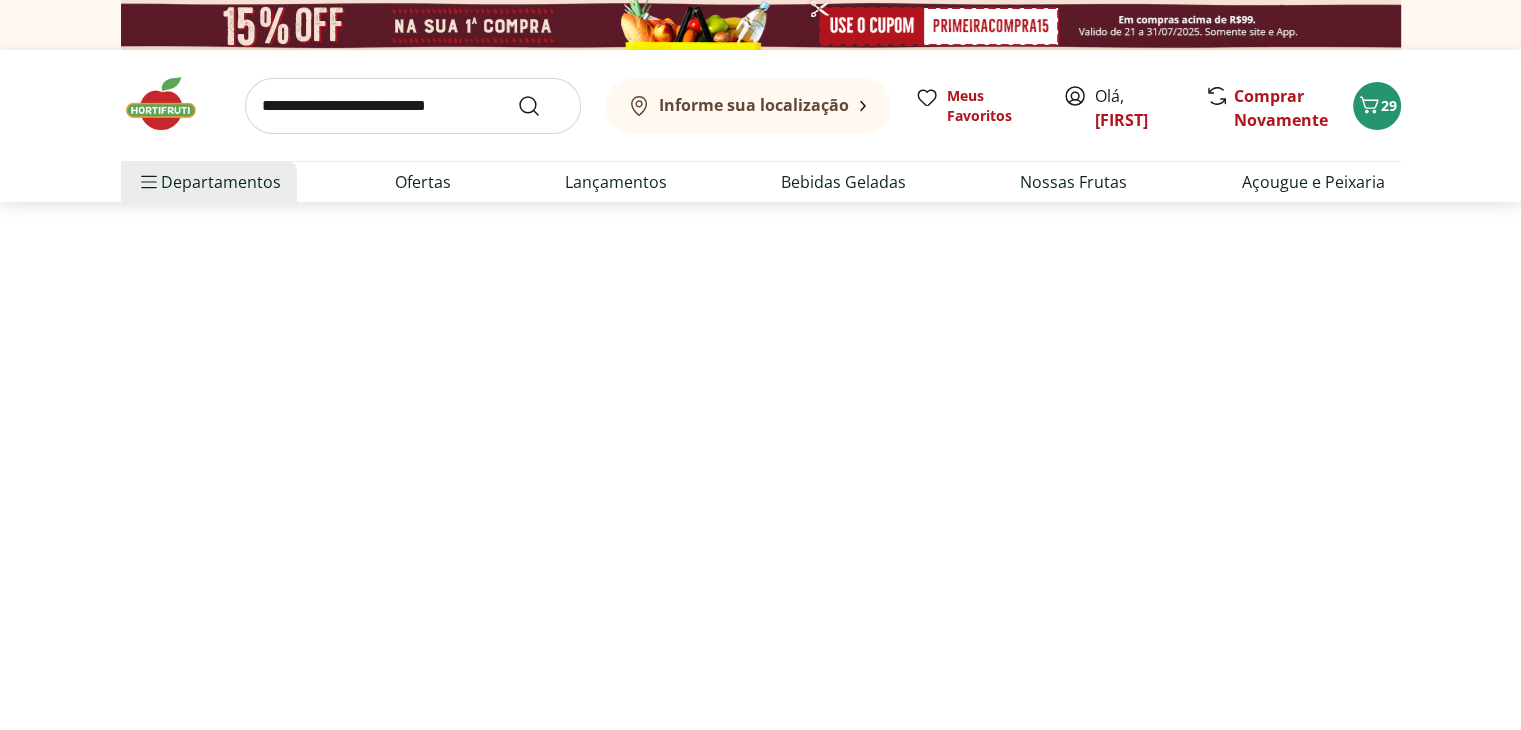 select on "**********" 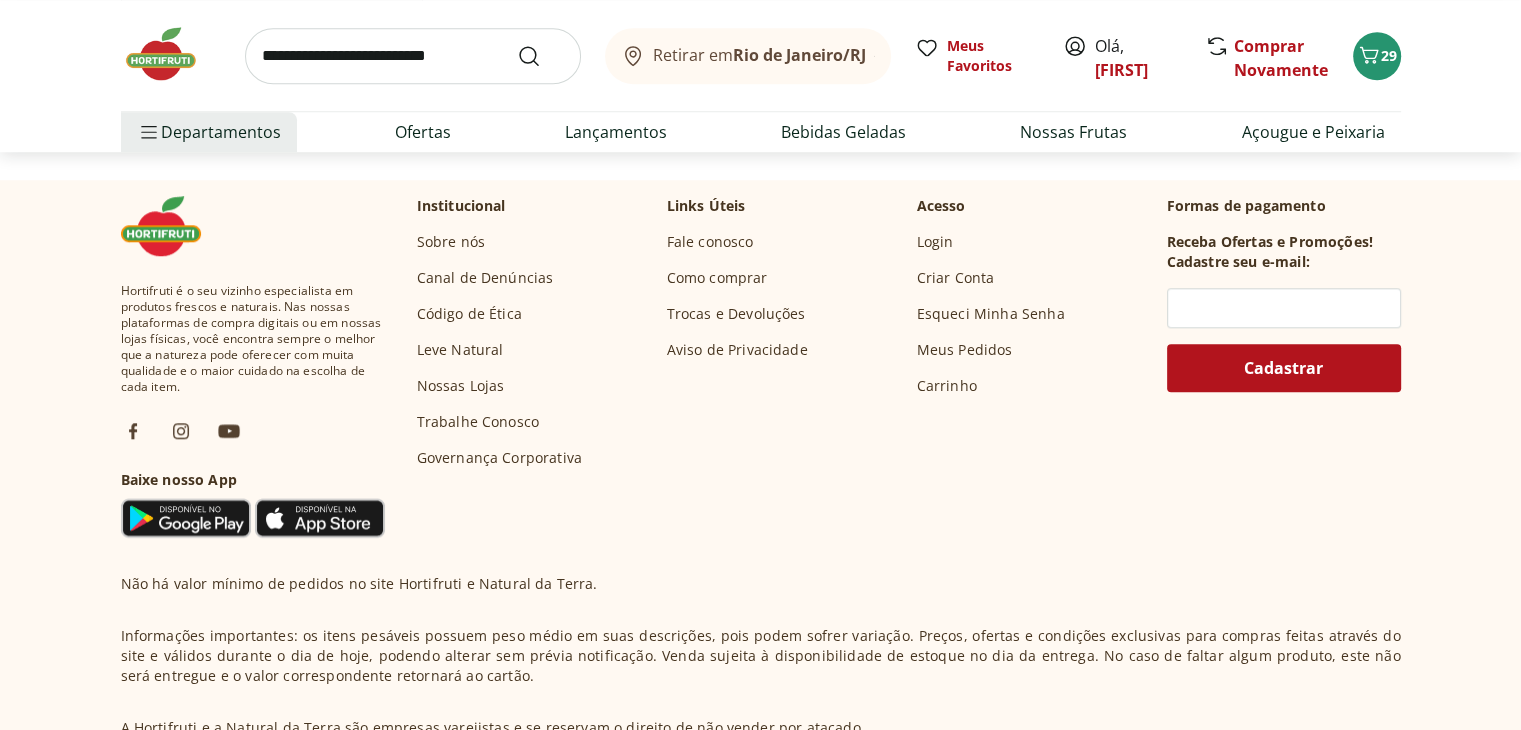 scroll, scrollTop: 1300, scrollLeft: 0, axis: vertical 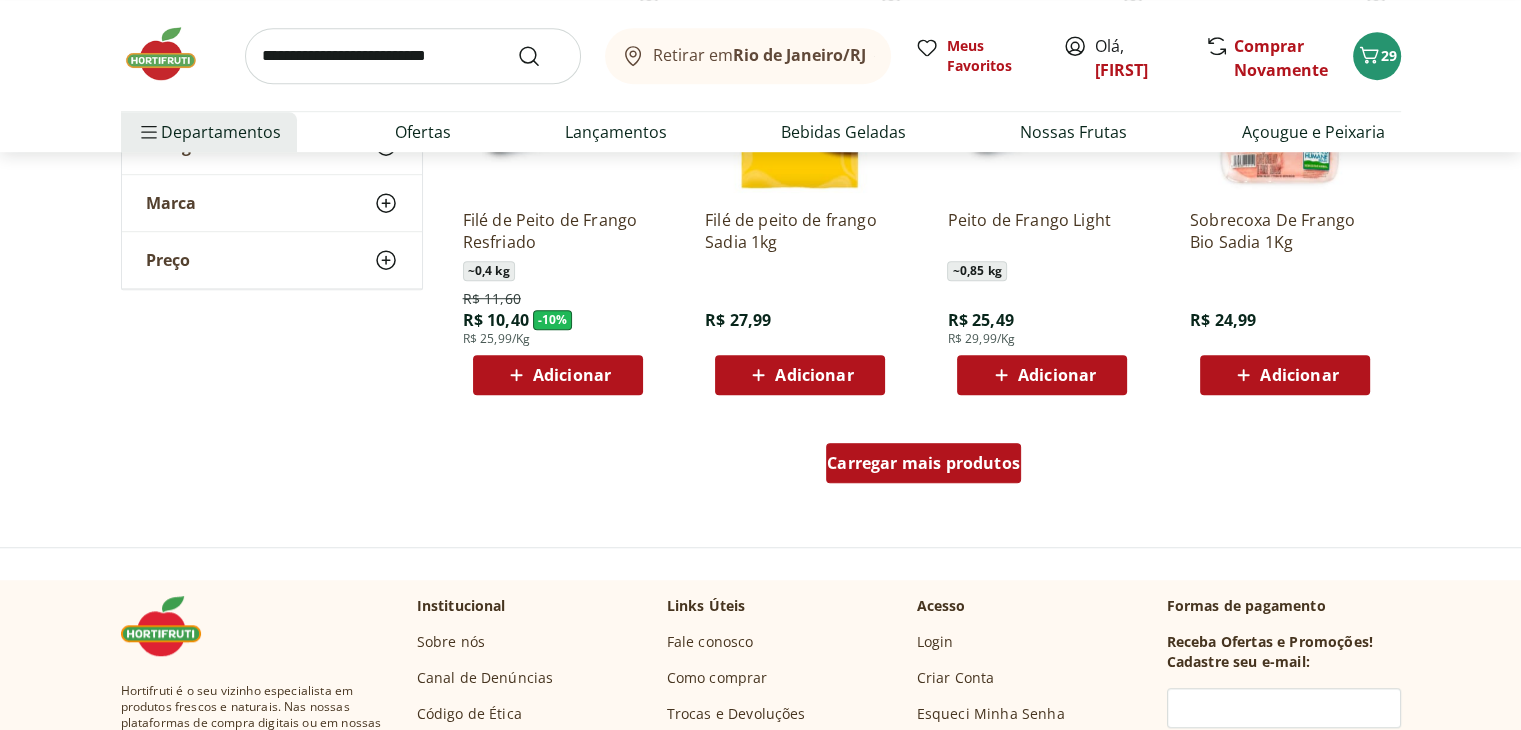 click on "Carregar mais produtos" at bounding box center (923, 463) 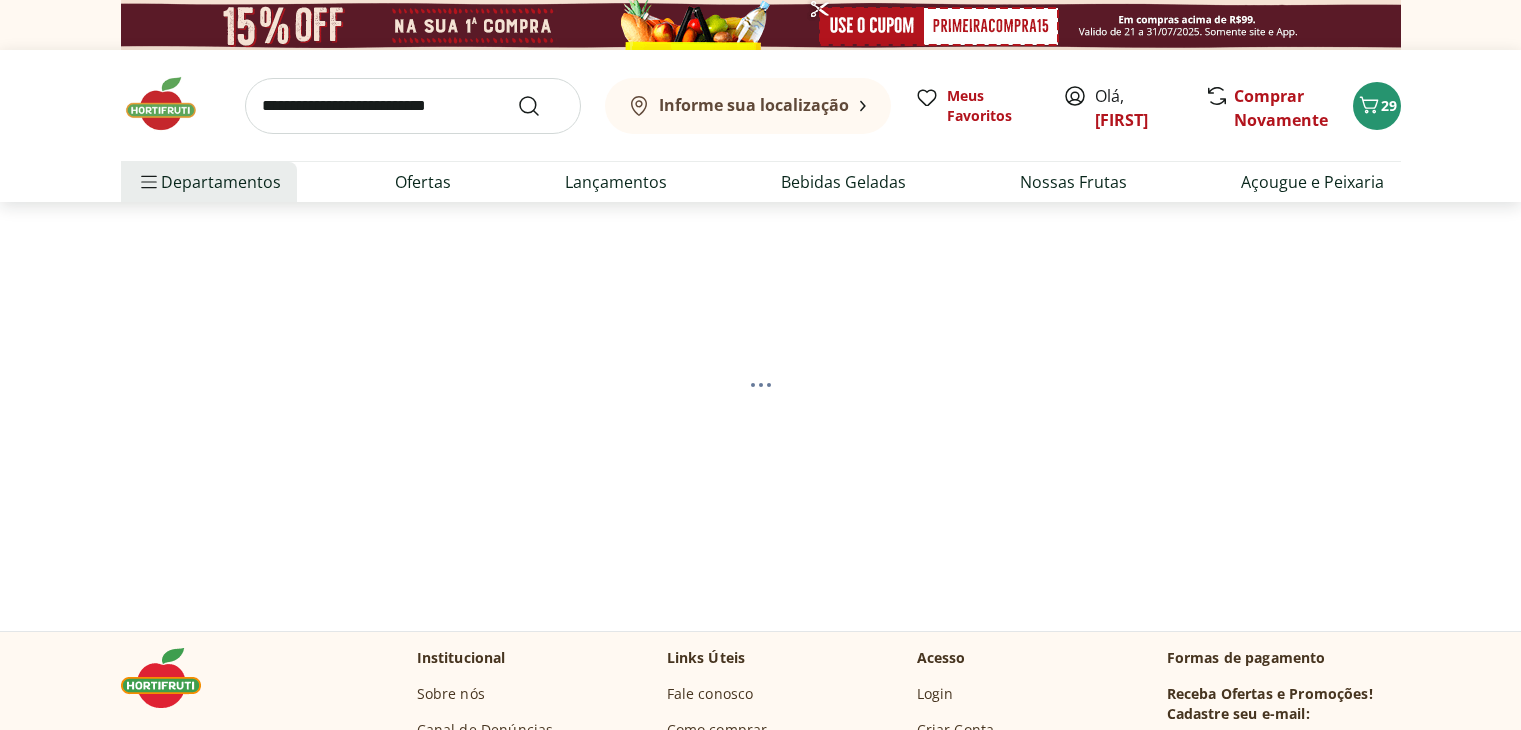 scroll, scrollTop: 0, scrollLeft: 0, axis: both 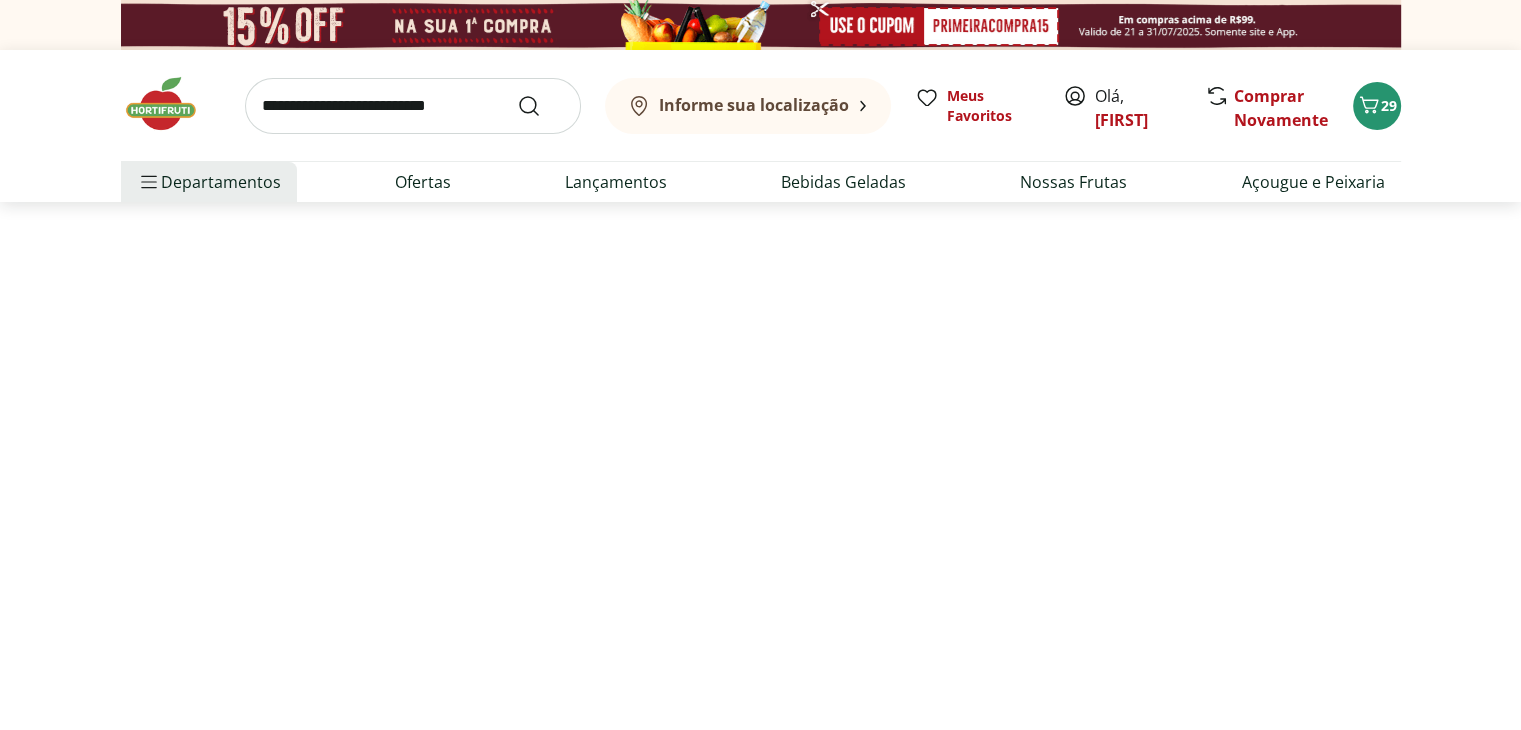 select on "**********" 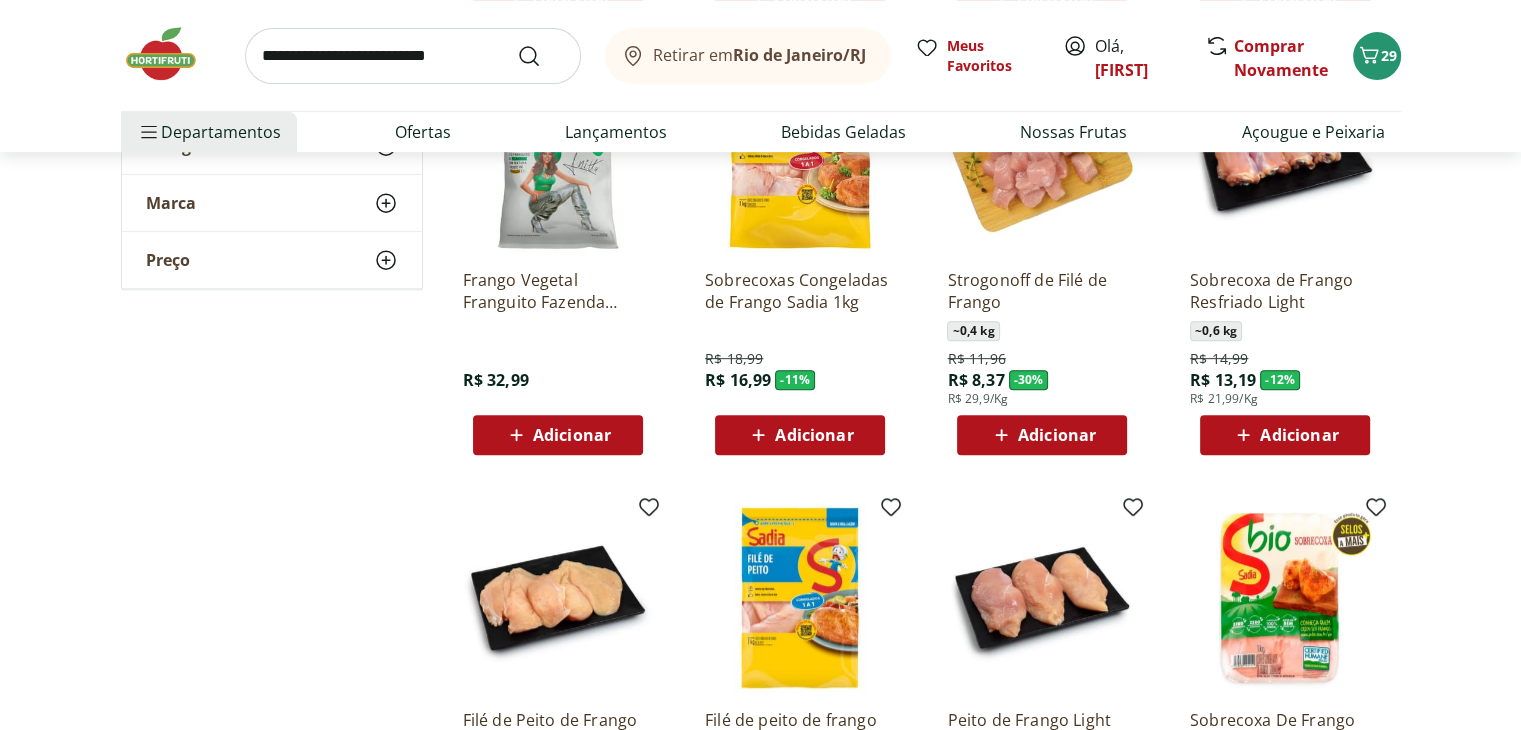 scroll, scrollTop: 1100, scrollLeft: 0, axis: vertical 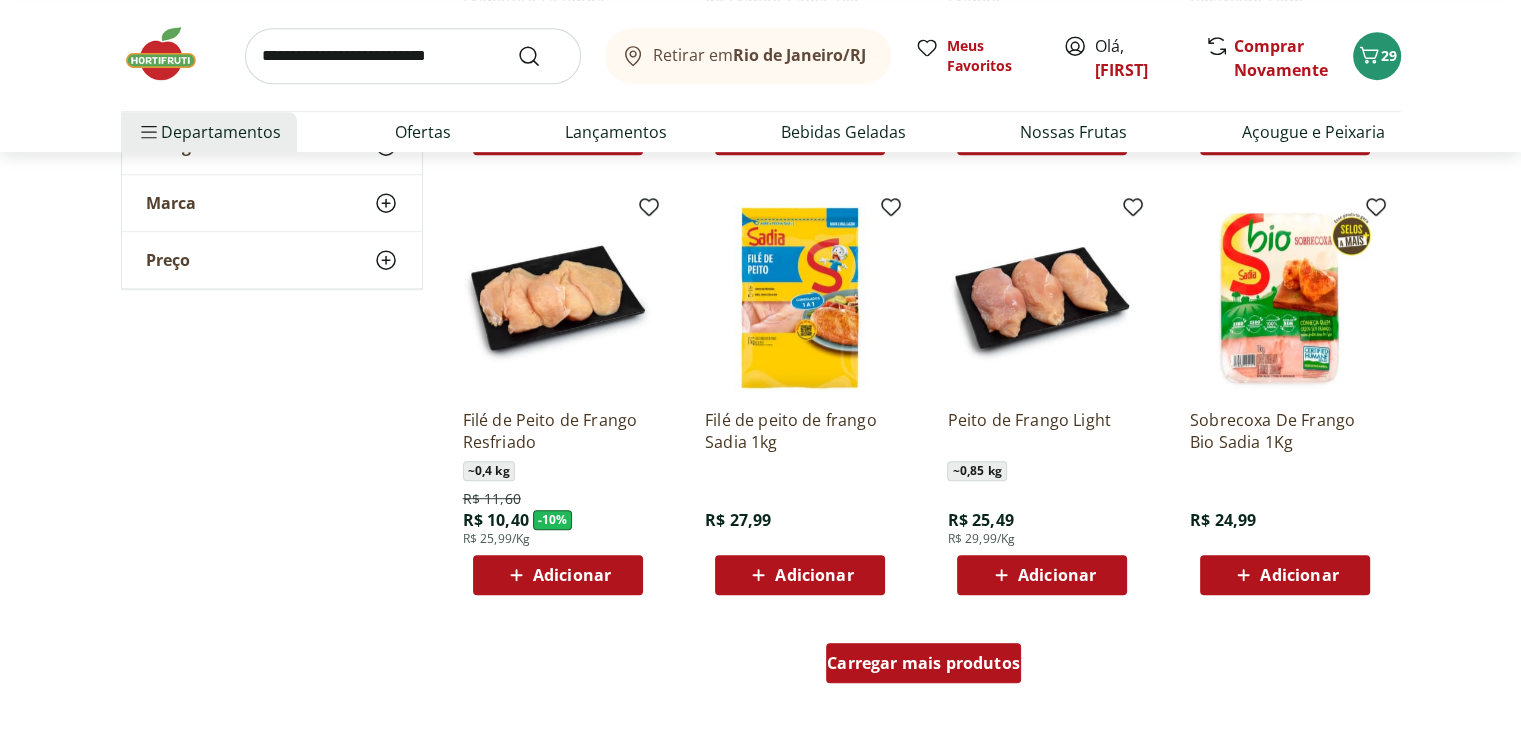 click on "Carregar mais produtos" at bounding box center [923, 663] 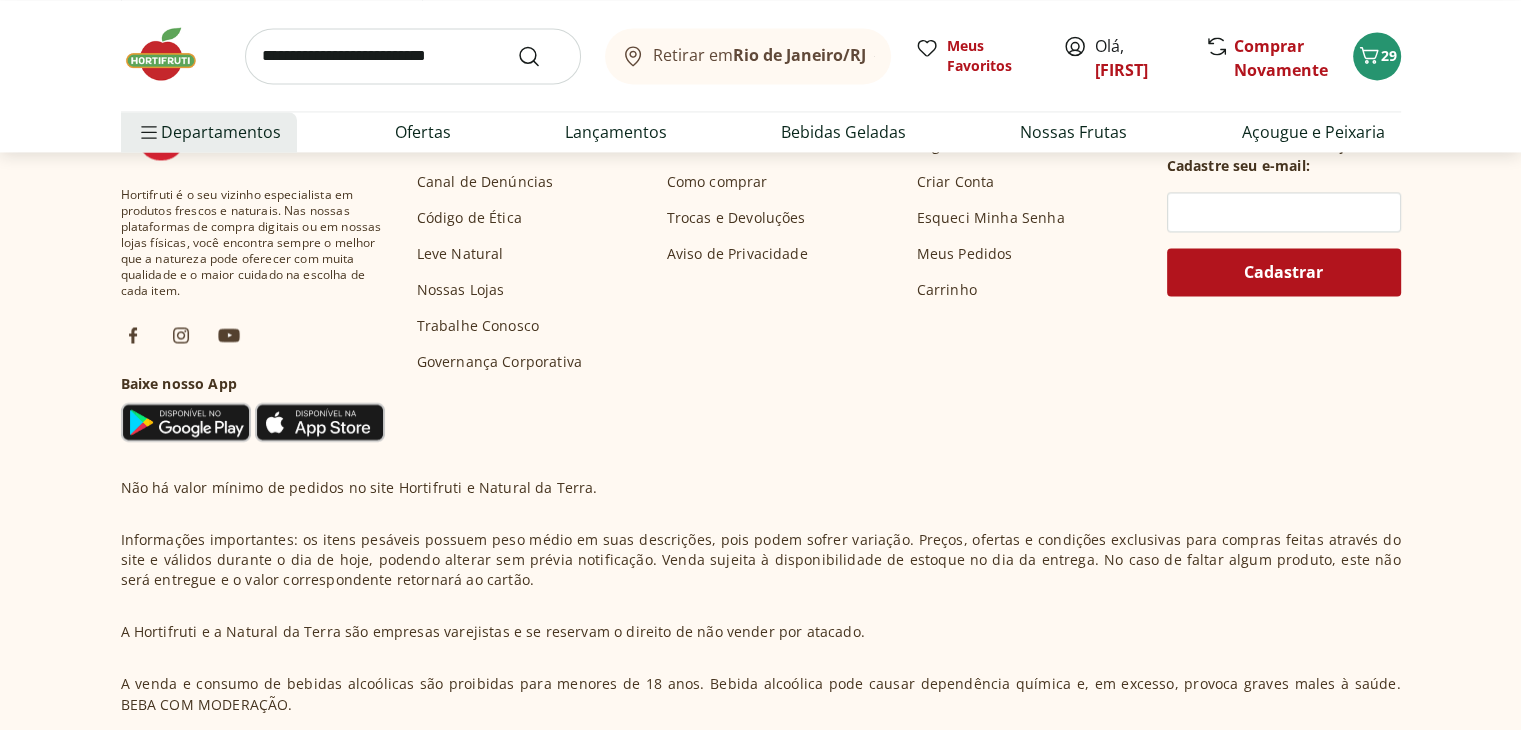 scroll, scrollTop: 2600, scrollLeft: 0, axis: vertical 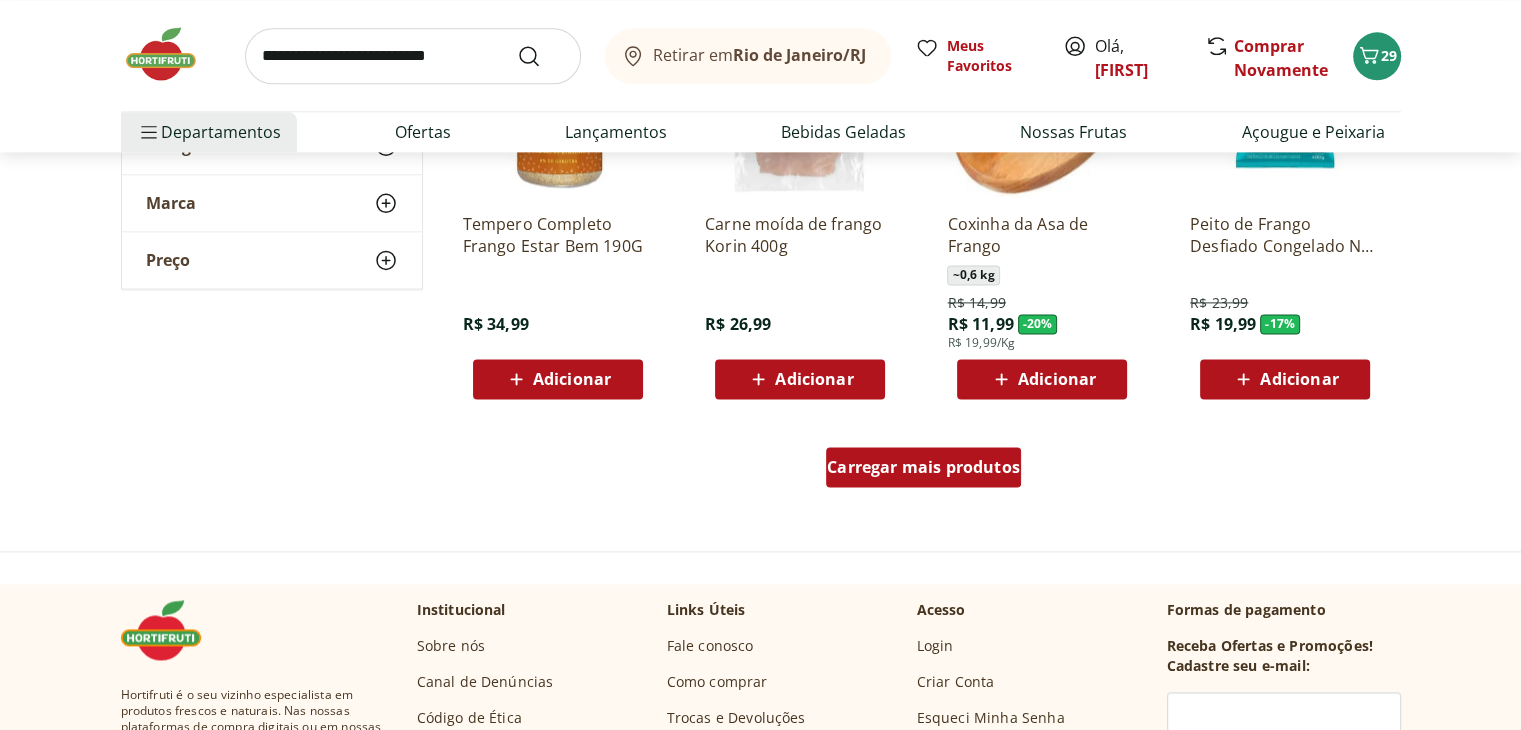 click on "Carregar mais produtos" at bounding box center (923, 467) 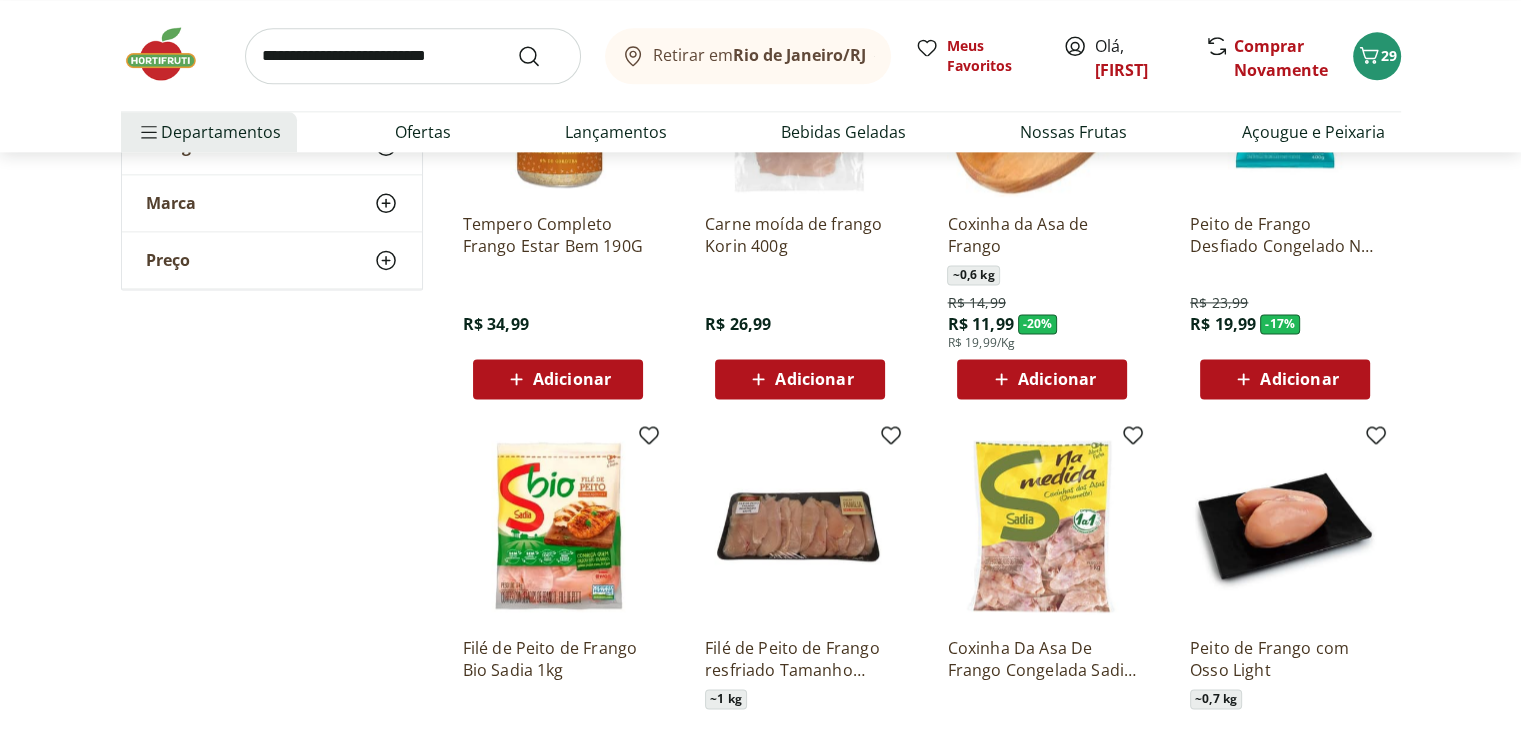 scroll, scrollTop: 0, scrollLeft: 0, axis: both 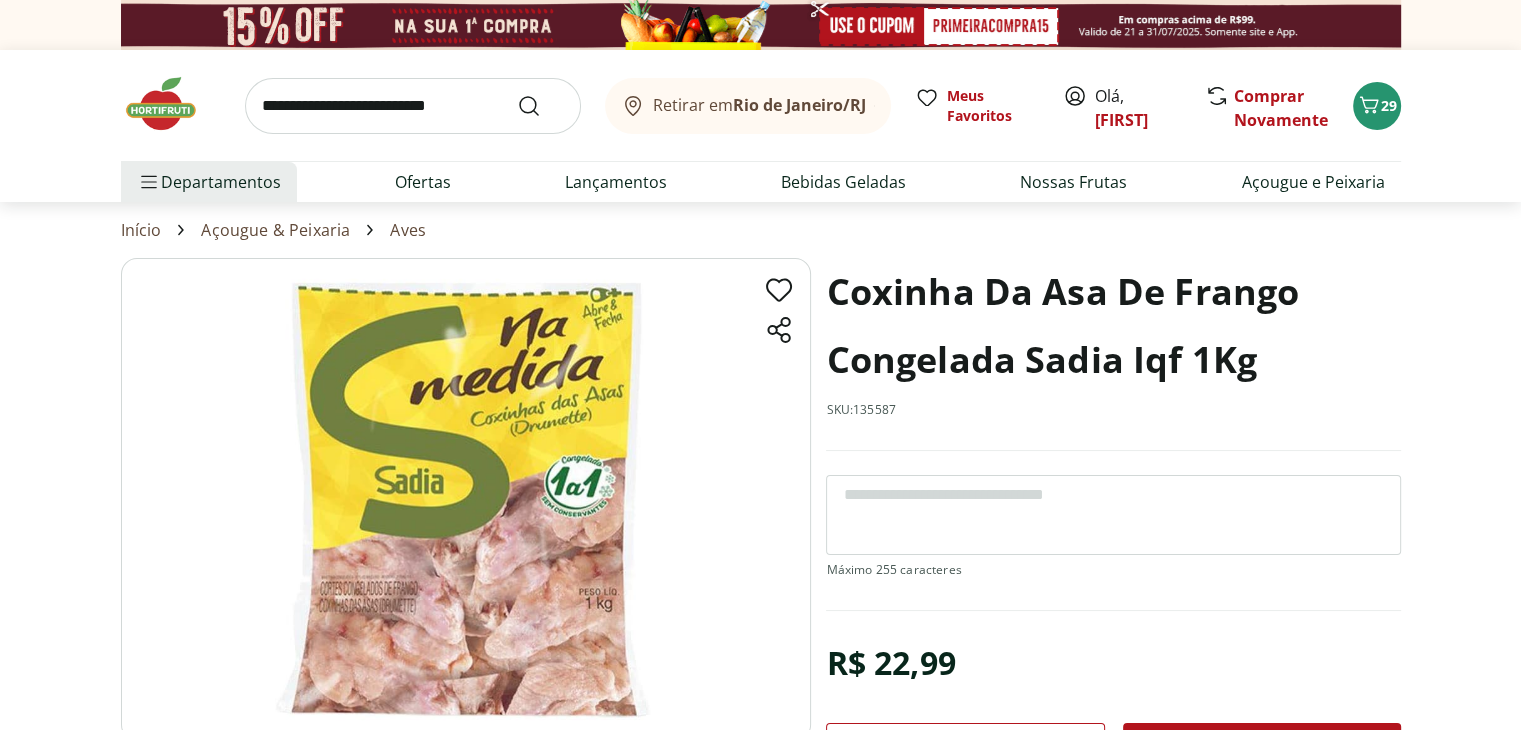 select on "**********" 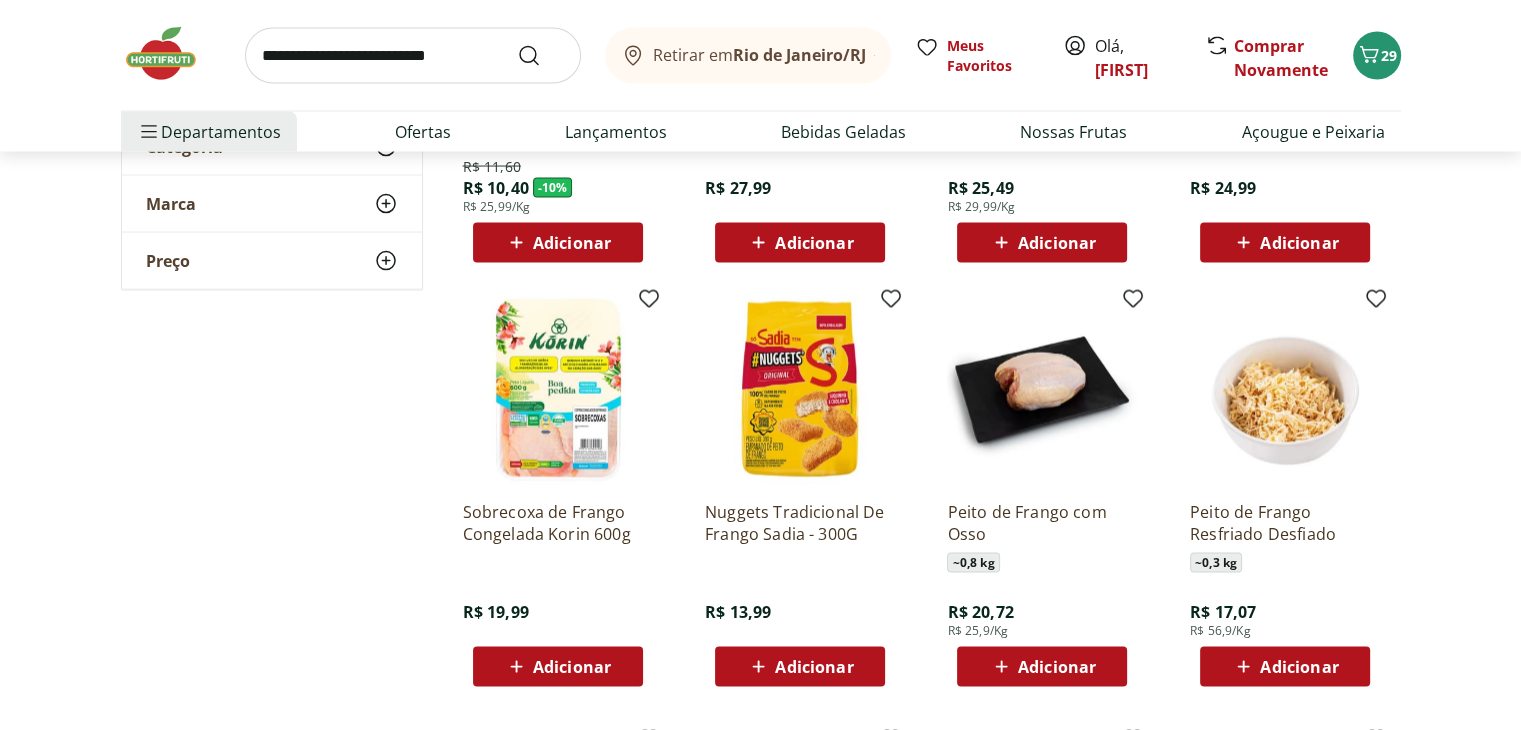 scroll, scrollTop: 3501, scrollLeft: 0, axis: vertical 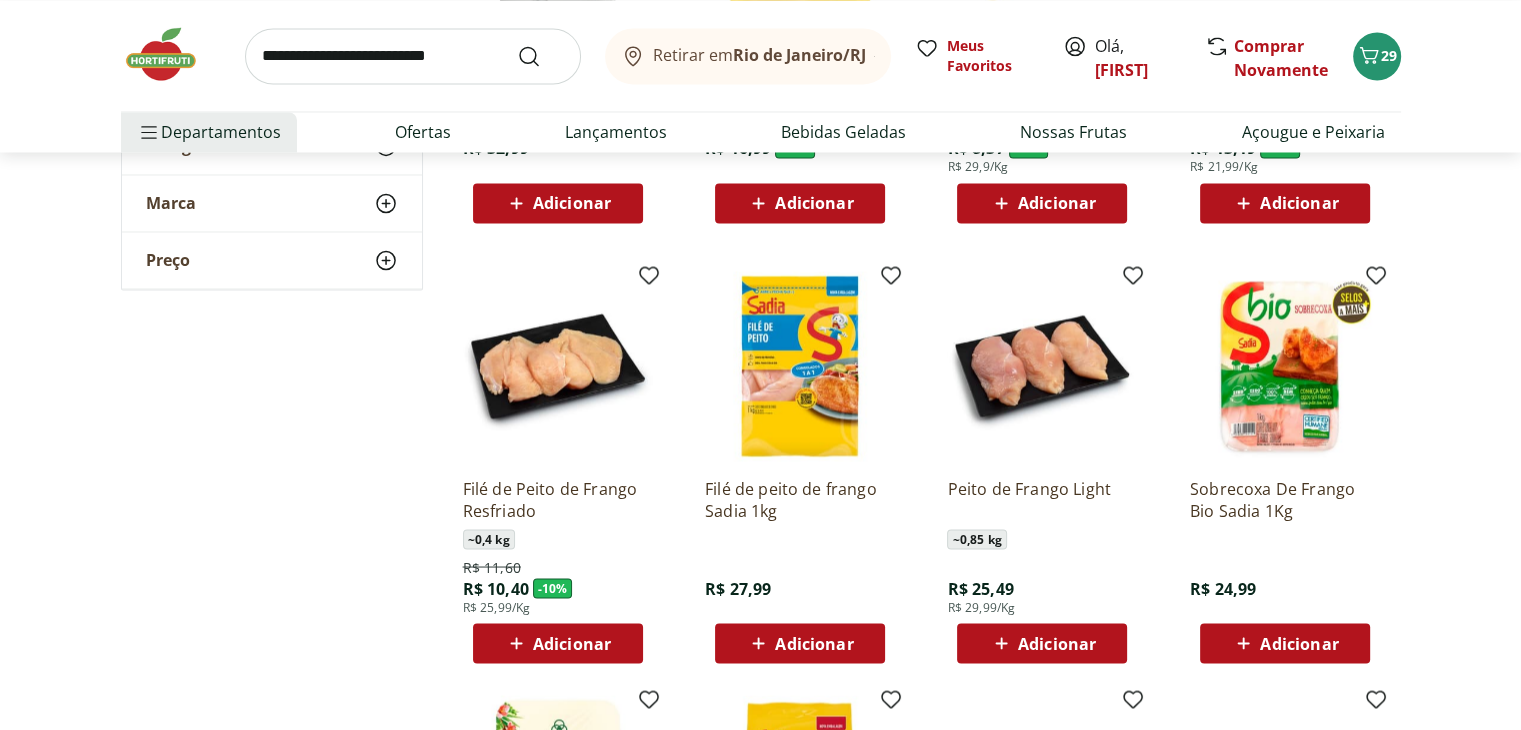 click on "Adicionar" at bounding box center (814, 643) 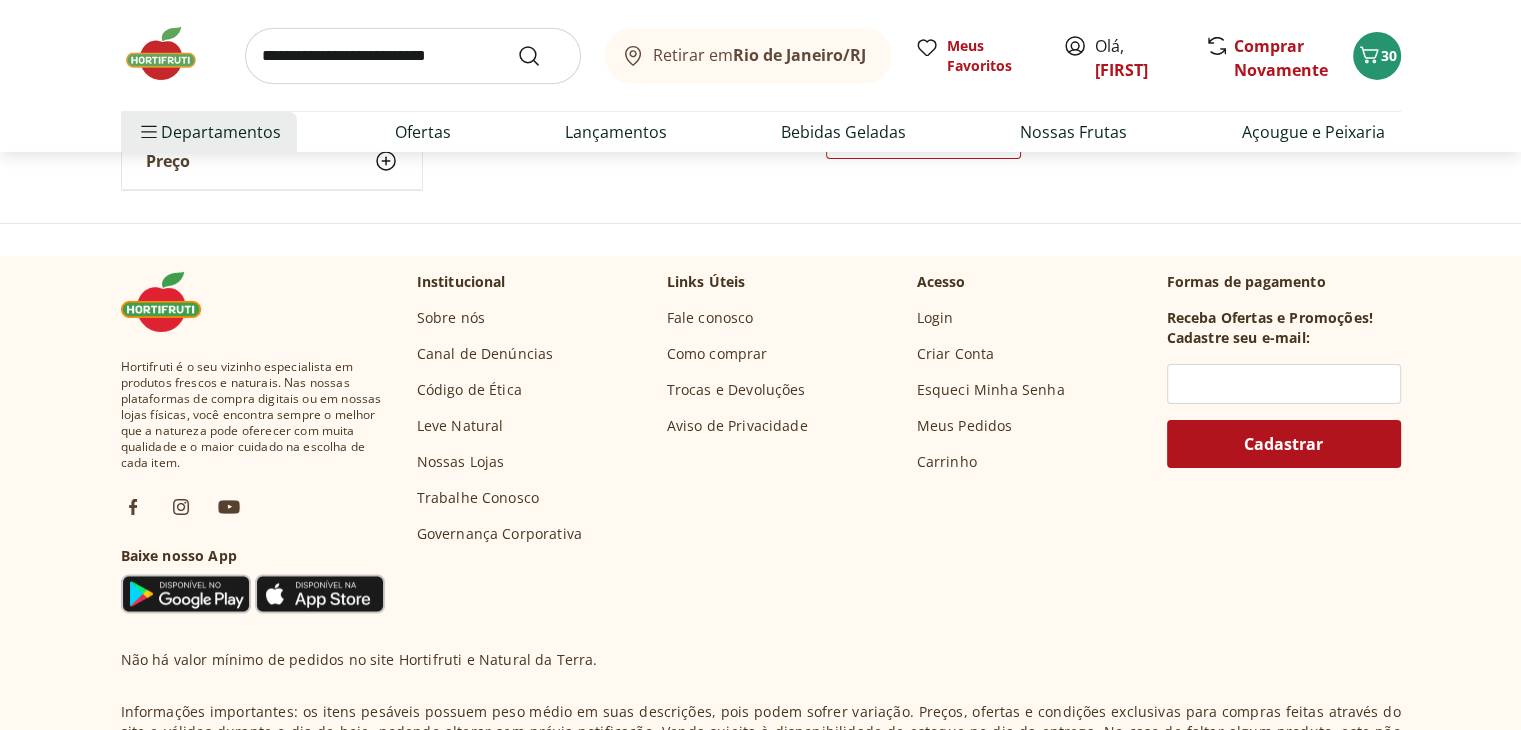 scroll, scrollTop: 6301, scrollLeft: 0, axis: vertical 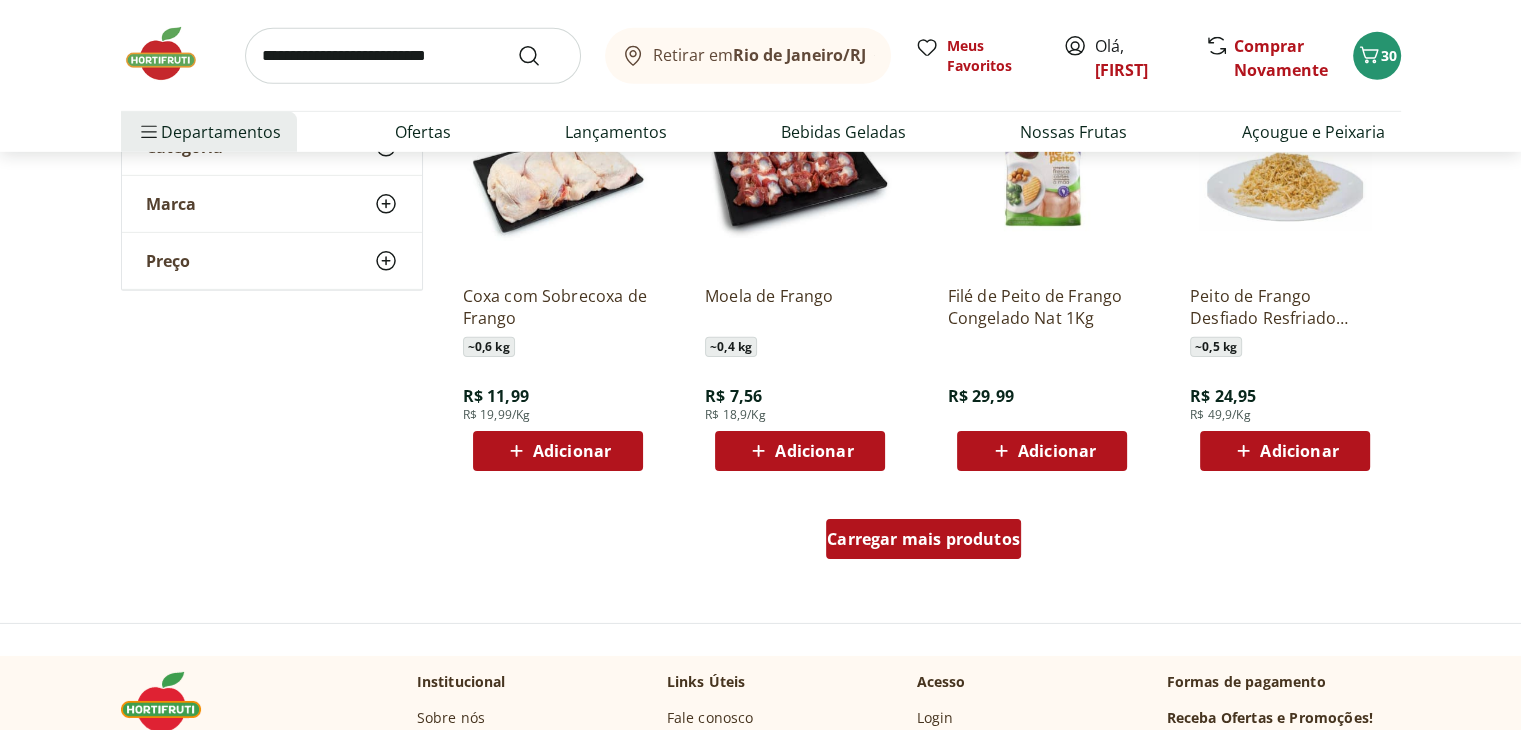 click on "Carregar mais produtos" at bounding box center [923, 539] 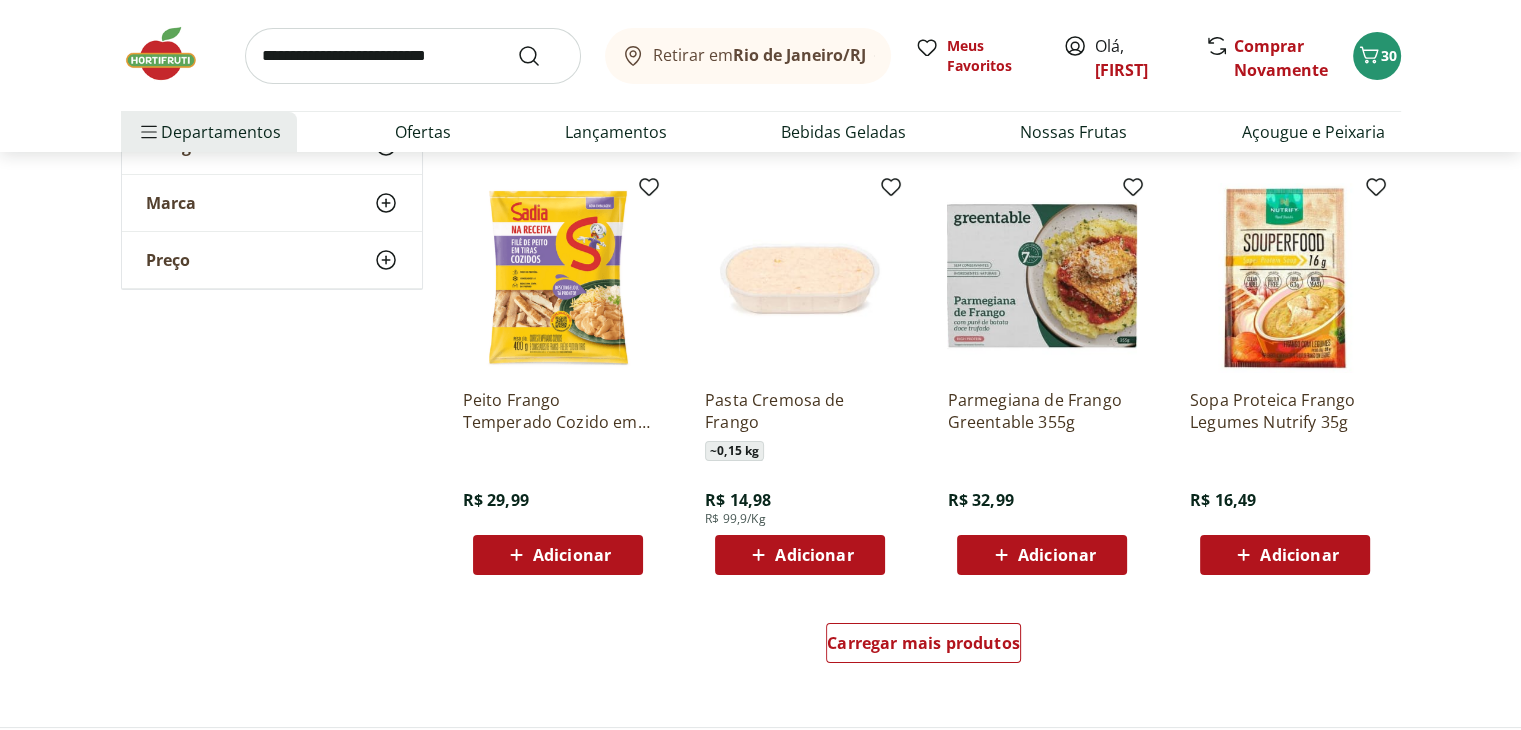scroll, scrollTop: 7601, scrollLeft: 0, axis: vertical 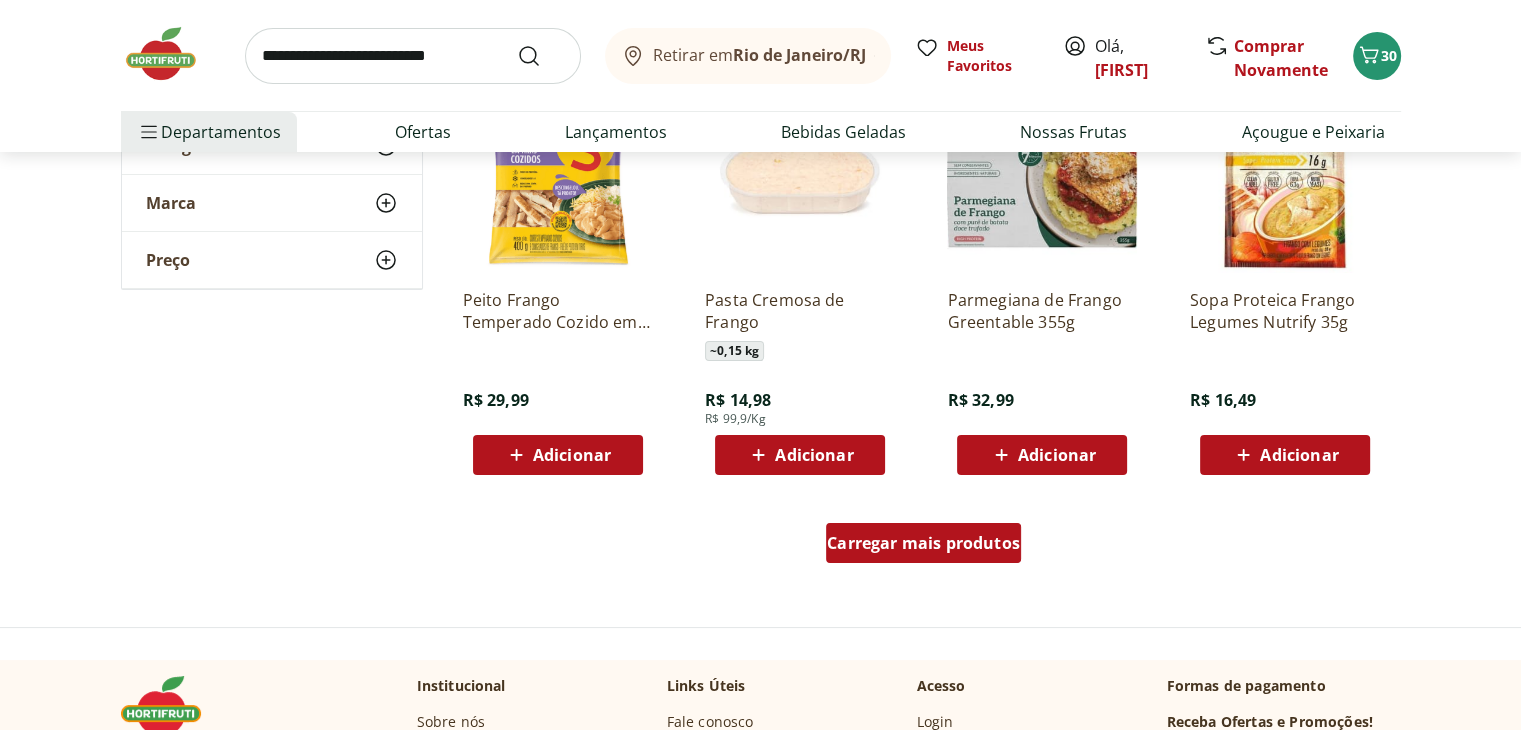 click on "Carregar mais produtos" at bounding box center [923, 543] 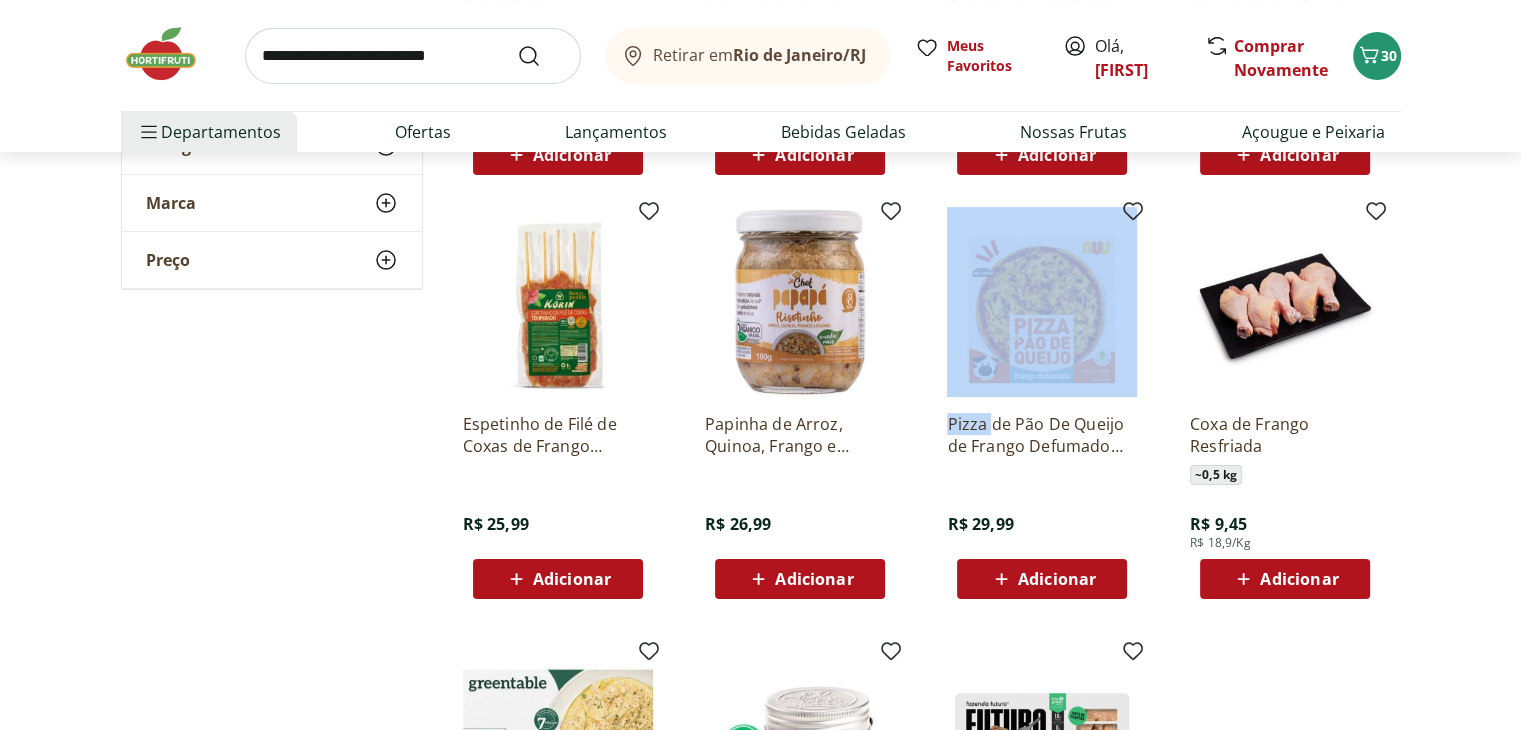 scroll, scrollTop: 8701, scrollLeft: 0, axis: vertical 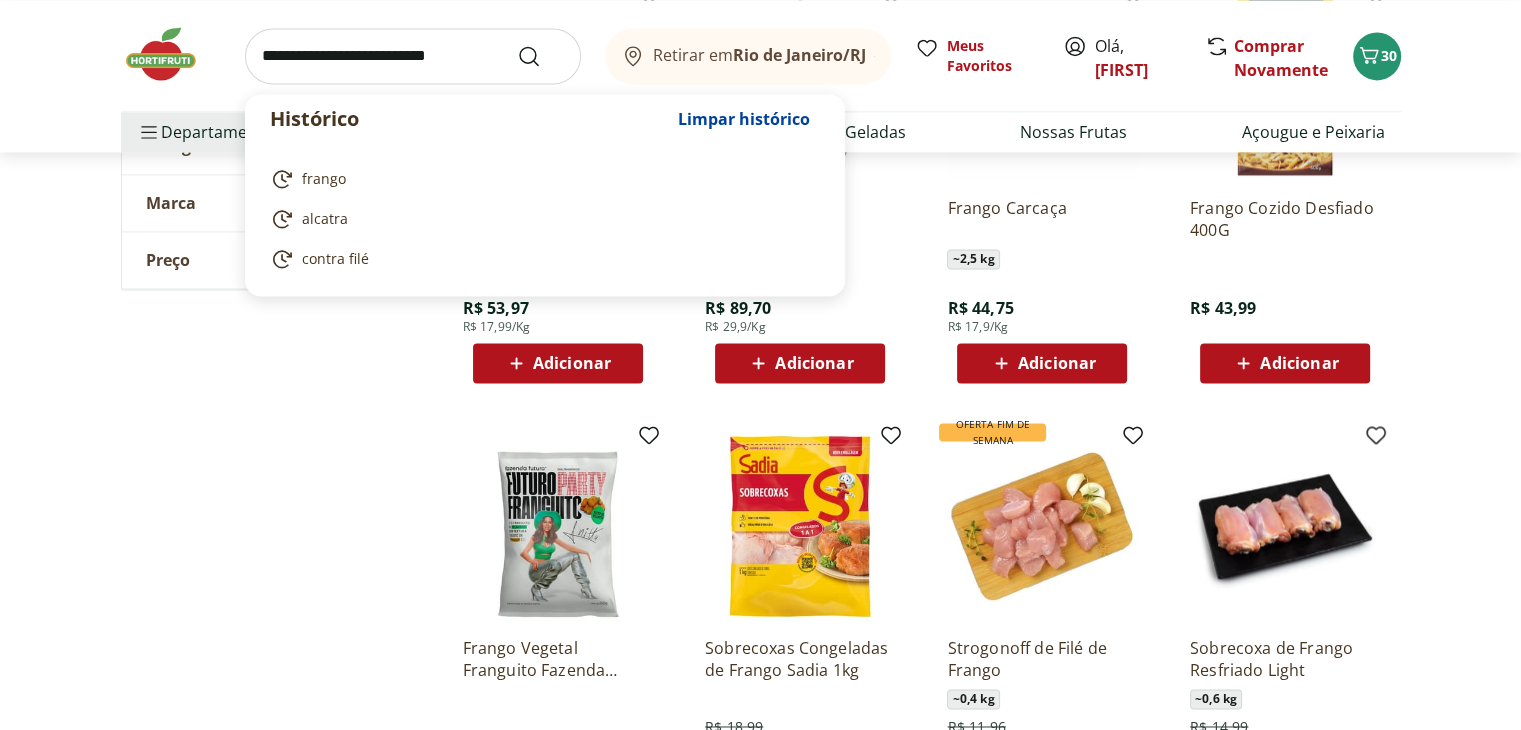 click at bounding box center [413, 56] 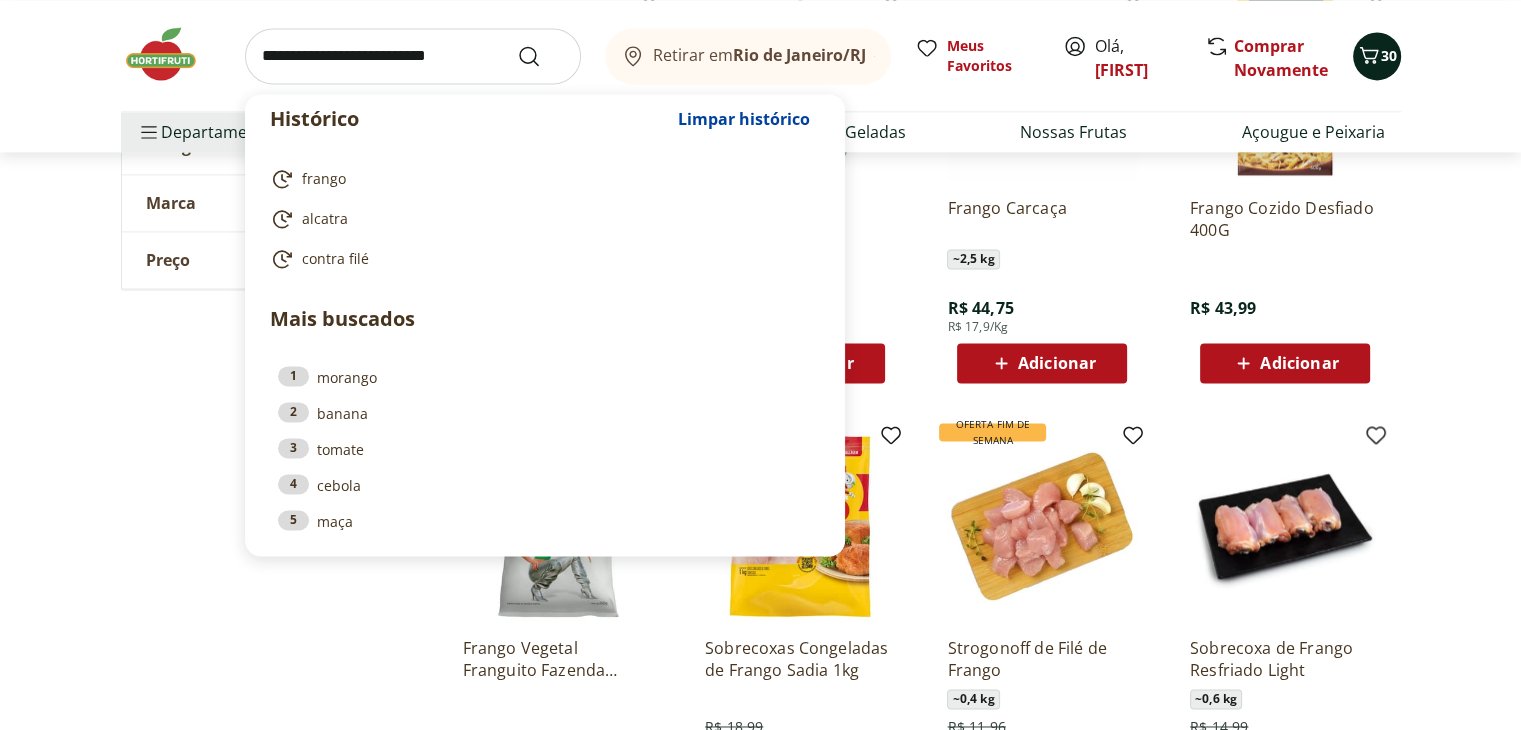 click on "30" at bounding box center (1389, 55) 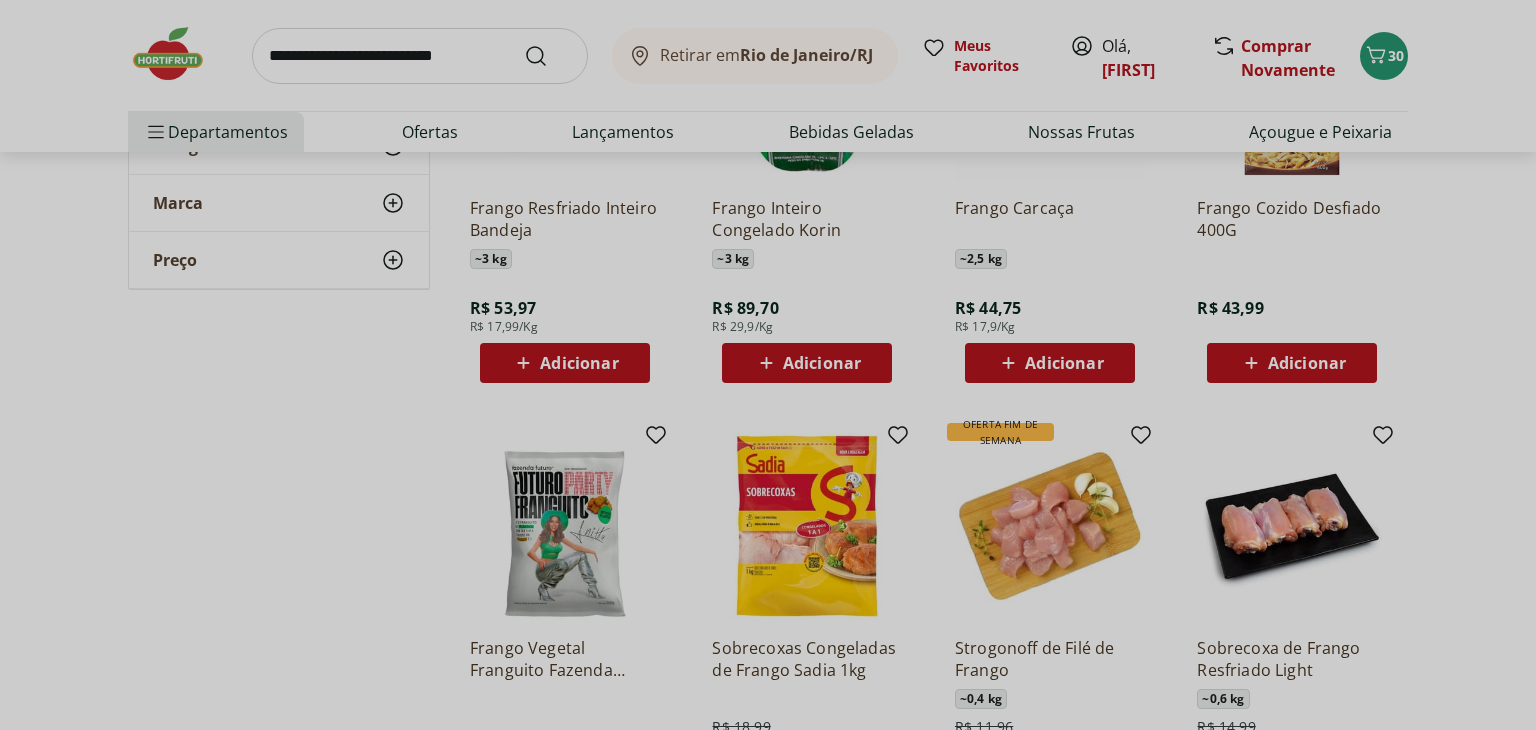 click on "Meu Carrinho 30 Faltam apenas  R$ 215,17  para Frete Grátis Banana Prata Unidade ** Price: R$ 2,20 Morango Bandeja 250g * Price: R$ 16,99 Batata Inglesa Unidade ** Price: R$ 0,80 Alho Nacional Beneficiado Unidade * Price: R$ 2,99 Alcatra Maturatta Friboi * Price: R$ 79,09 Filé de peito de frango Sadia 1kg * Price: R$ 27,99 Subtotal (30 produtos) R$ 183,83 Total R$ 183,83 Ver carrinho completo" at bounding box center [768, 365] 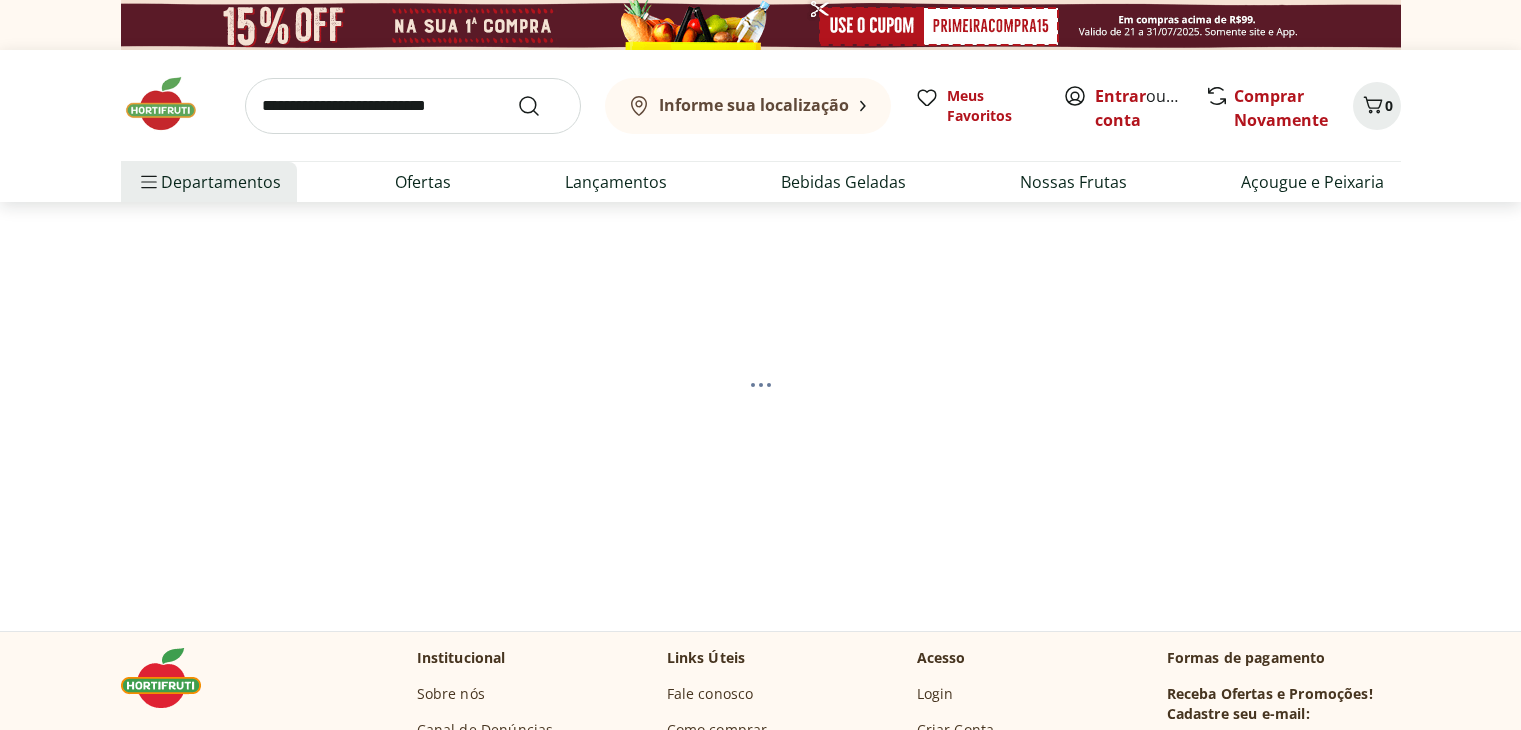 scroll, scrollTop: 0, scrollLeft: 0, axis: both 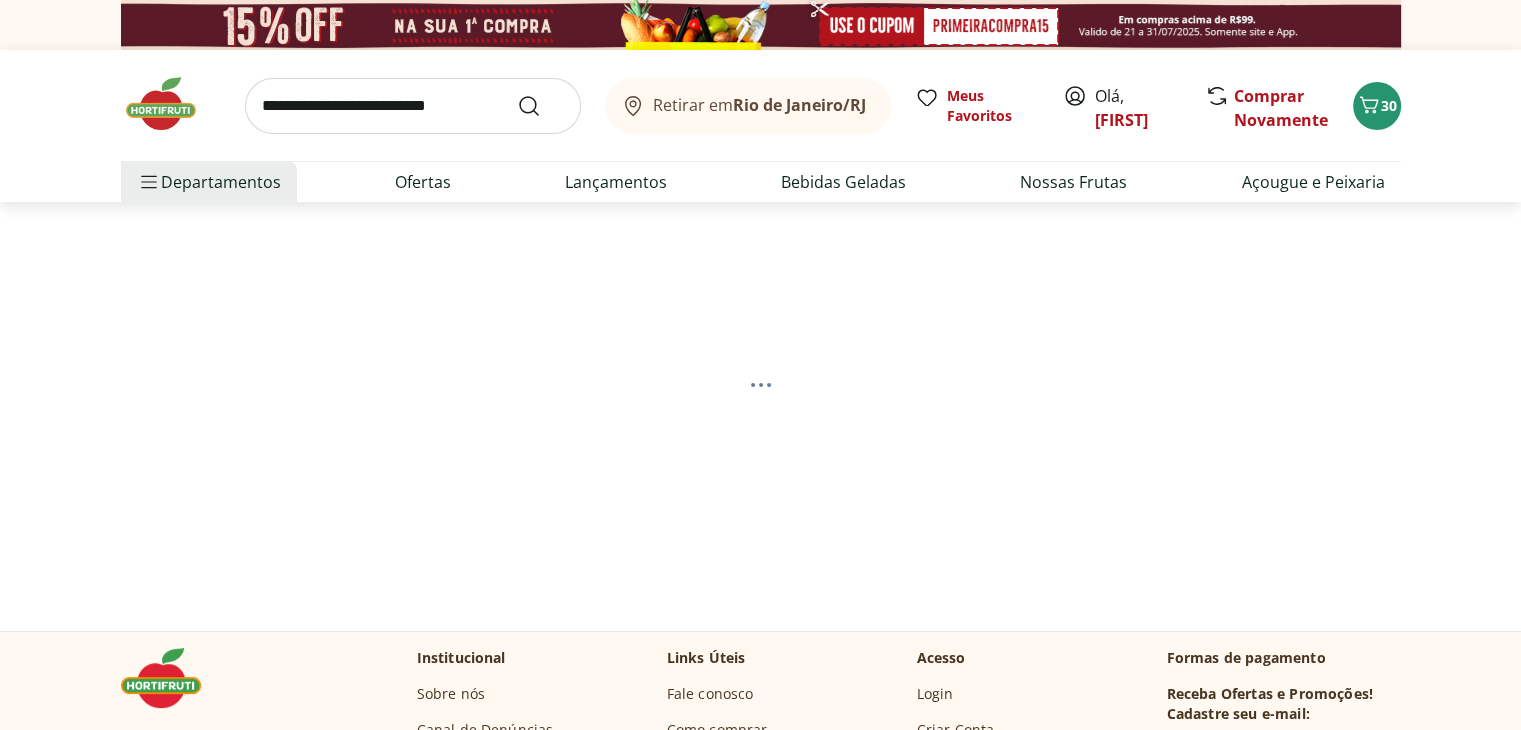 select on "**********" 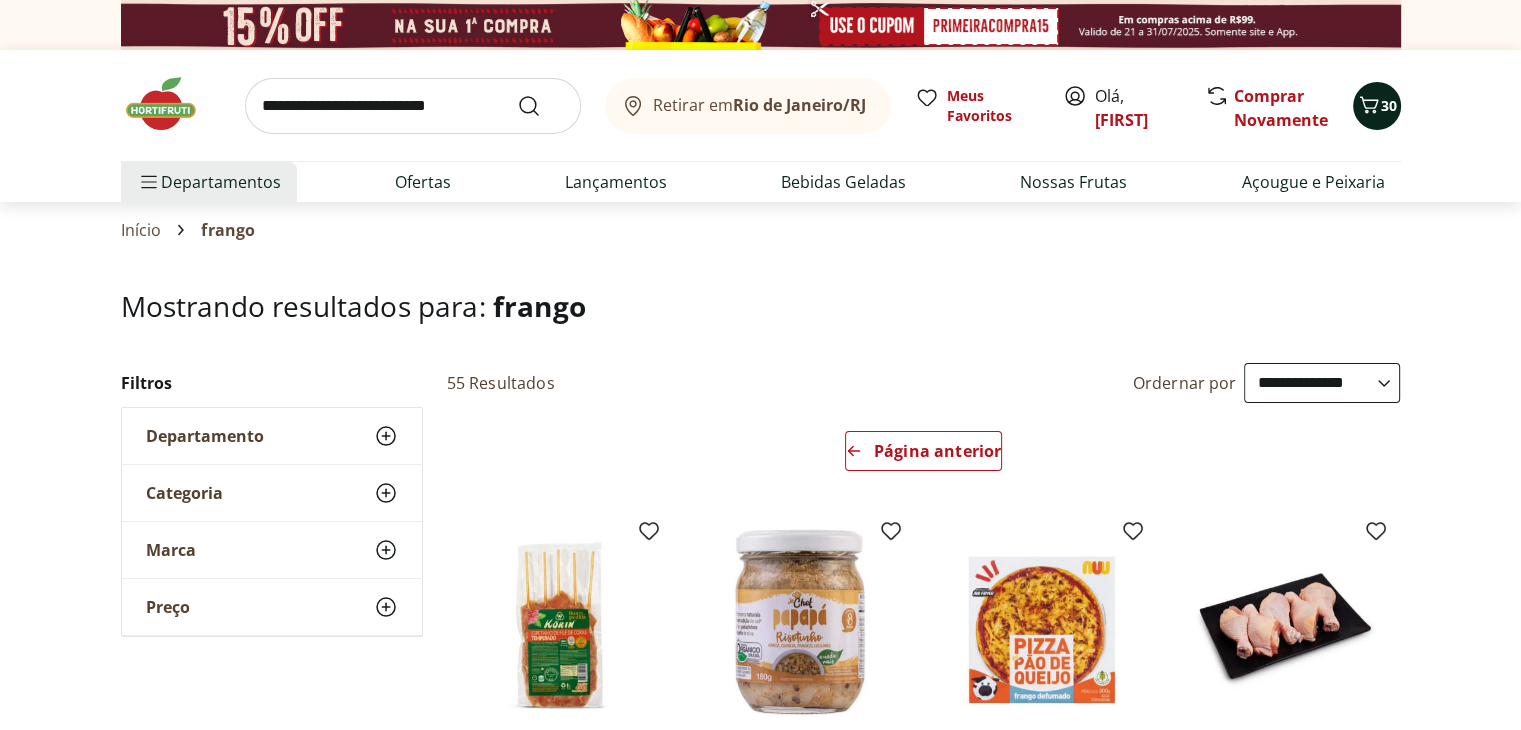 click 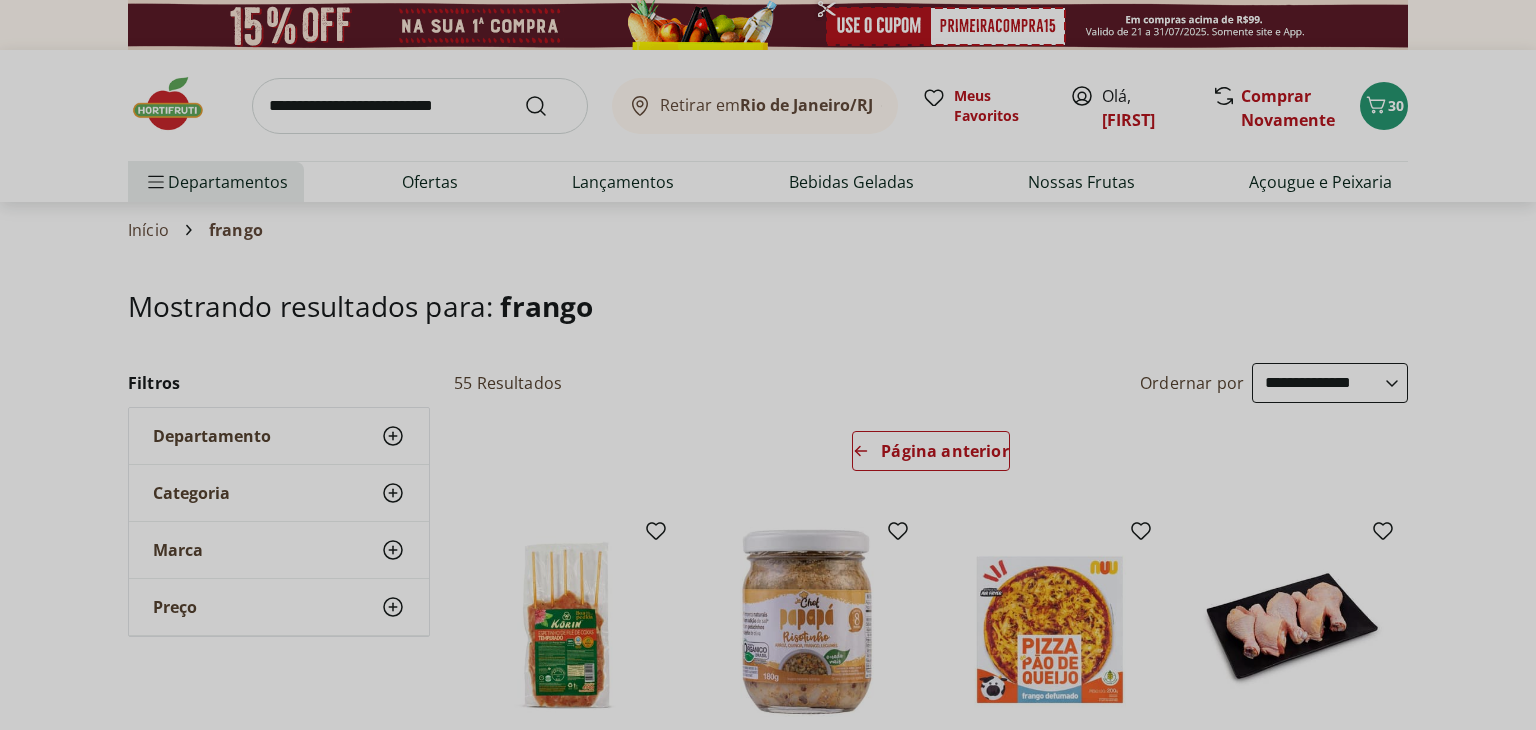 click on "Meu Carrinho 30 Faltam apenas  R$ 215,17  para Frete Grátis Banana Prata Unidade ** Price: R$ 2,20 Morango Bandeja 250g * Price: R$ 16,99 Batata Inglesa Unidade ** Price: R$ 0,80 Alho Nacional Beneficiado Unidade * Price: R$ 2,99 Alcatra Maturatta Friboi * Price: R$ 79,09 Filé de peito de frango Sadia 1kg * Price: R$ 27,99 Subtotal (30 produtos) R$ 183,83 Total R$ 183,83 Ver carrinho completo" at bounding box center (768, 365) 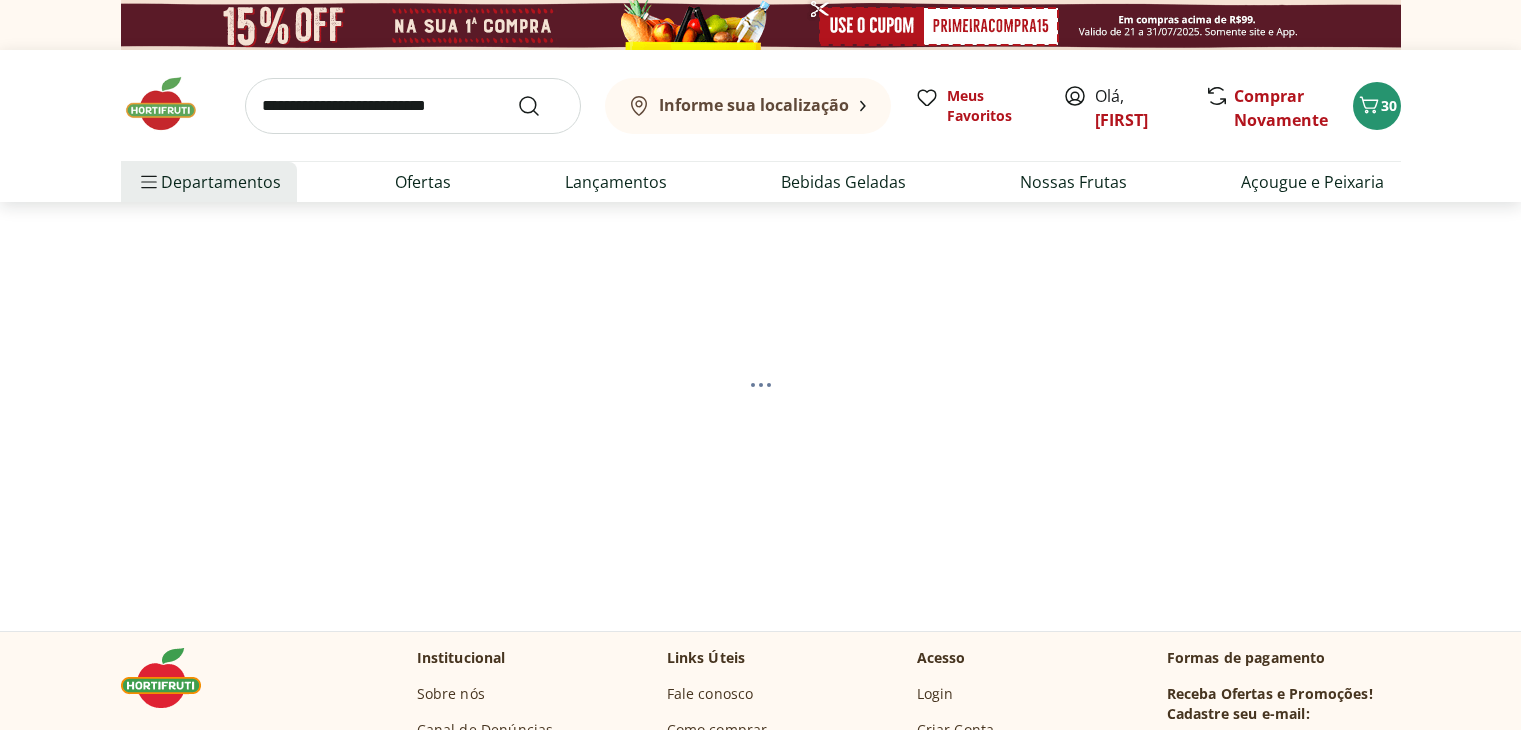 scroll, scrollTop: 0, scrollLeft: 0, axis: both 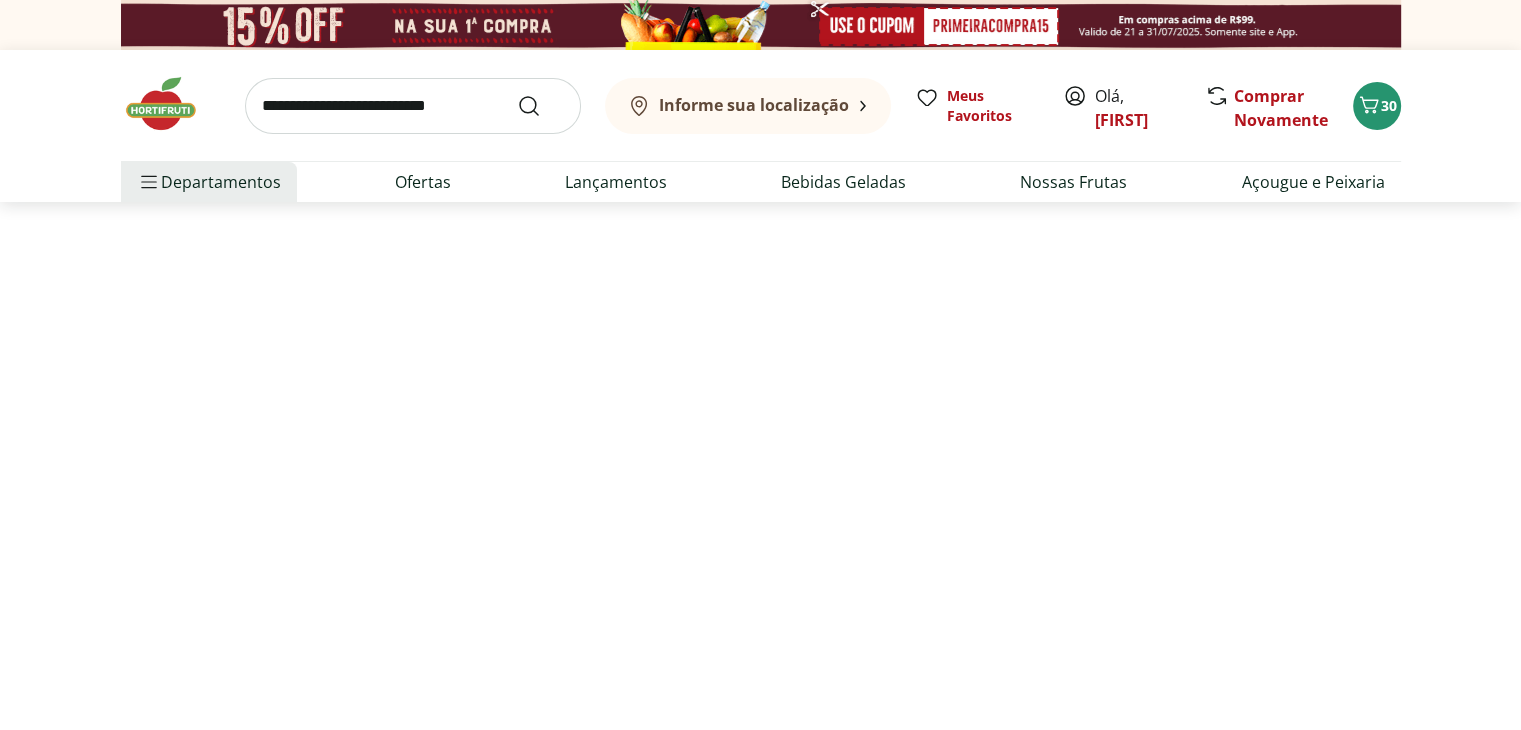 select on "**********" 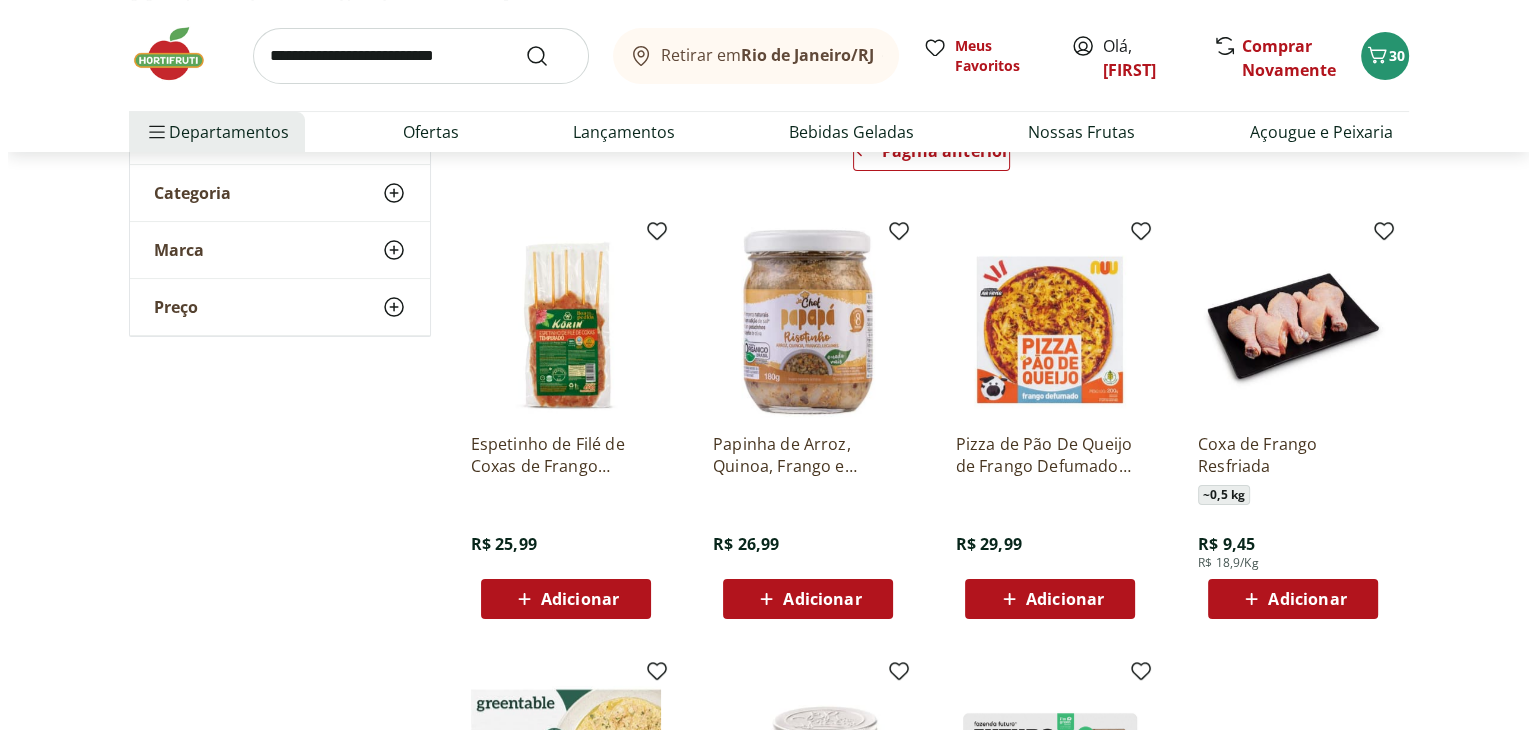 scroll, scrollTop: 0, scrollLeft: 0, axis: both 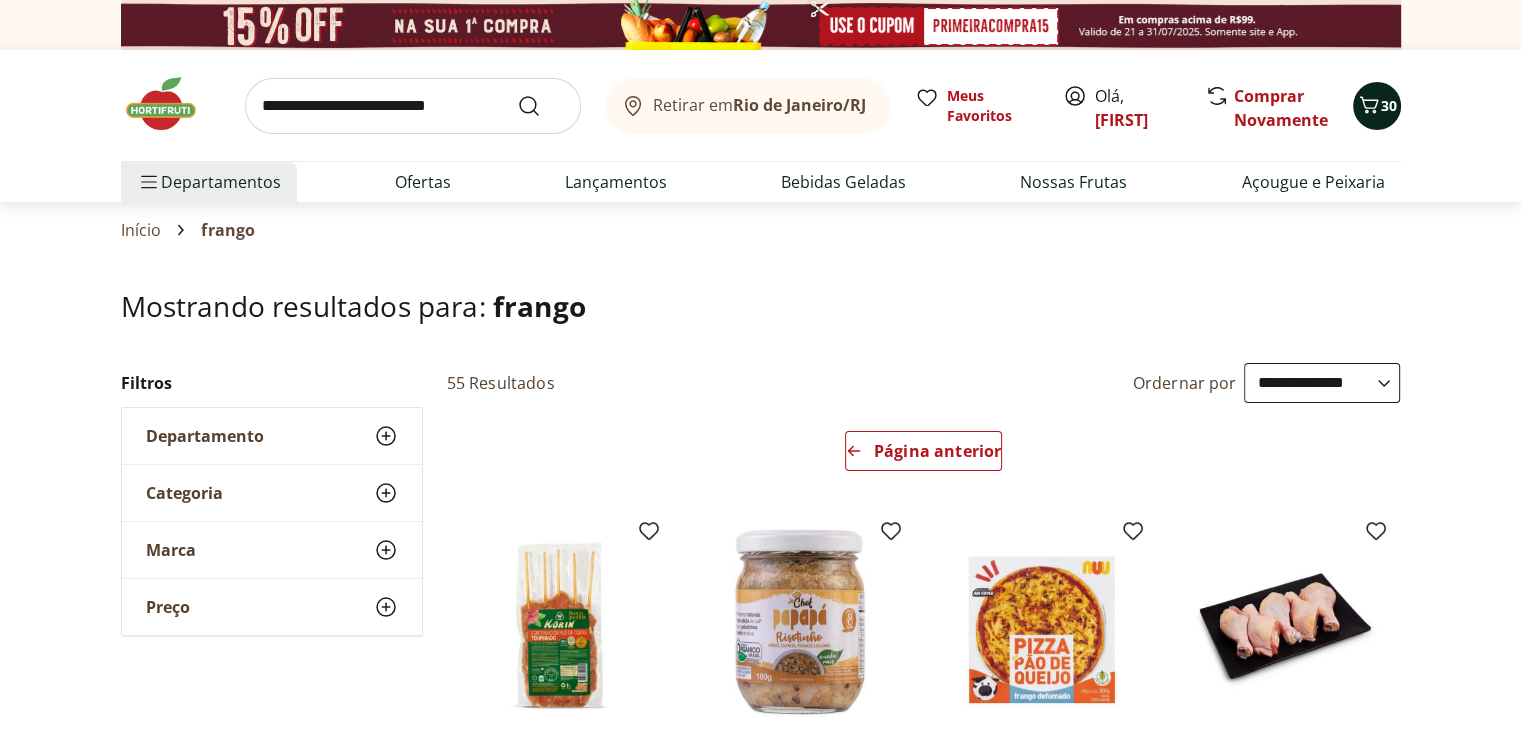 click 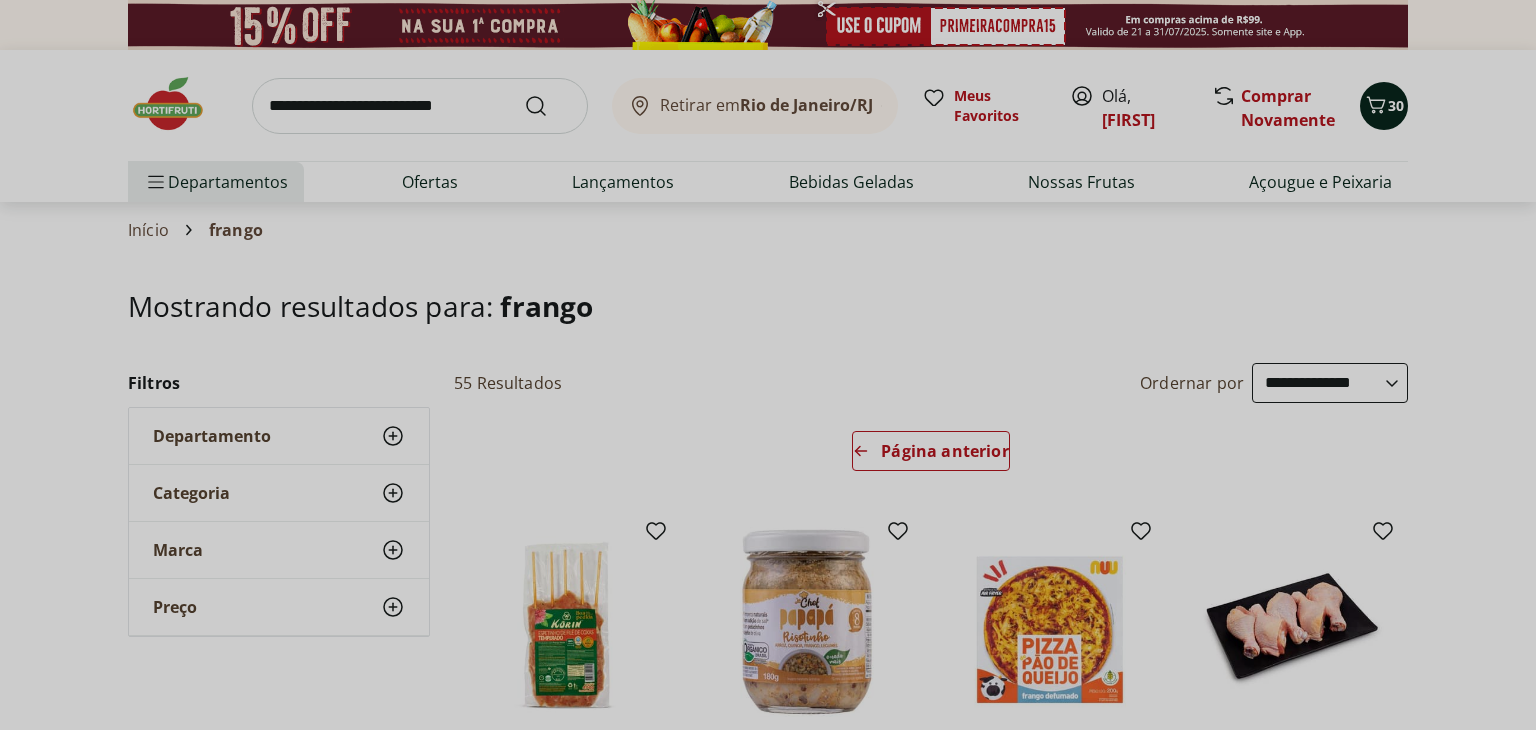 click on "Meu Carrinho 30 Faltam apenas  R$ 215,17  para Frete Grátis Banana Prata Unidade ** Price: R$ 2,20 Morango Bandeja 250g * Price: R$ 16,99 Batata Inglesa Unidade ** Price: R$ 0,80 Alho Nacional Beneficiado Unidade * Price: R$ 2,99 Alcatra Maturatta Friboi * Price: R$ 79,09 Filé de peito de frango Sadia 1kg * Price: R$ 27,99 Subtotal (30 produtos) R$ 183,83 Total R$ 183,83 Ver carrinho completo" at bounding box center (768, 365) 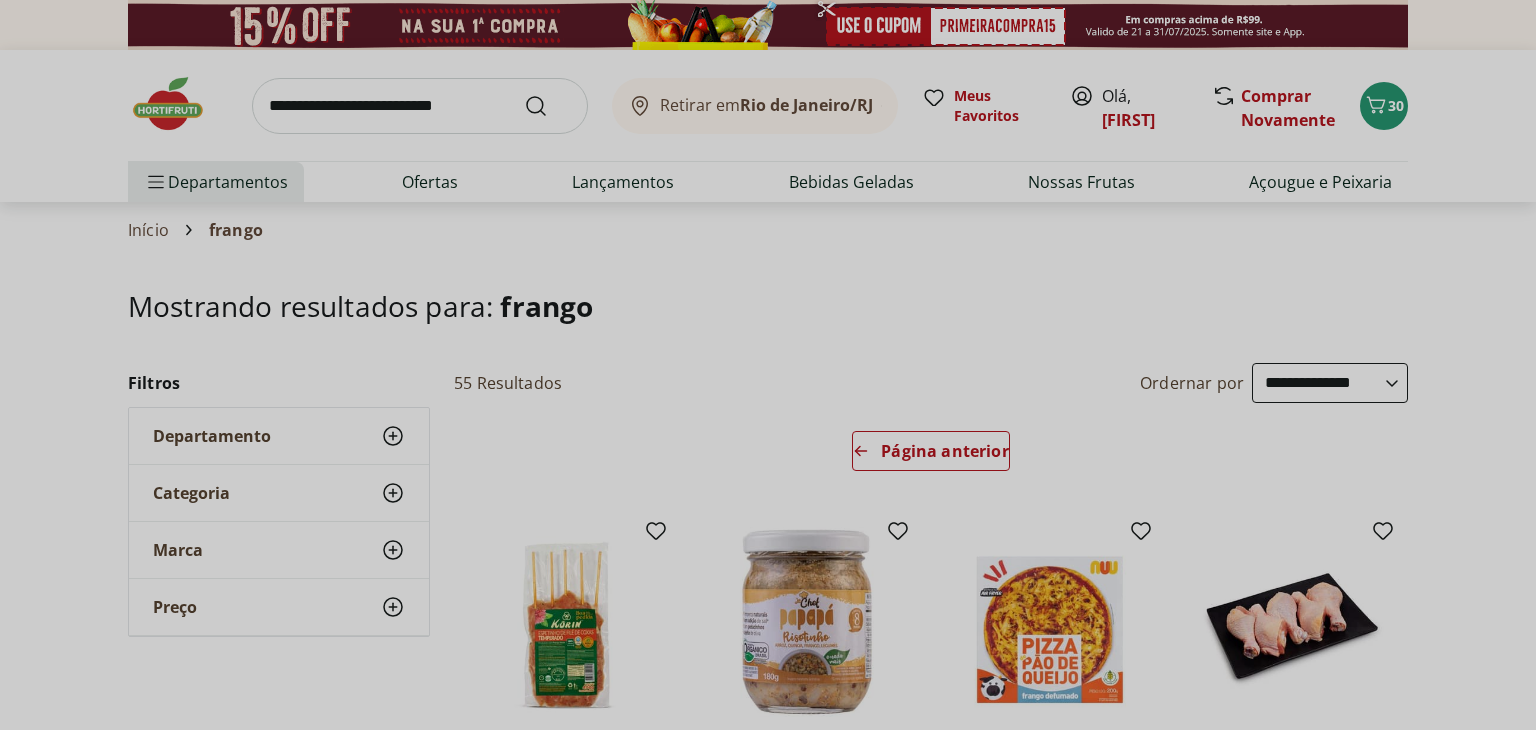 click on "Meu Carrinho 30 Faltam apenas  R$ 215,17  para Frete Grátis Banana Prata Unidade ** Price: R$ 2,20 Morango Bandeja 250g * Price: R$ 16,99 Batata Inglesa Unidade ** Price: R$ 0,80 Alho Nacional Beneficiado Unidade * Price: R$ 2,99 Alcatra Maturatta Friboi * Price: R$ 79,09 Filé de peito de frango Sadia 1kg * Price: R$ 27,99 Subtotal (30 produtos) R$ 183,83 Total R$ 183,83 Ver carrinho completo" at bounding box center (768, 365) 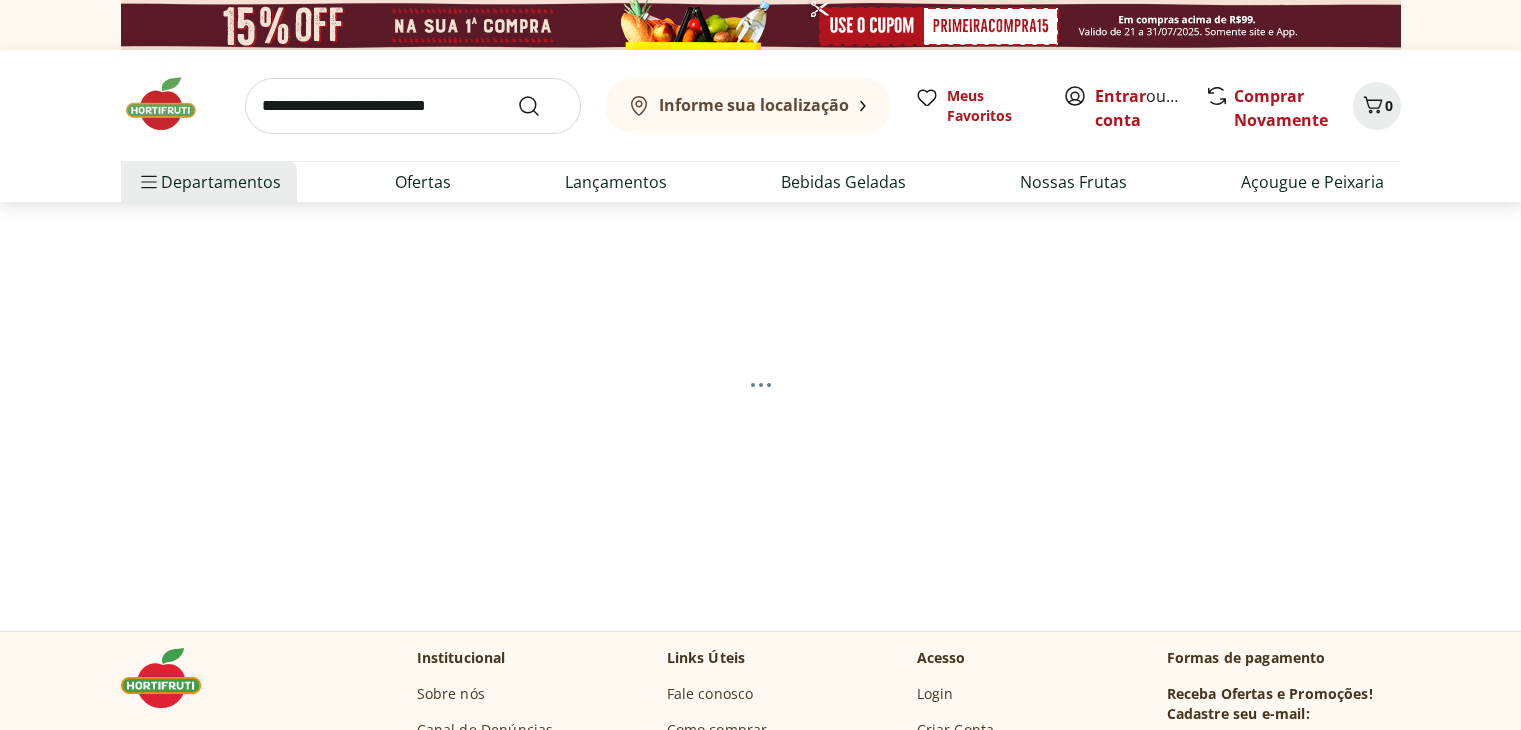 scroll, scrollTop: 0, scrollLeft: 0, axis: both 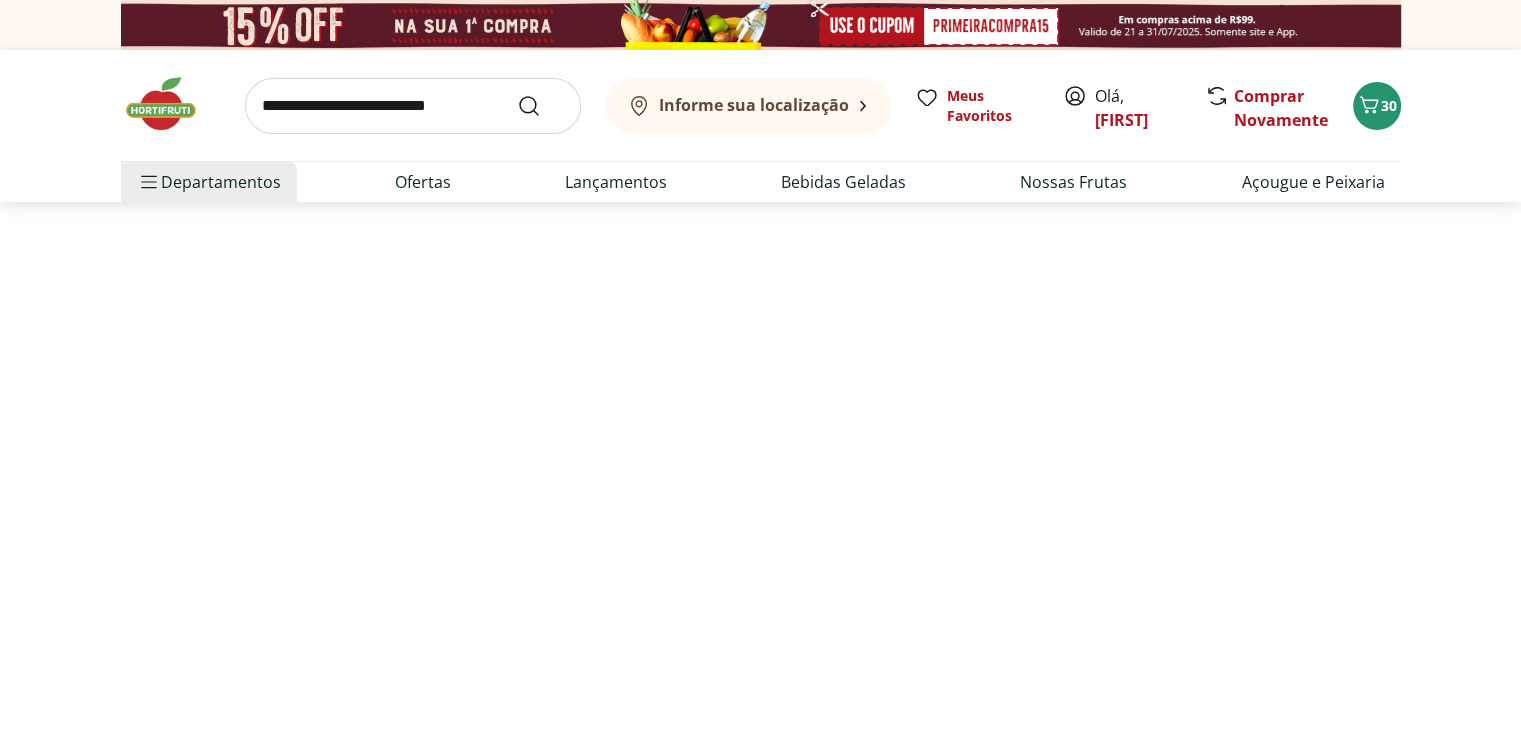 select on "**********" 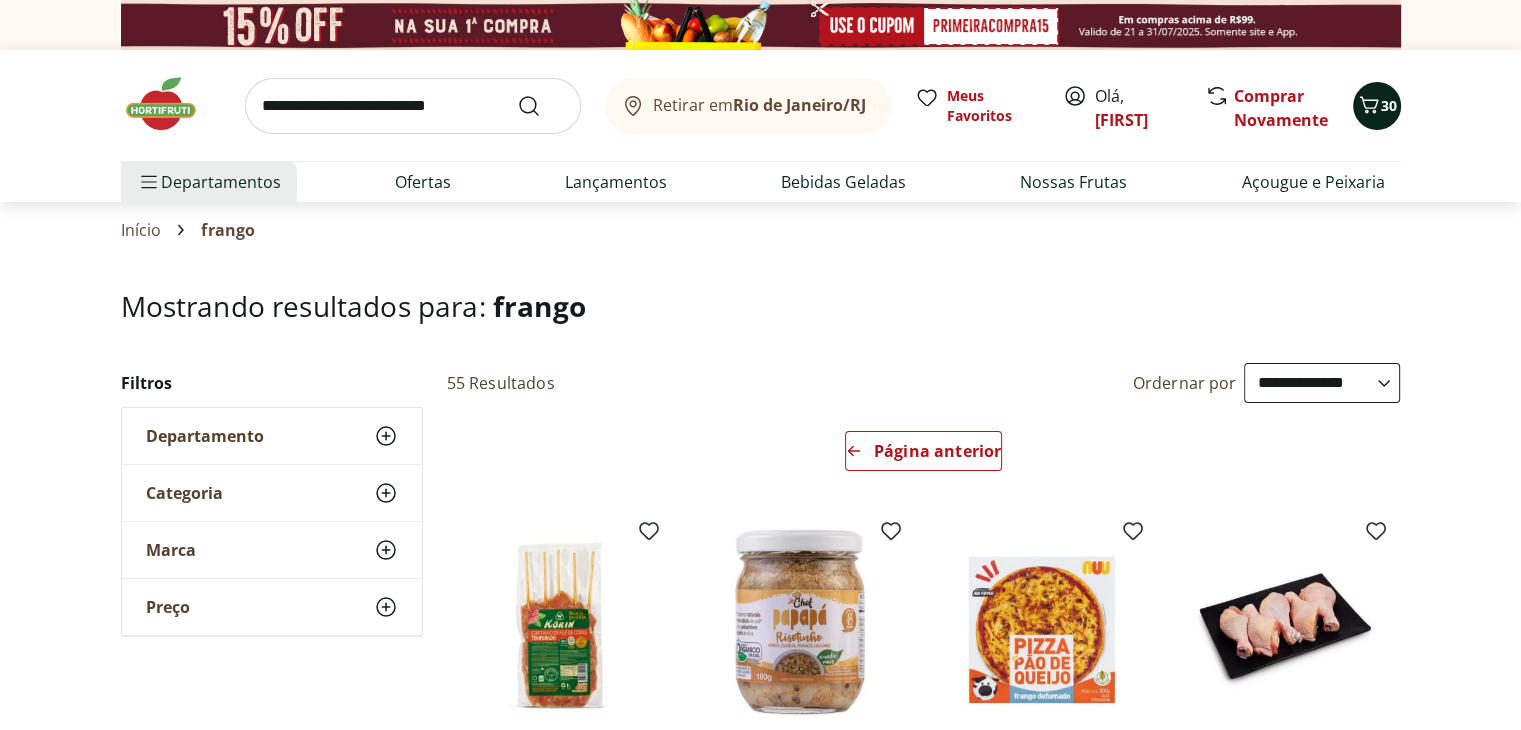 click on "30" at bounding box center (1389, 105) 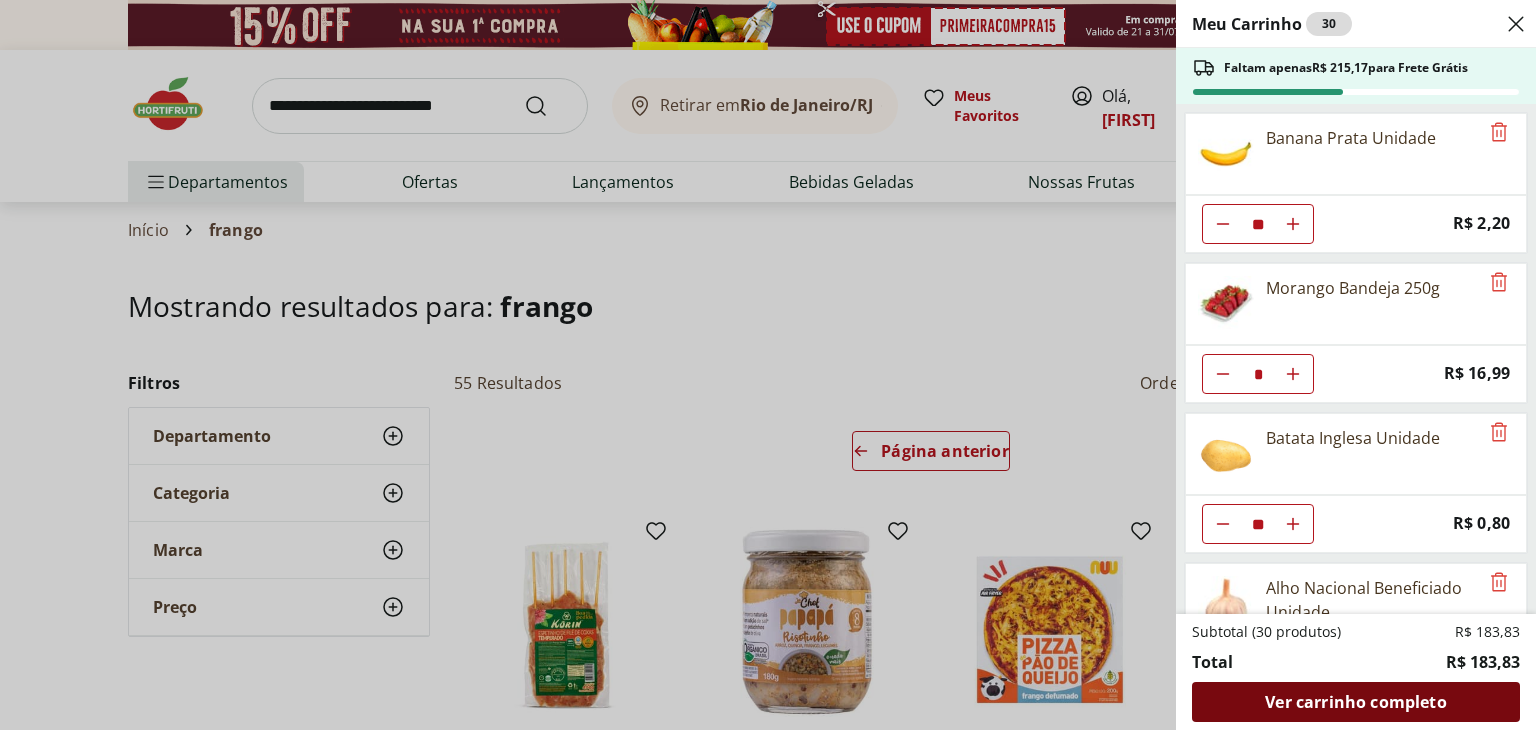 click on "Ver carrinho completo" at bounding box center [1355, 702] 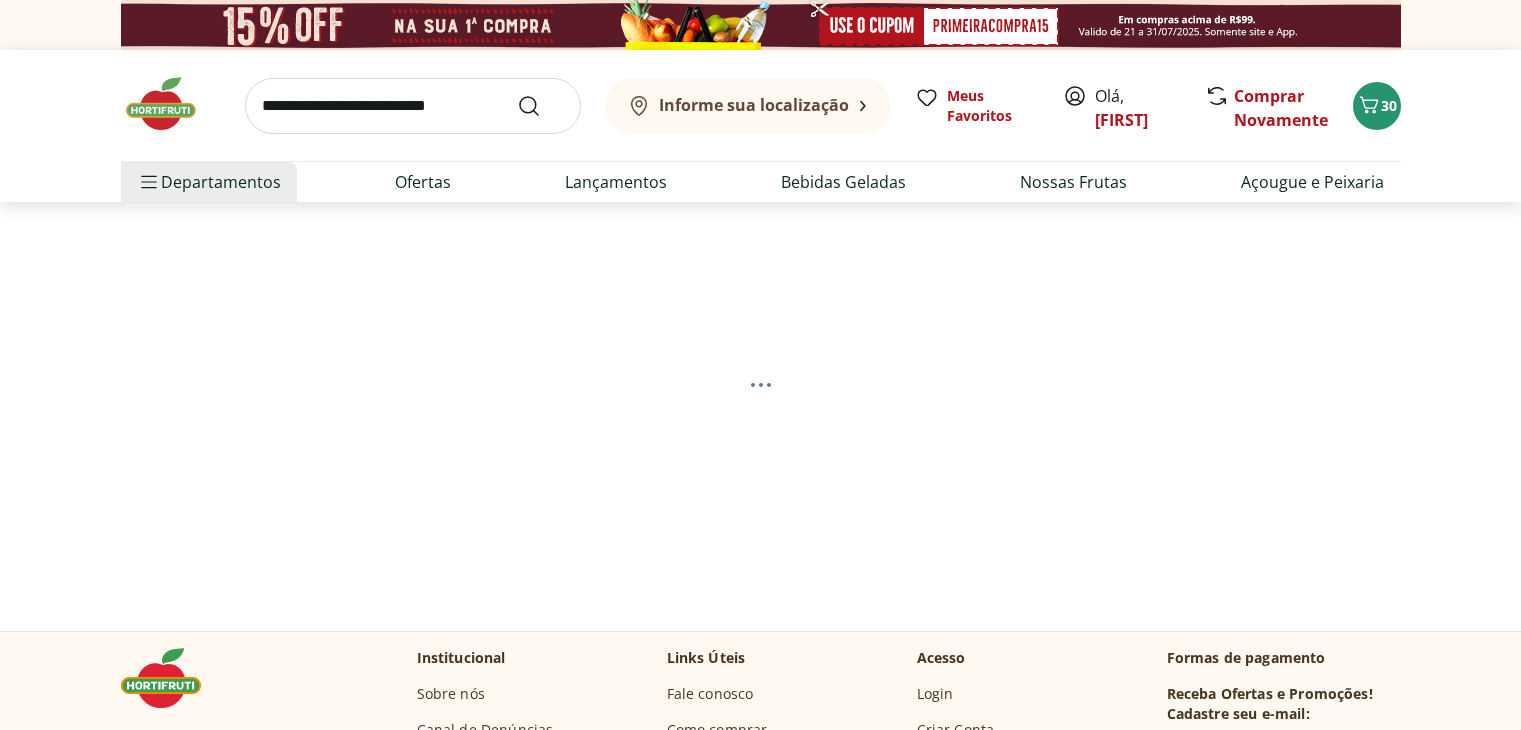 scroll, scrollTop: 0, scrollLeft: 0, axis: both 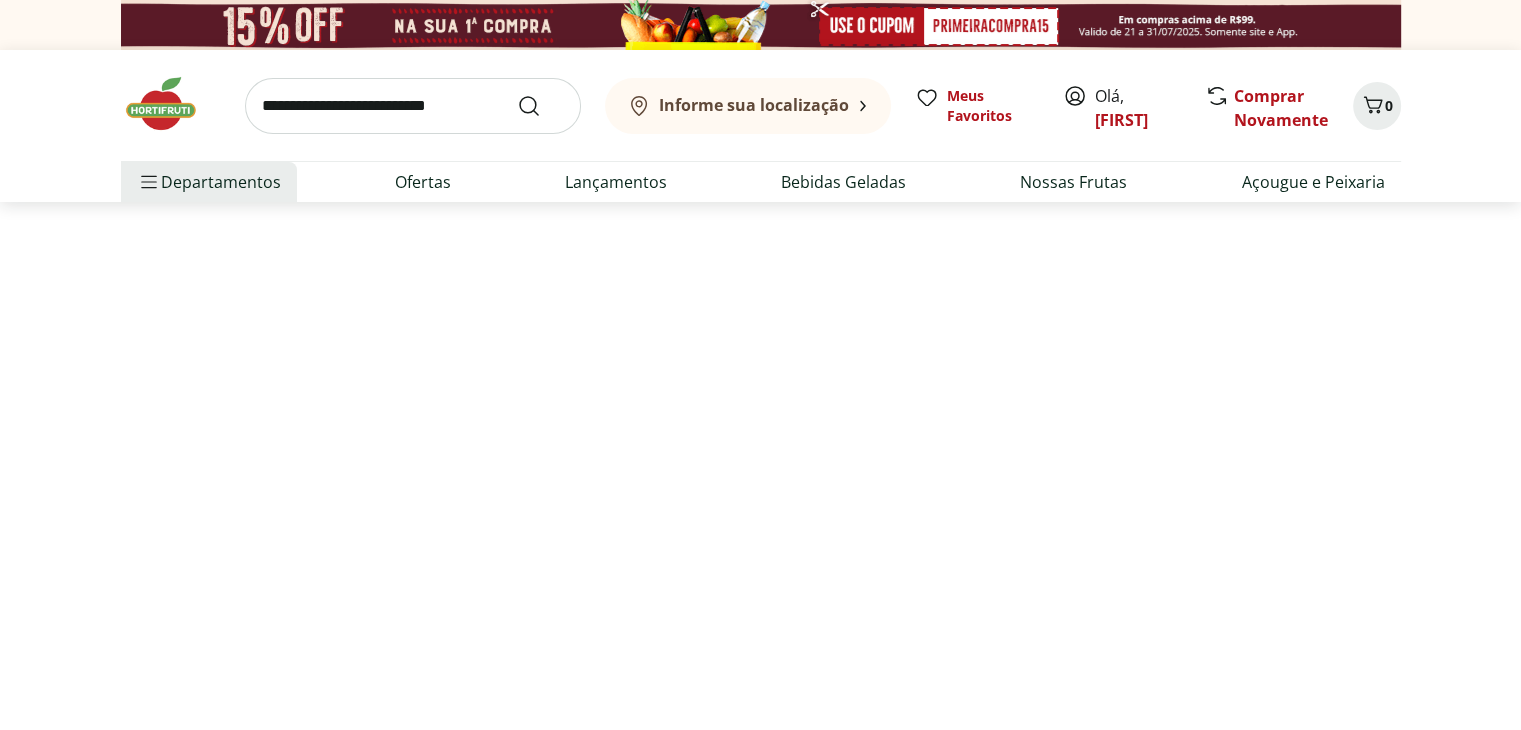 select on "**********" 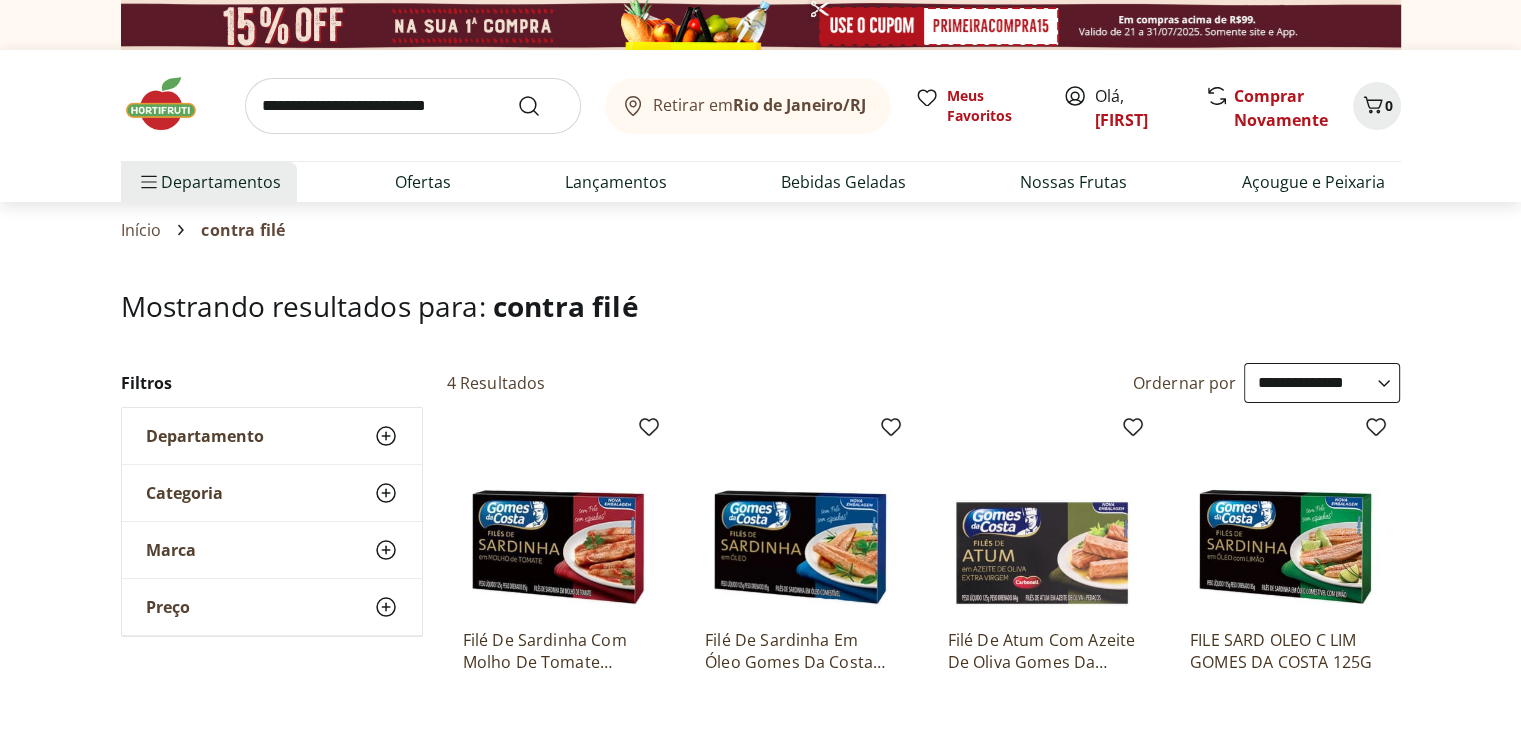 click 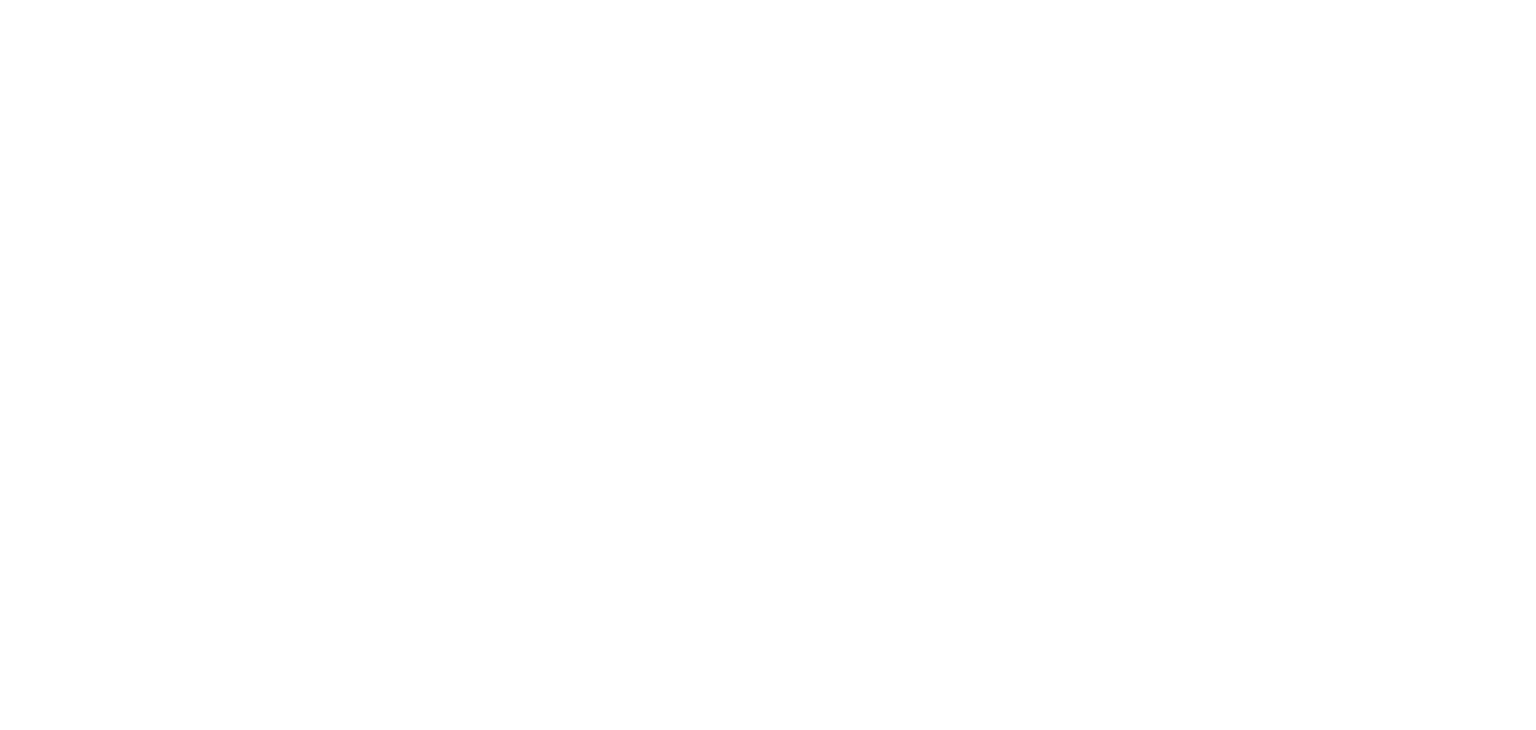 scroll, scrollTop: 0, scrollLeft: 0, axis: both 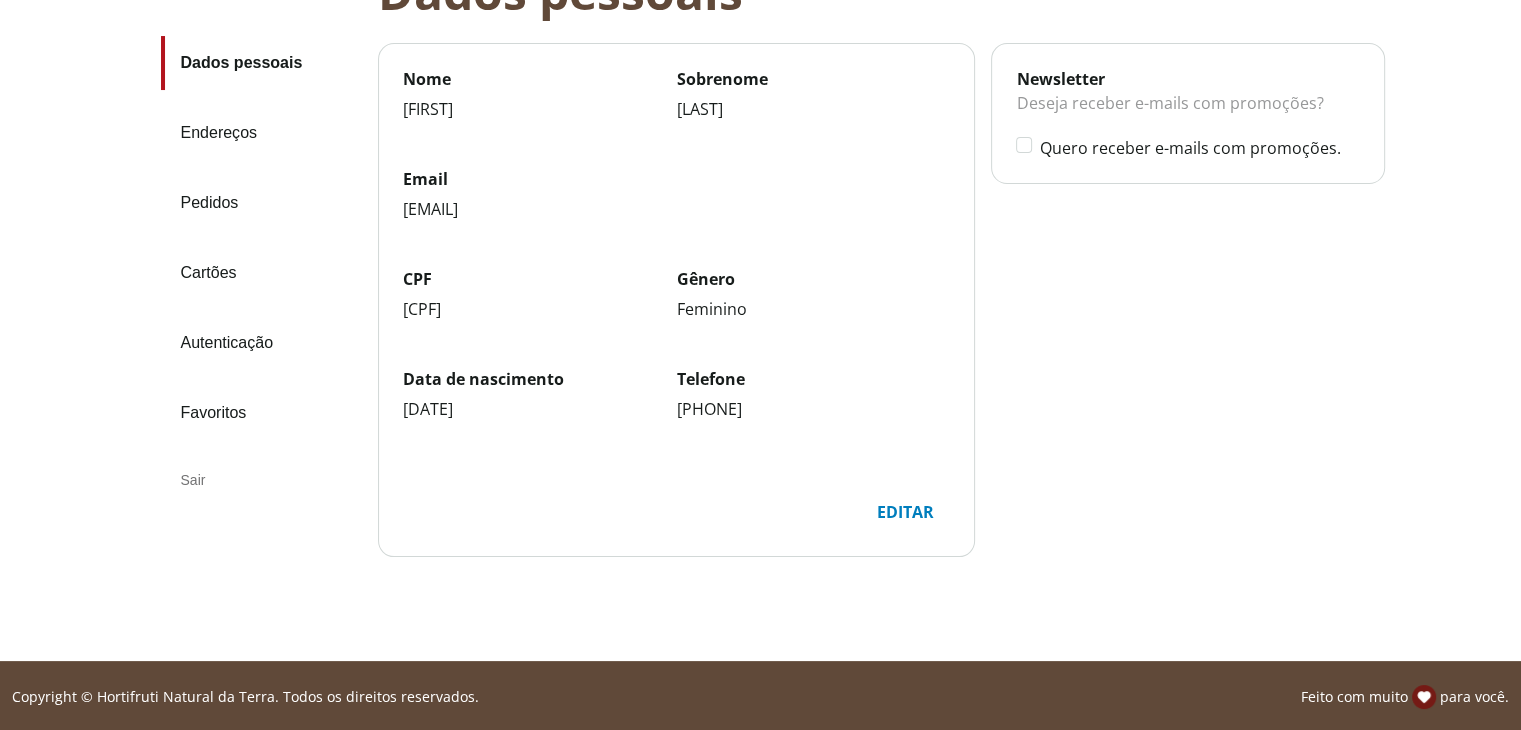 click on "Sair" at bounding box center (261, 480) 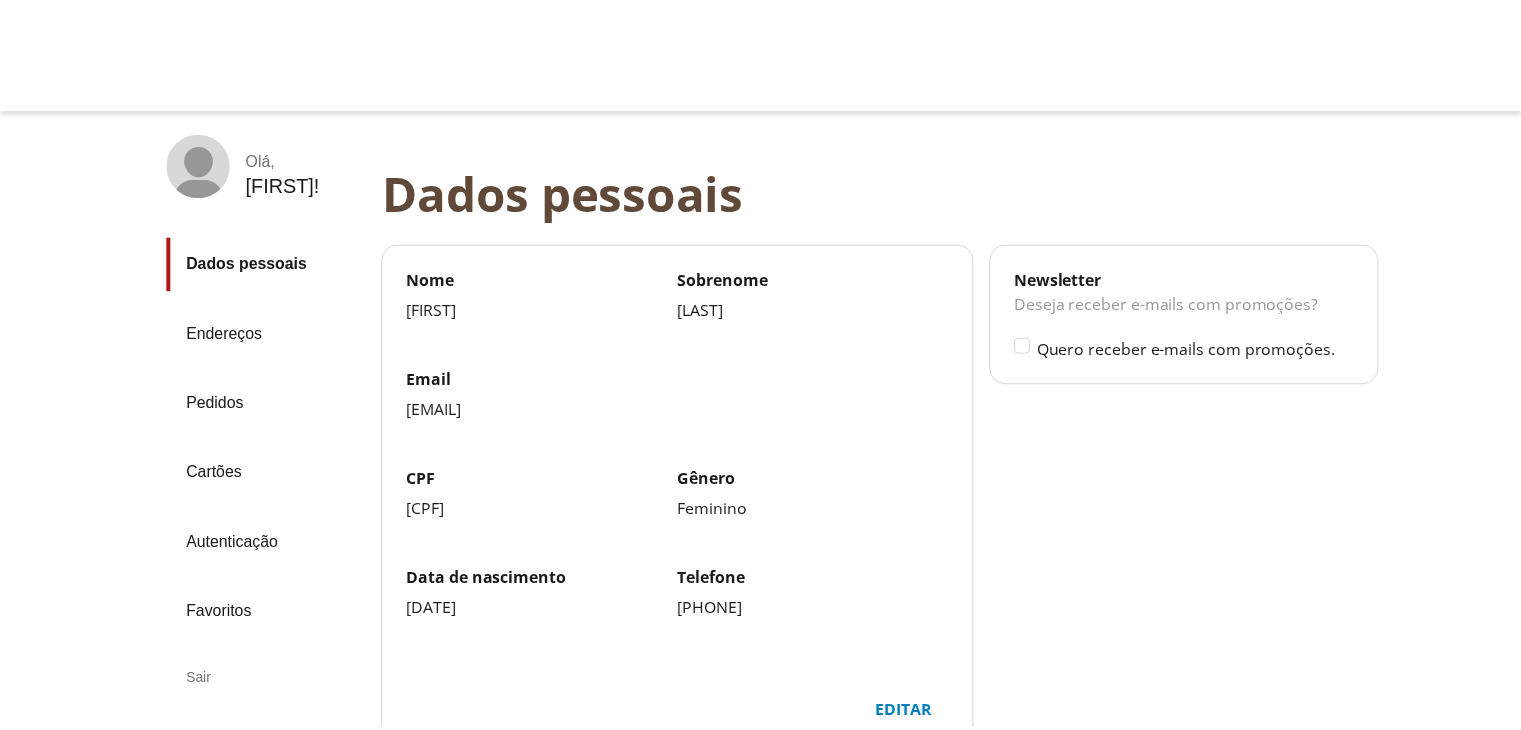 scroll, scrollTop: 200, scrollLeft: 0, axis: vertical 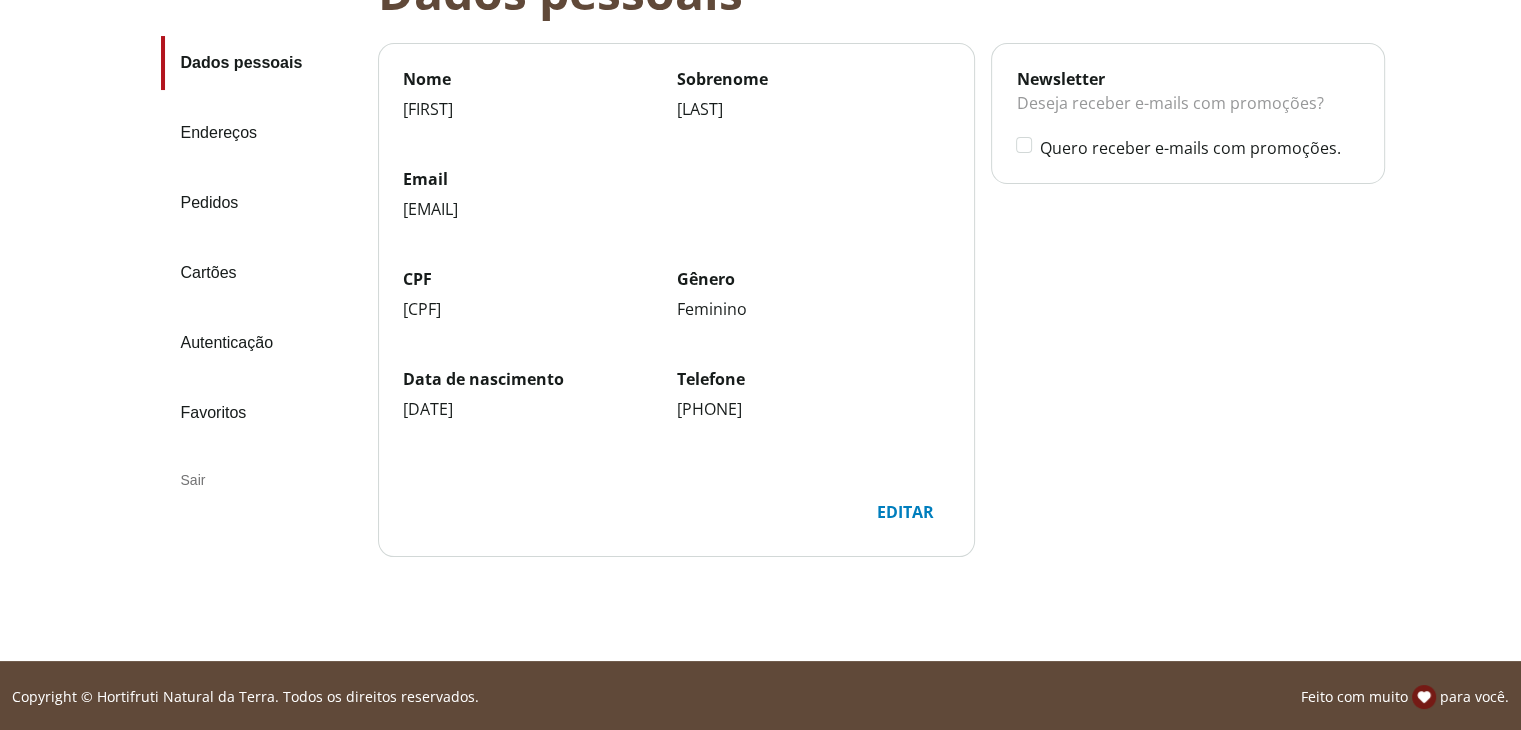 click on "Sair" at bounding box center [261, 480] 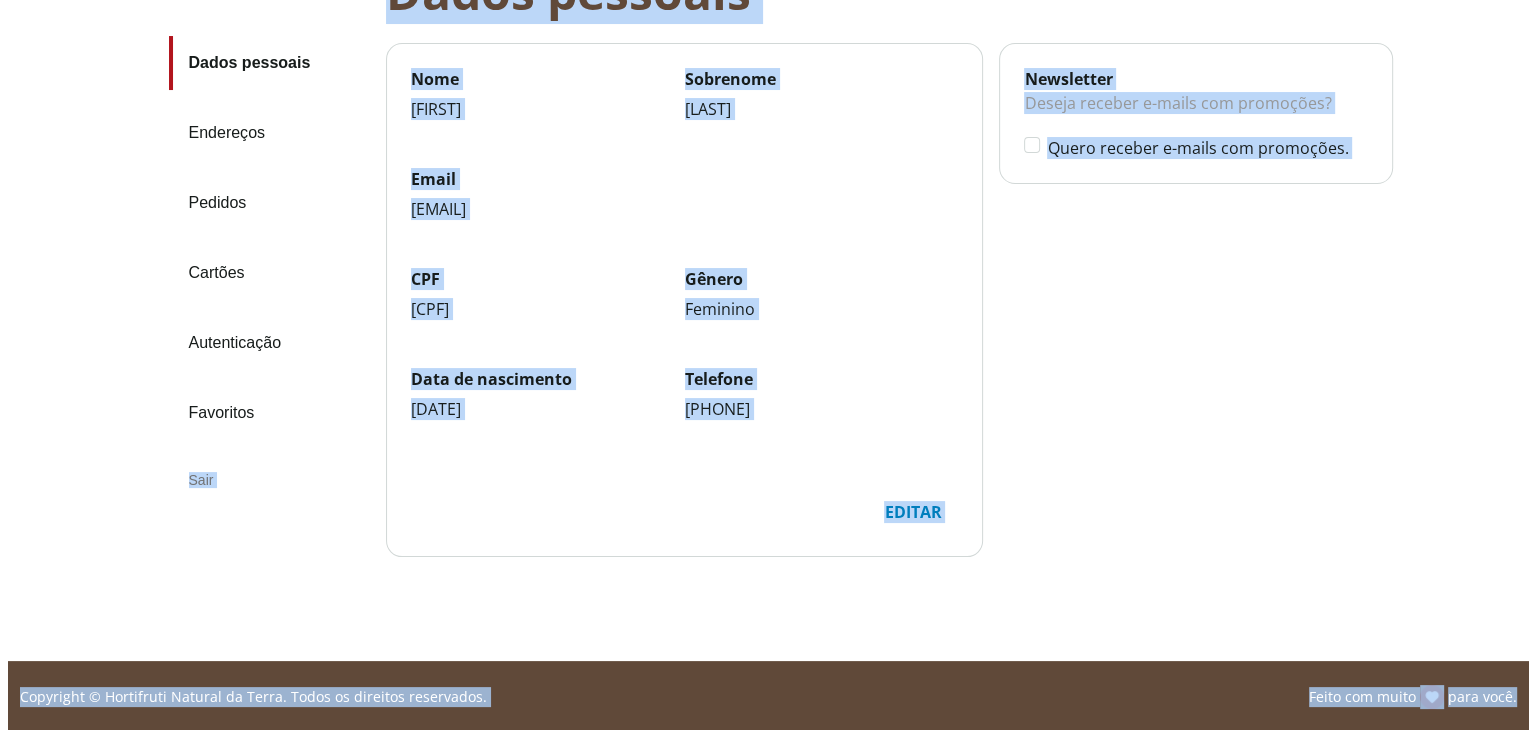 scroll, scrollTop: 0, scrollLeft: 0, axis: both 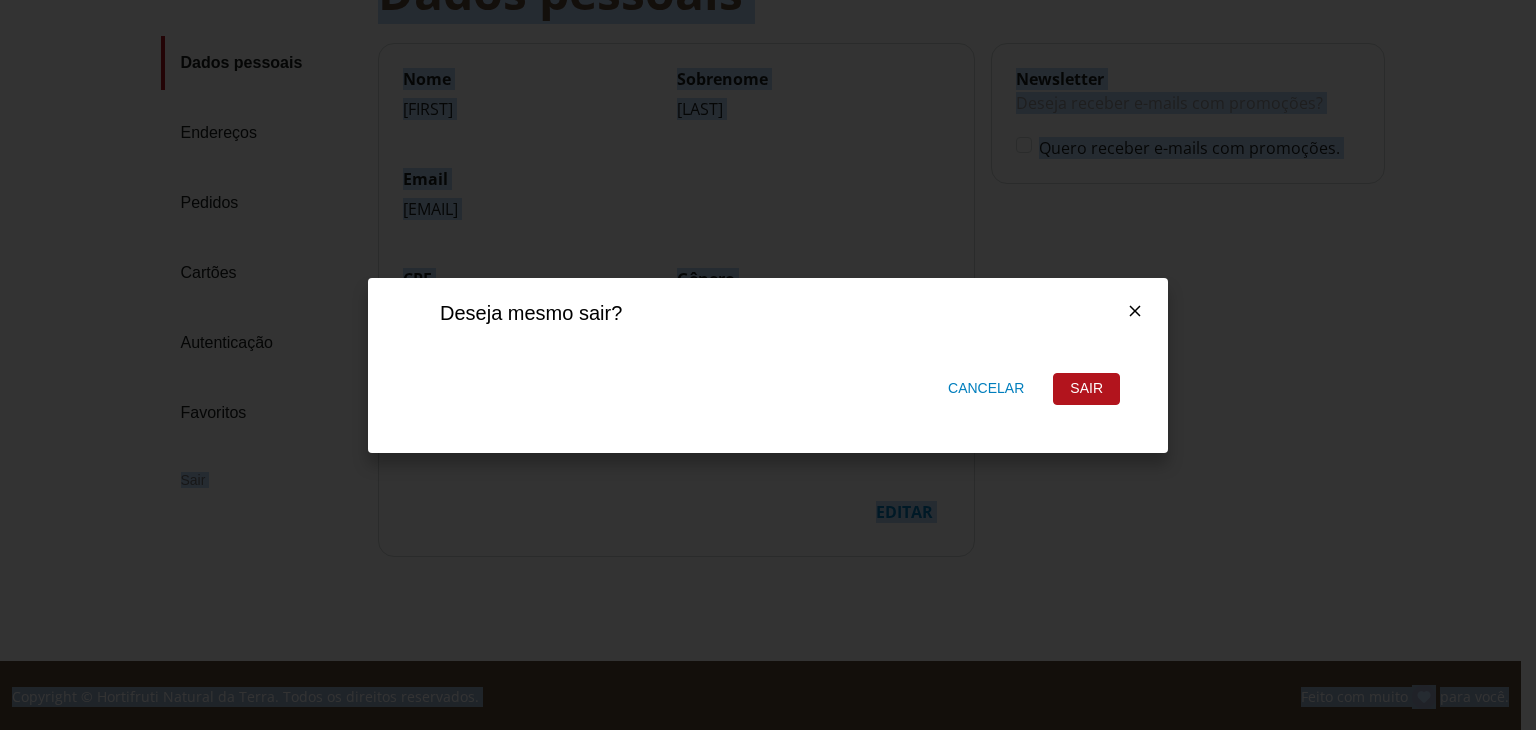 click on "Sair" at bounding box center (1086, 389) 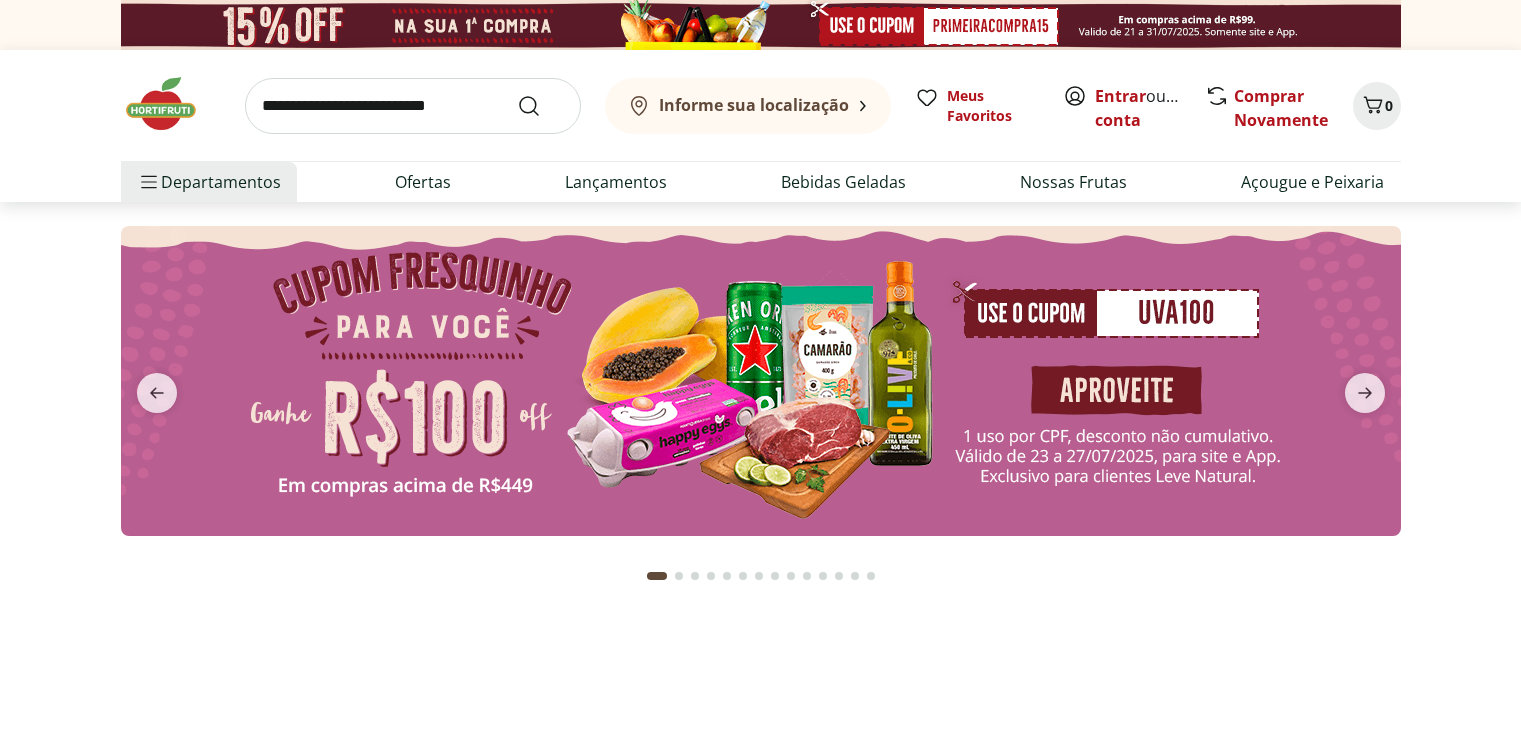 scroll, scrollTop: 0, scrollLeft: 0, axis: both 